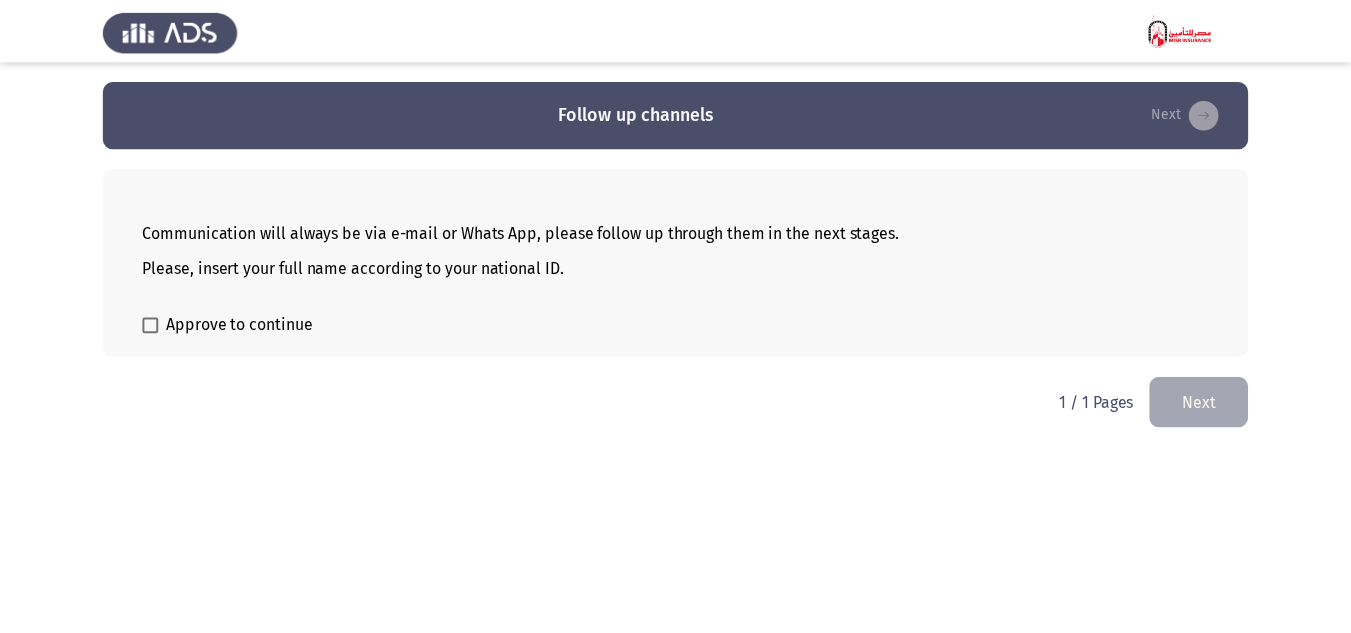 scroll, scrollTop: 0, scrollLeft: 0, axis: both 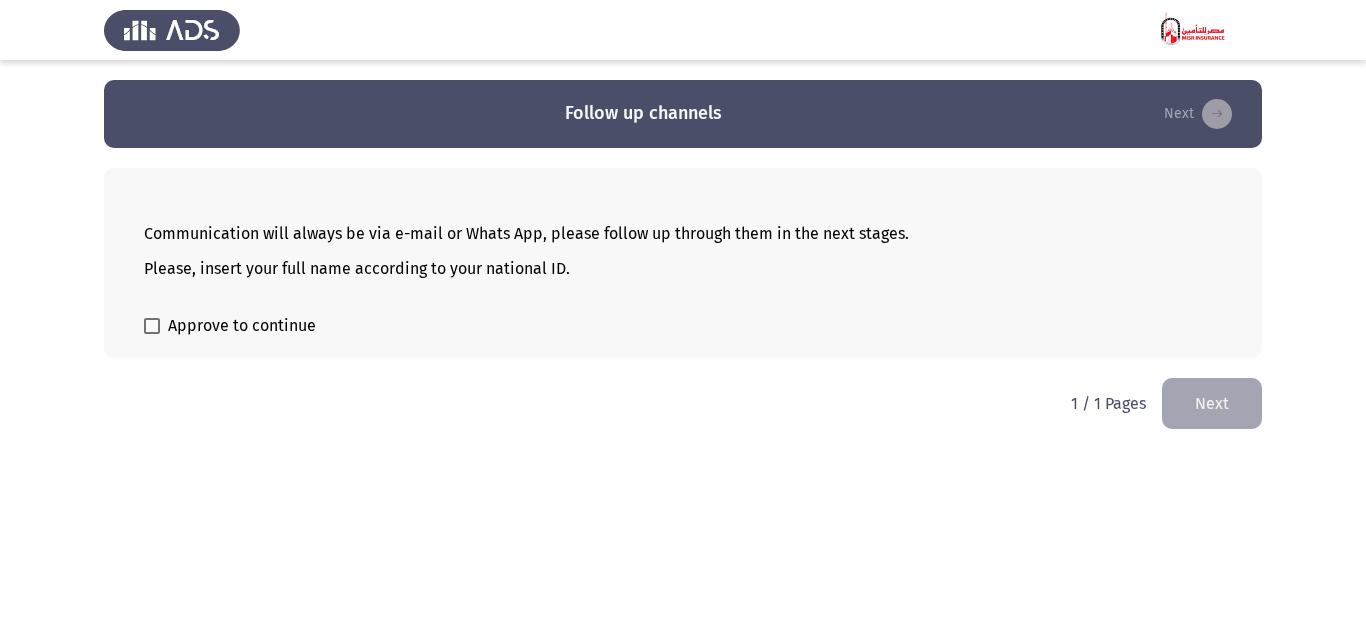 click on "Approve to continue" at bounding box center (242, 326) 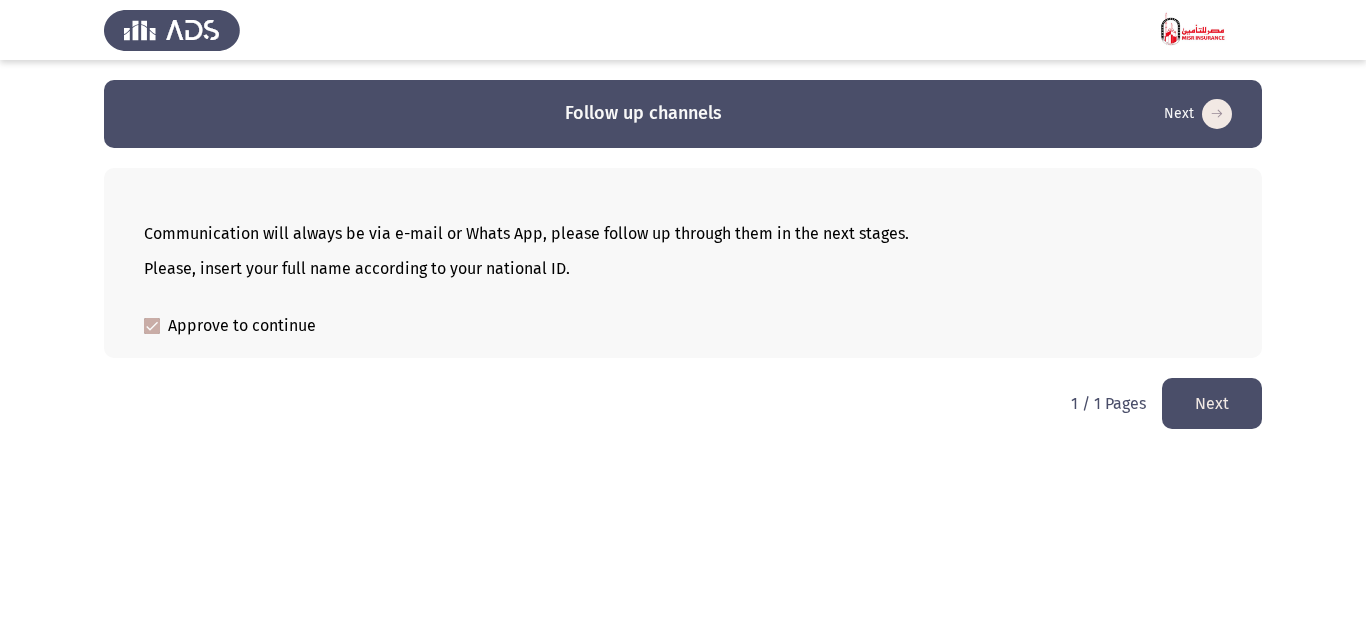 click on "Next" 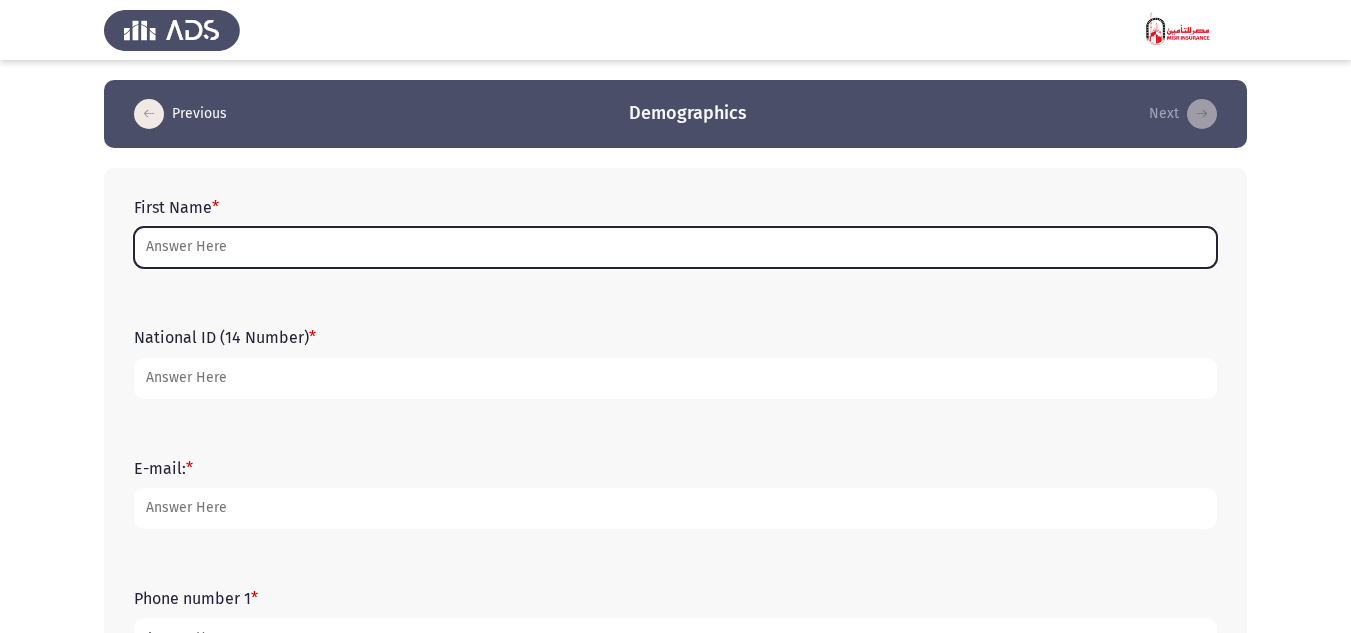 click on "First Name   *" at bounding box center (675, 247) 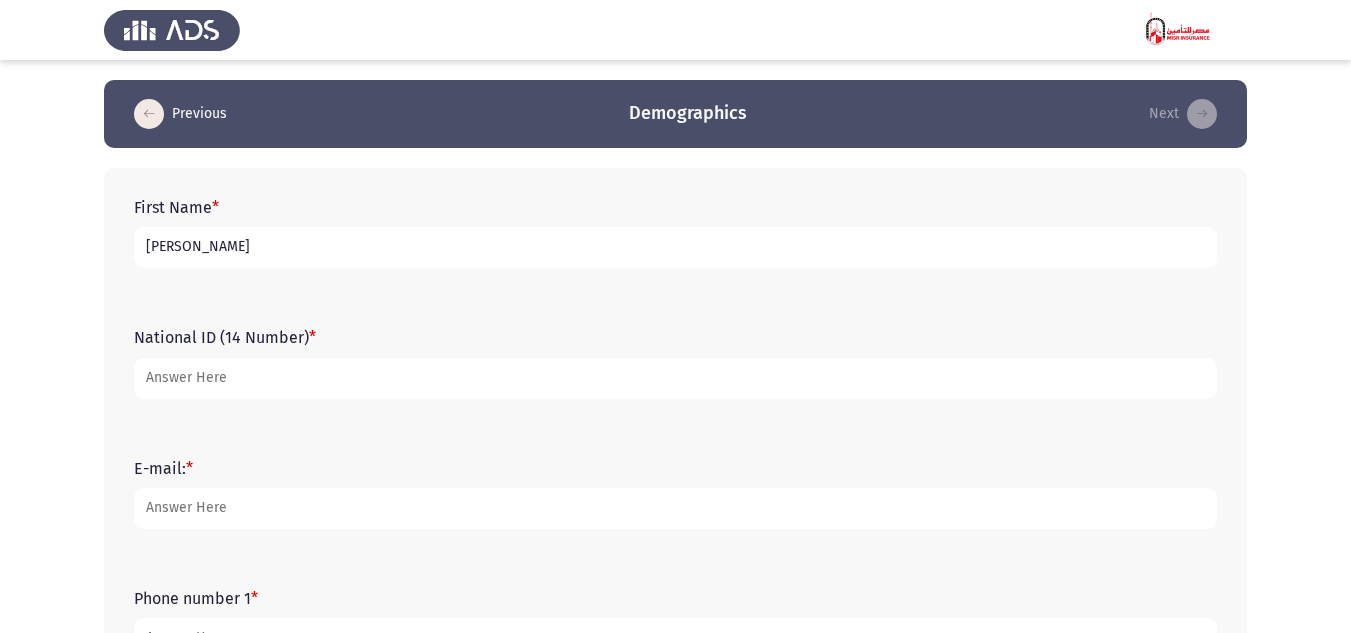 type on "[PERSON_NAME]" 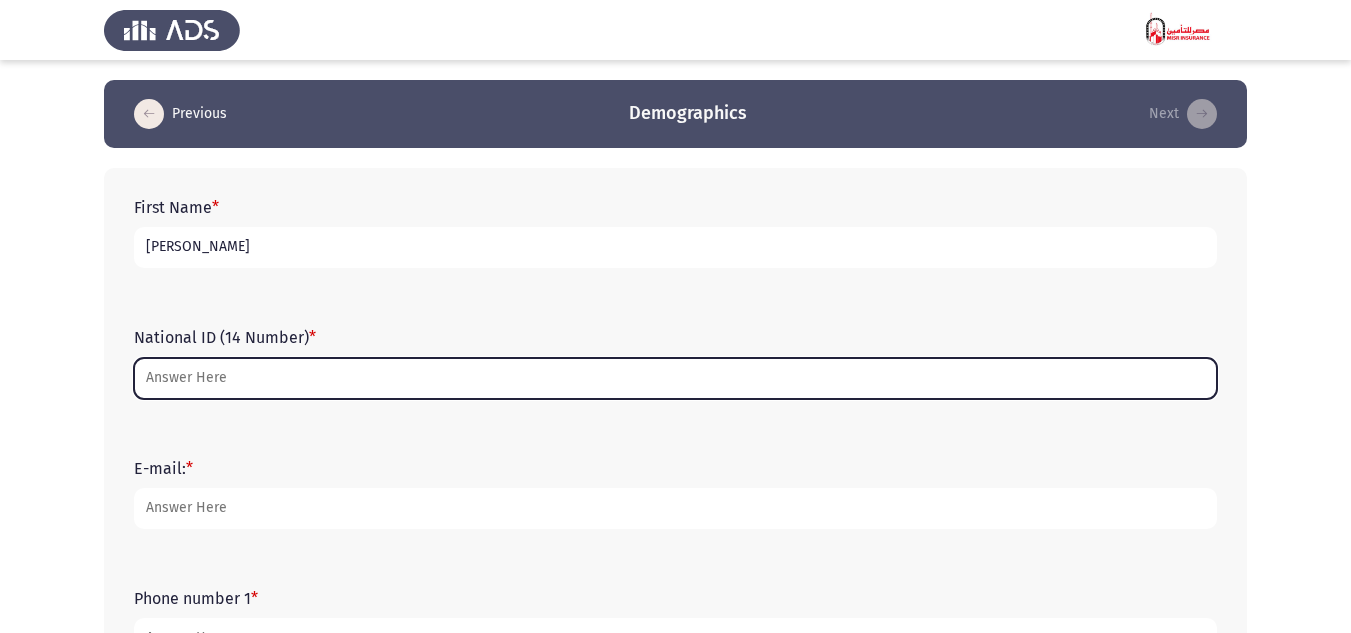 click on "National ID (14 Number)   *" at bounding box center (675, 378) 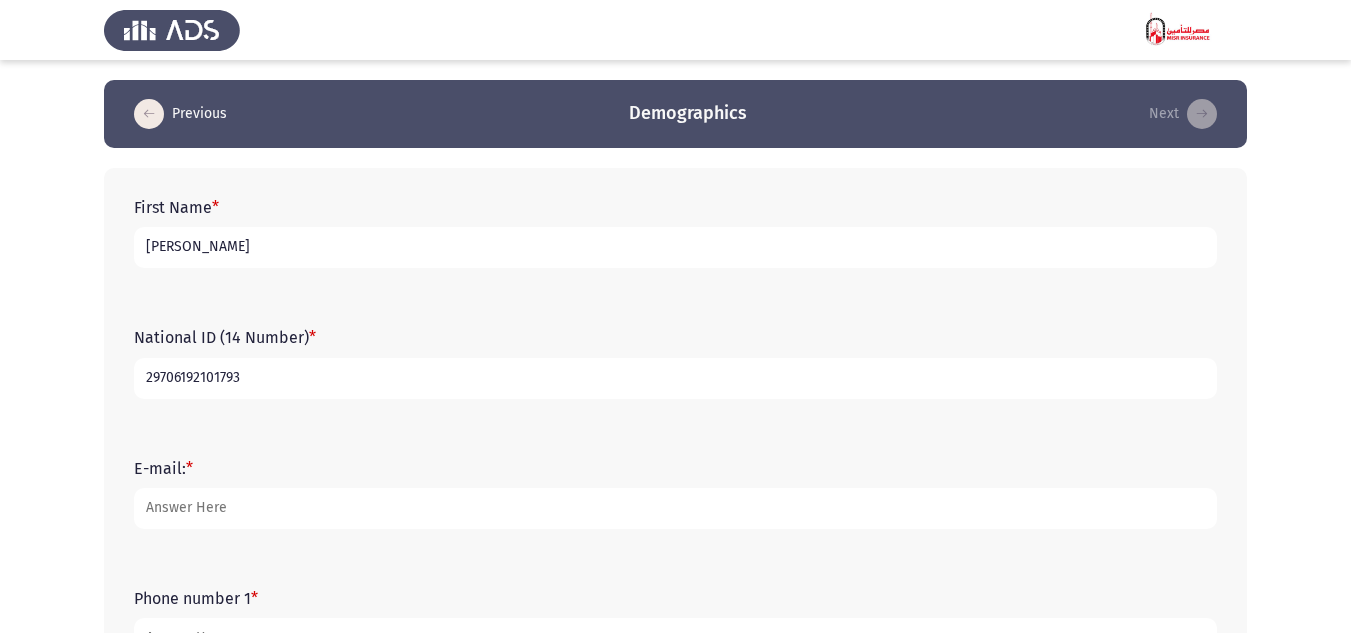 type on "29706192101793" 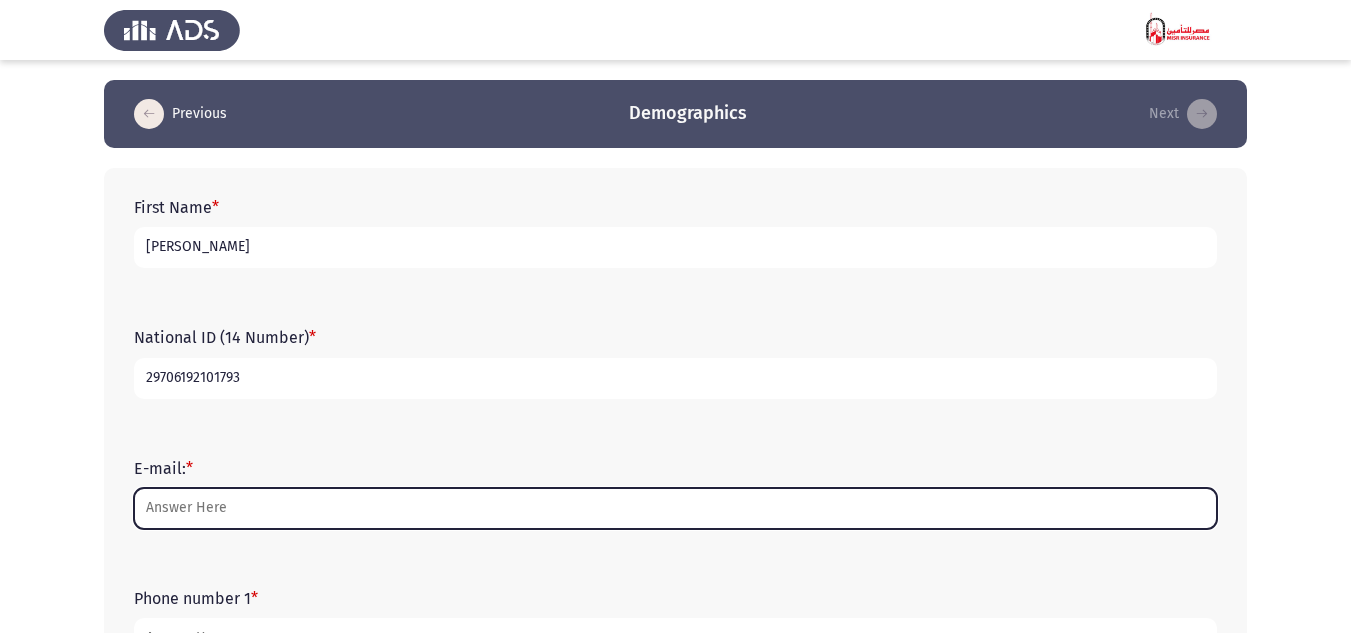 click on "E-mail:   *" at bounding box center [675, 508] 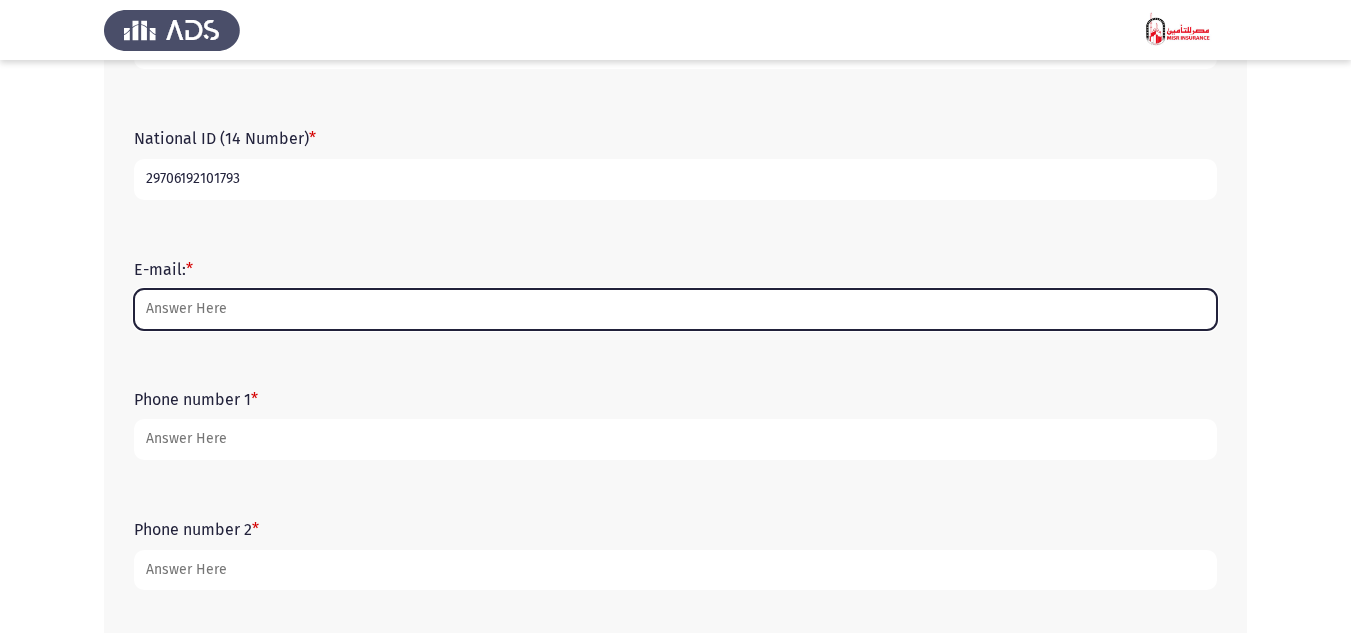scroll, scrollTop: 200, scrollLeft: 0, axis: vertical 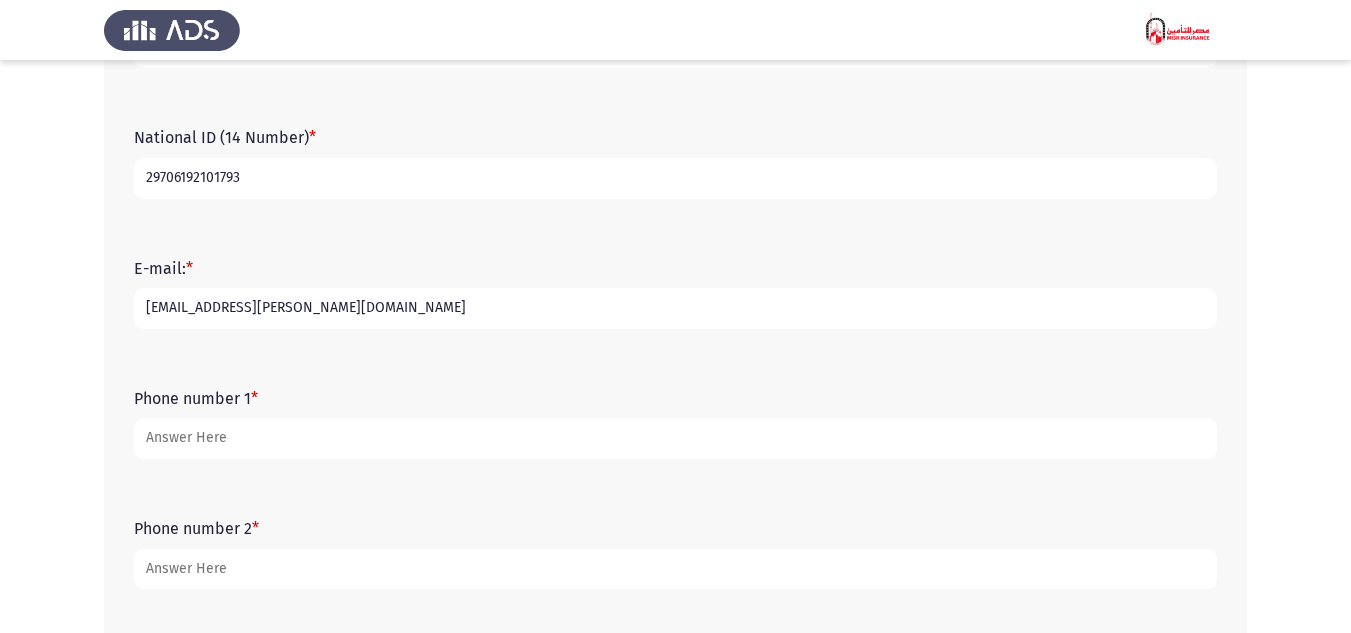 type on "[EMAIL_ADDRESS][PERSON_NAME][DOMAIN_NAME]" 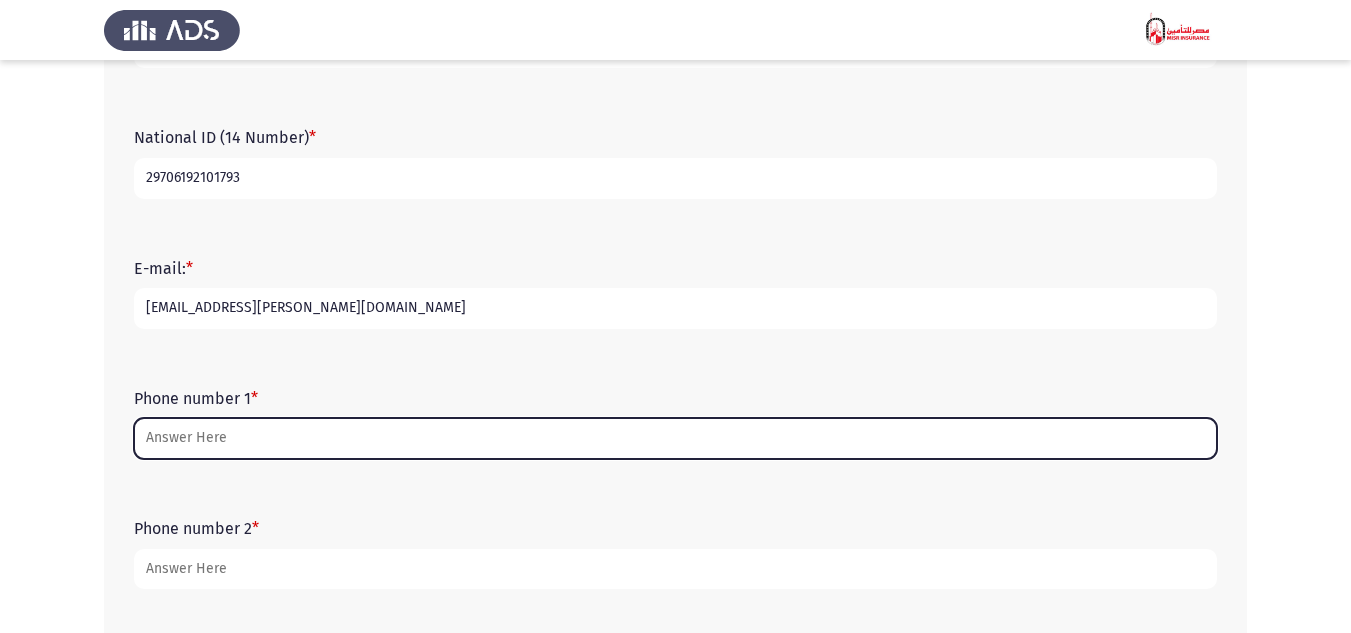 click on "Phone number 1   *" at bounding box center [675, 438] 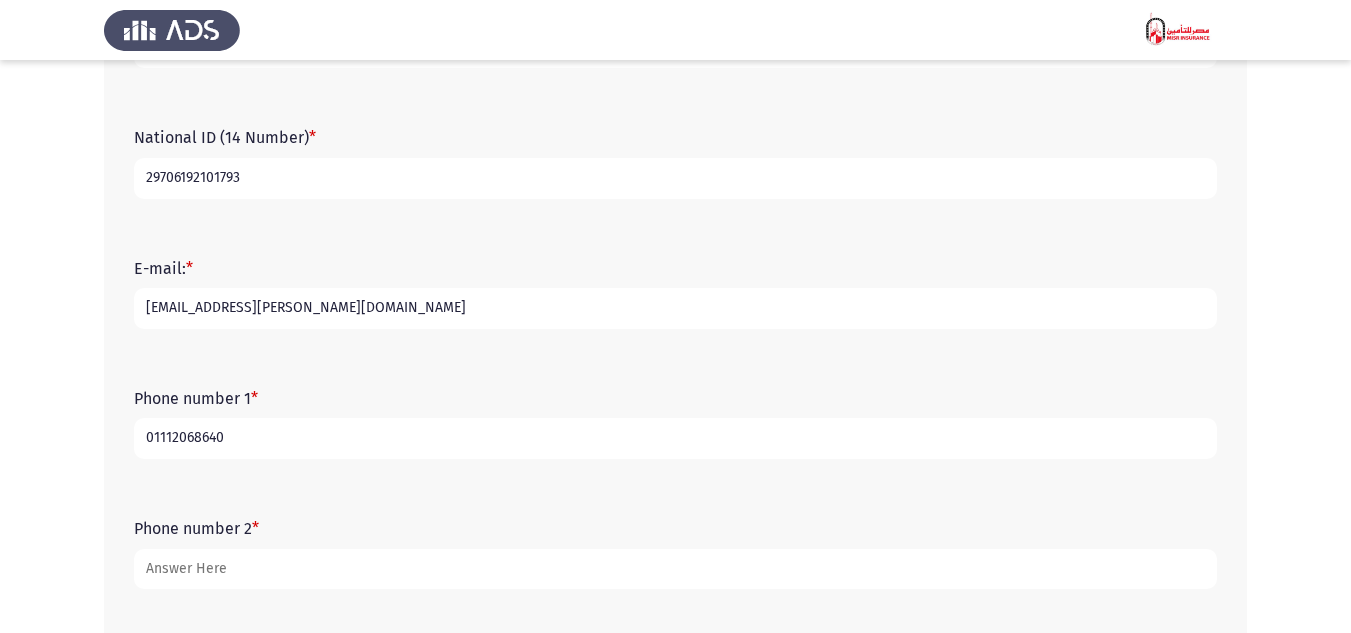 type on "01112068640" 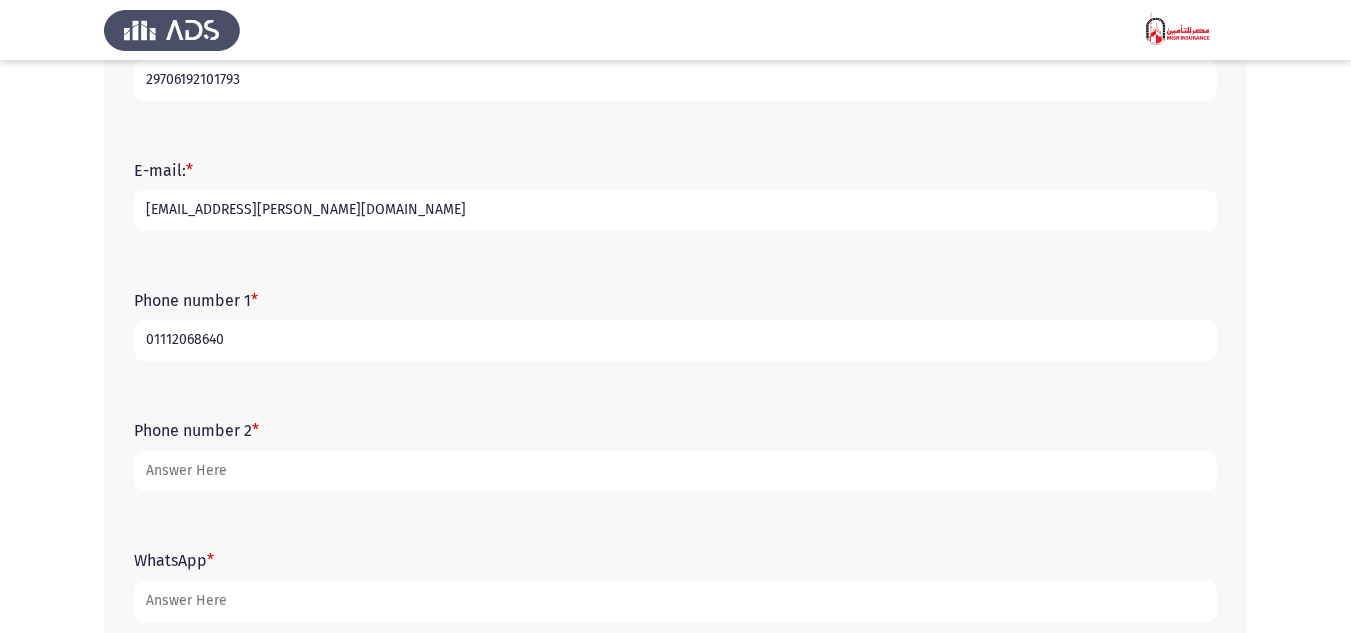 scroll, scrollTop: 300, scrollLeft: 0, axis: vertical 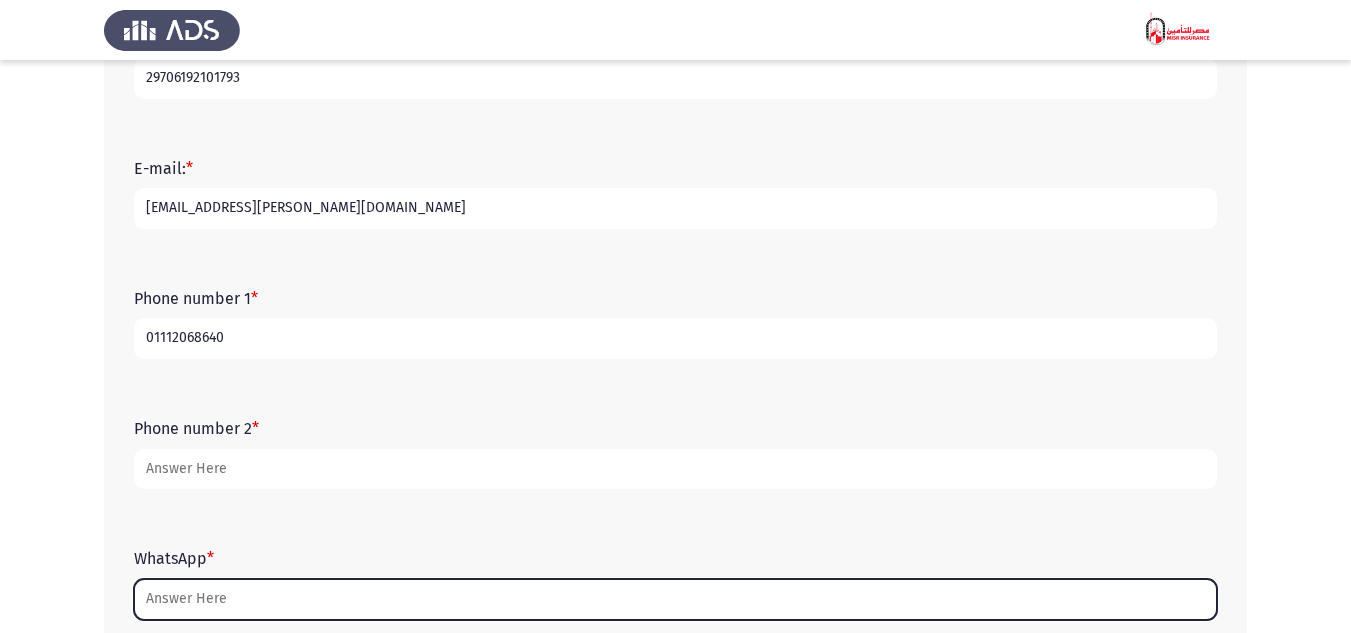click on "WhatsApp   *" at bounding box center [675, 599] 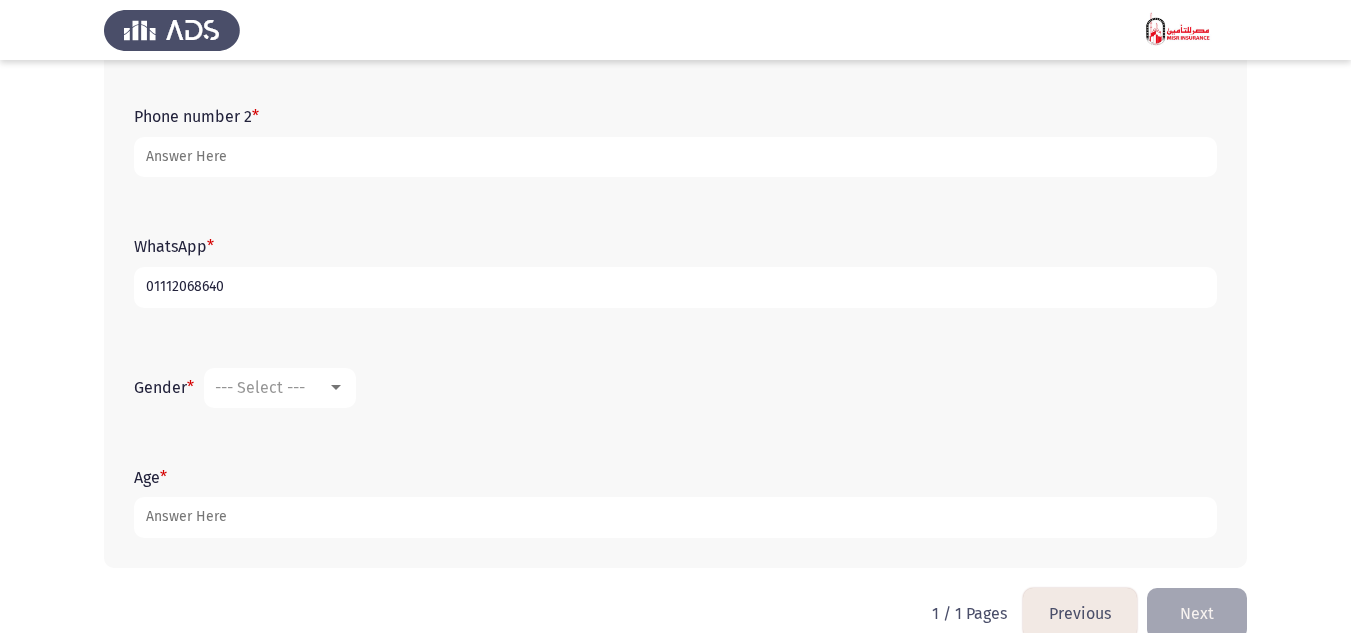 scroll, scrollTop: 647, scrollLeft: 0, axis: vertical 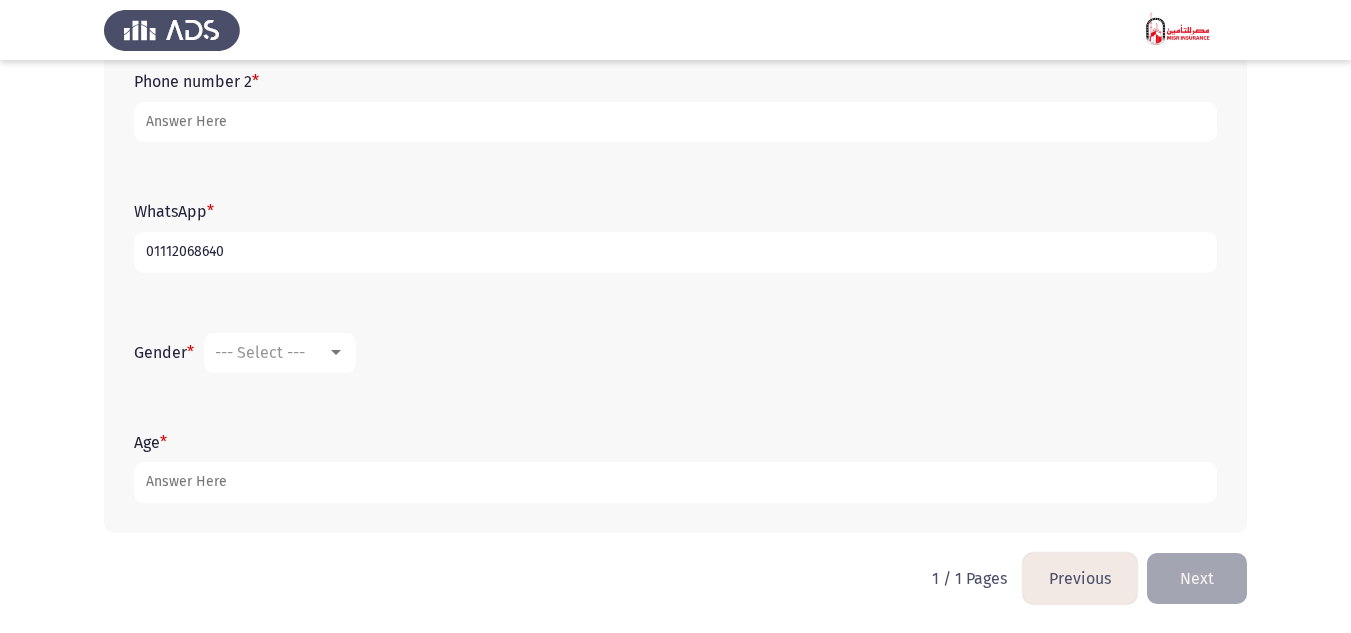 type on "01112068640" 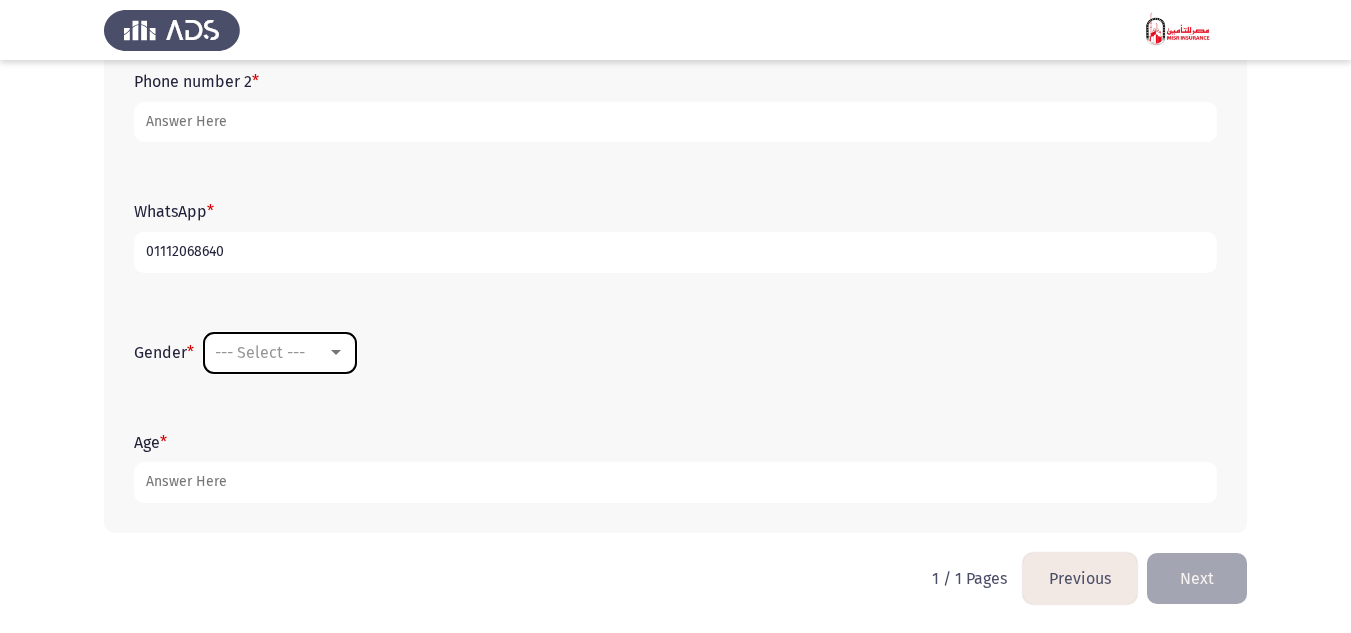 click on "--- Select ---" at bounding box center [260, 352] 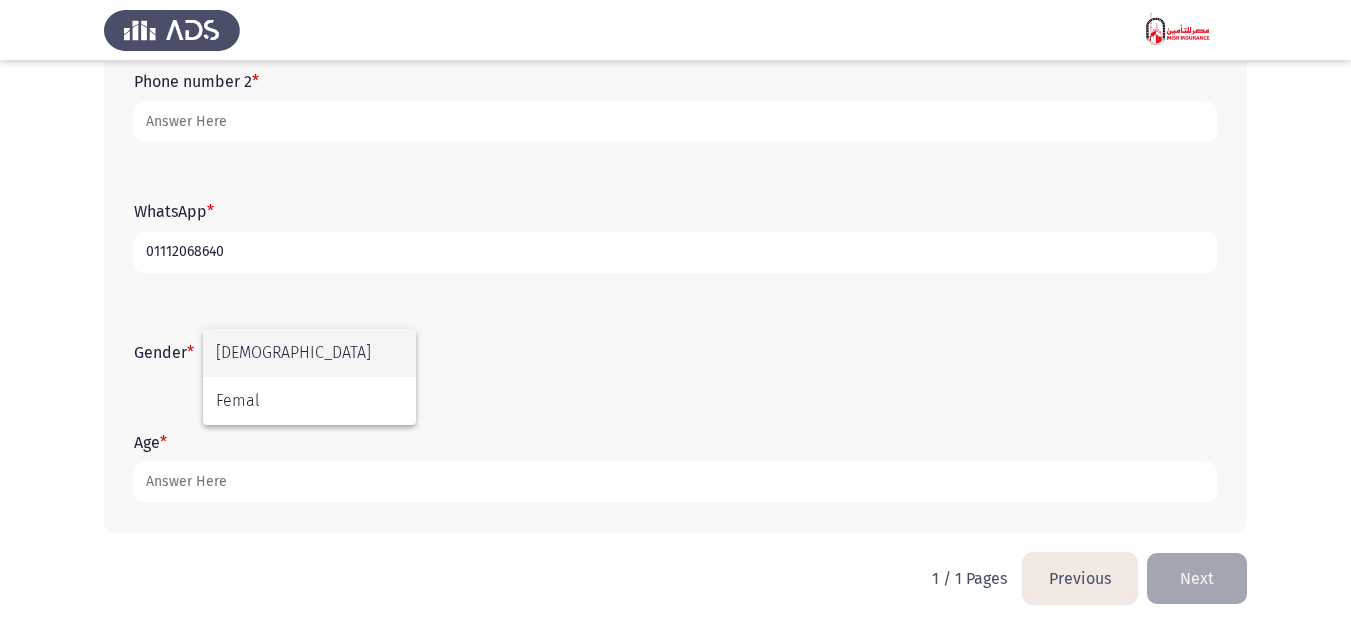 click on "[DEMOGRAPHIC_DATA]" at bounding box center [309, 353] 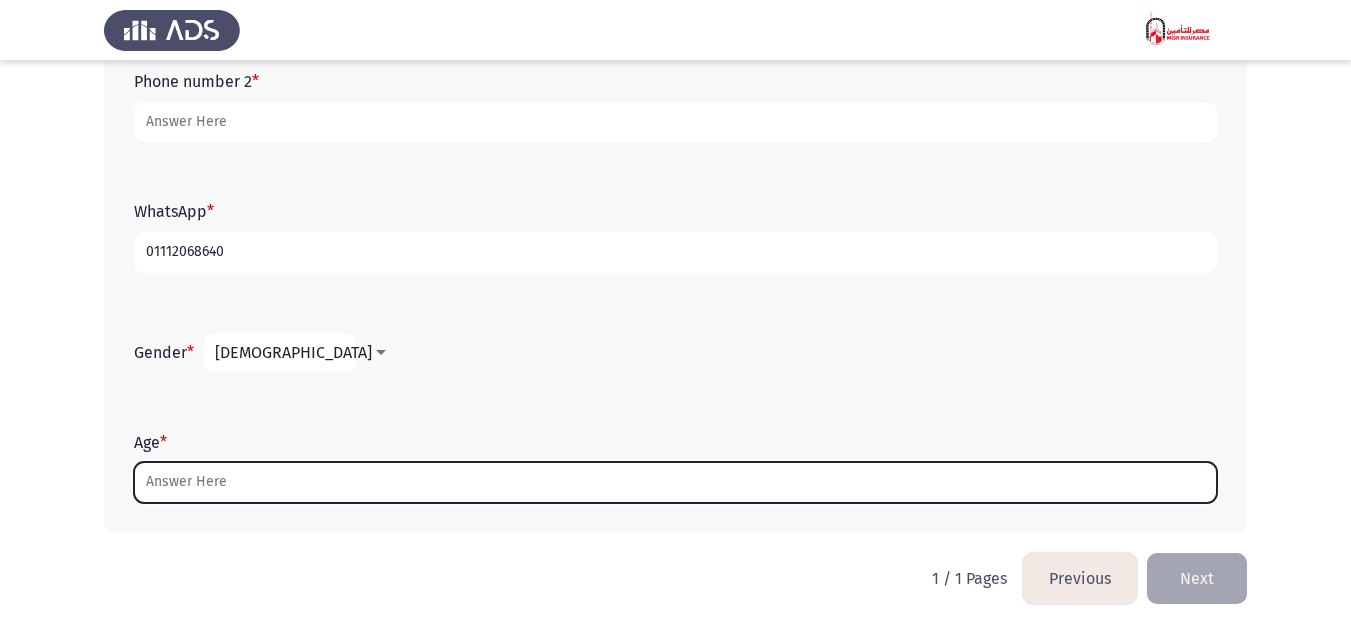 click on "Age   *" at bounding box center [675, 482] 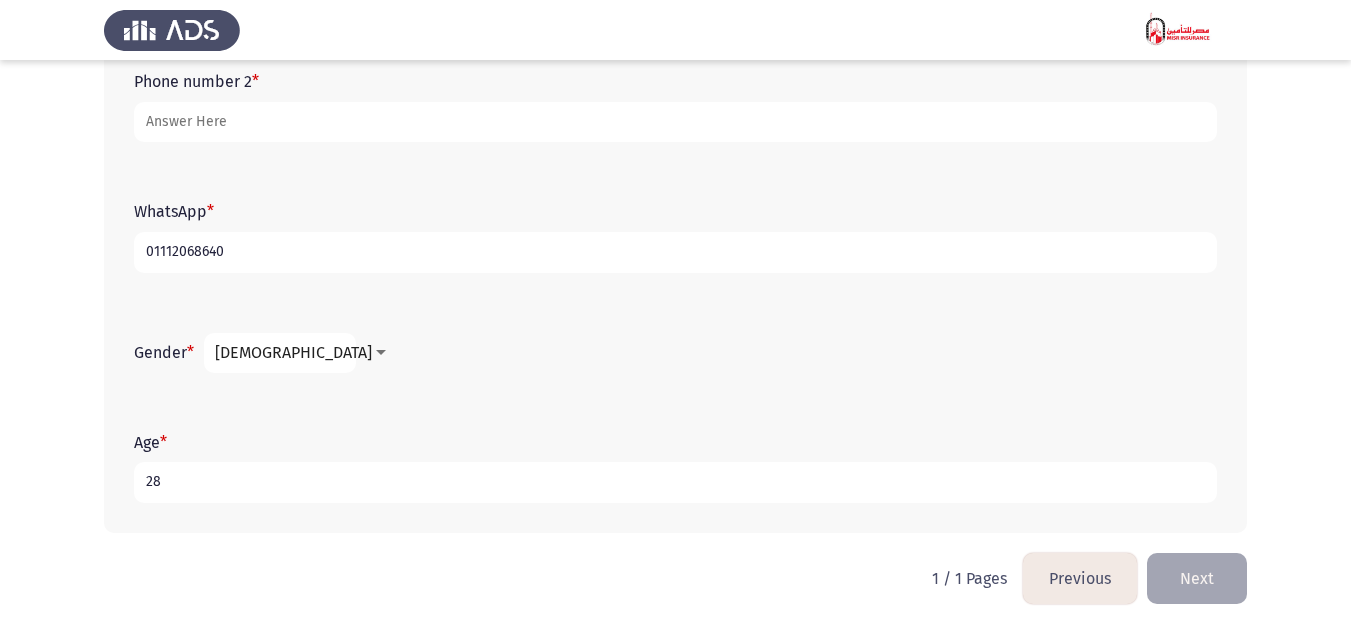 type on "28" 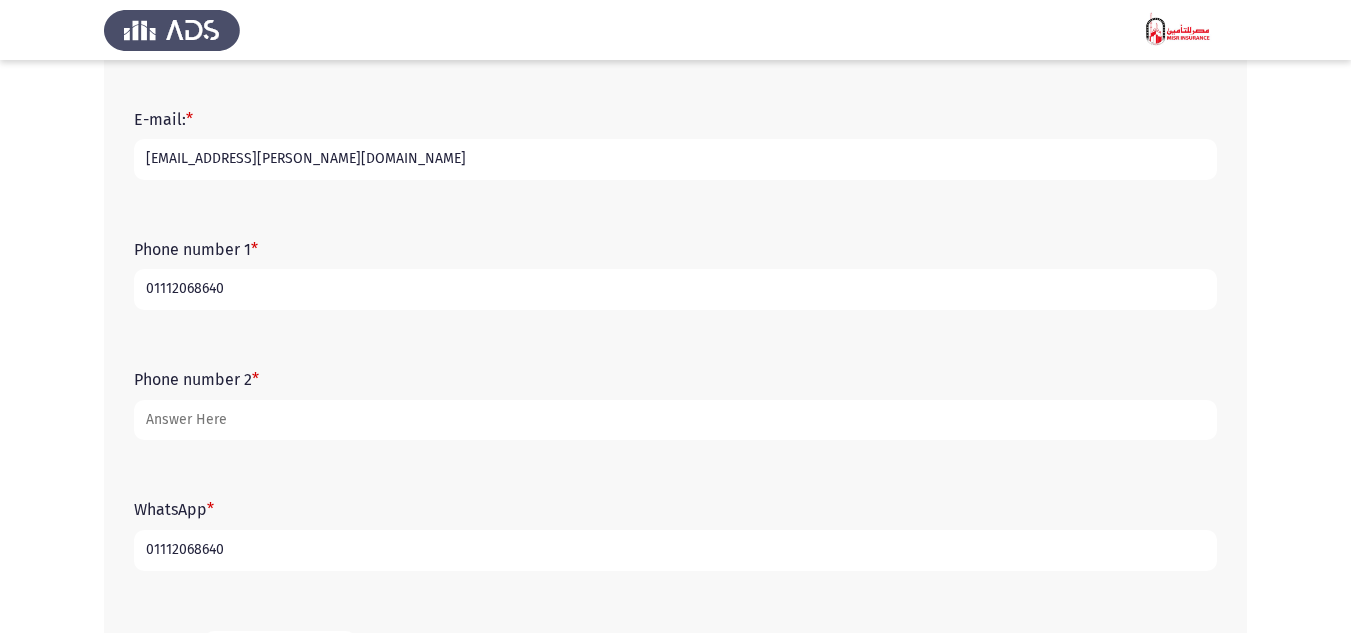 scroll, scrollTop: 347, scrollLeft: 0, axis: vertical 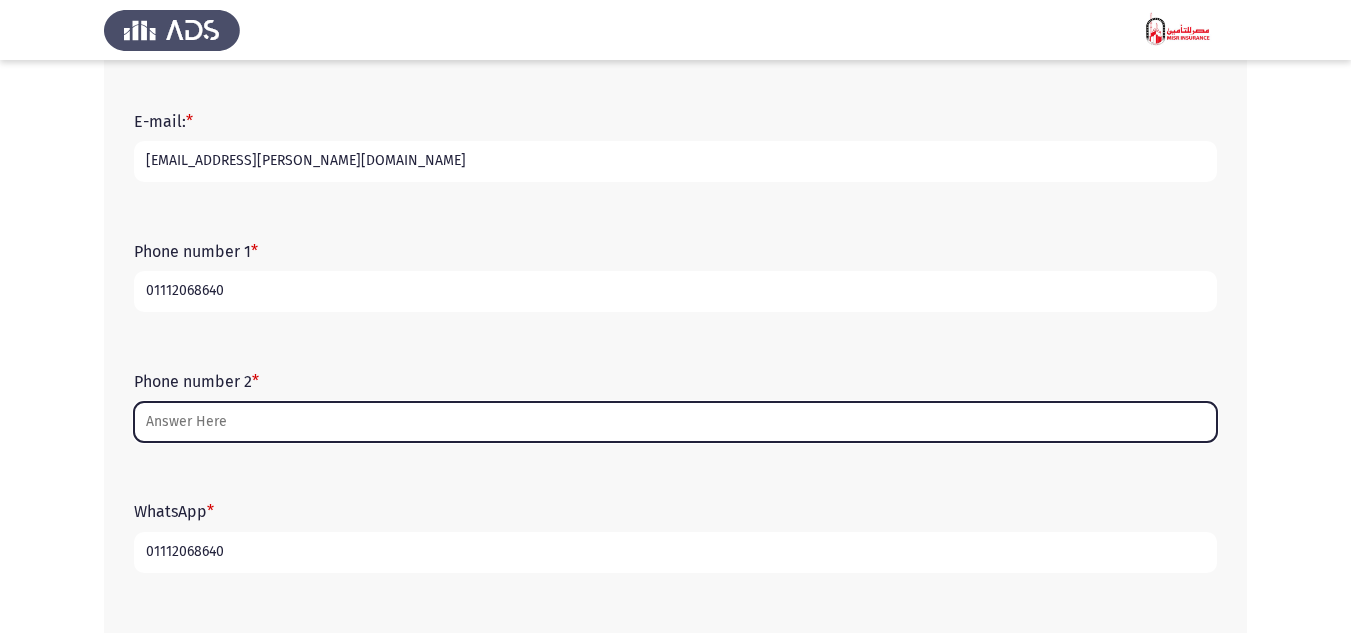 click on "Phone number 2   *" at bounding box center (675, 422) 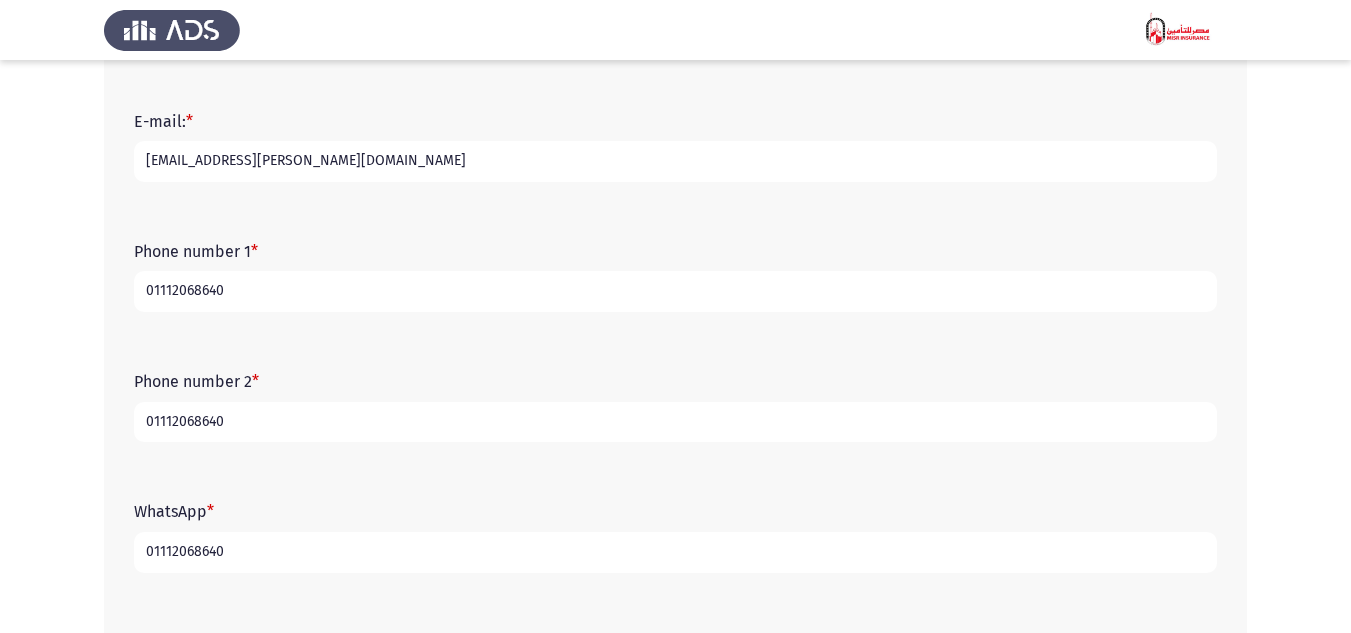 type on "01112068640" 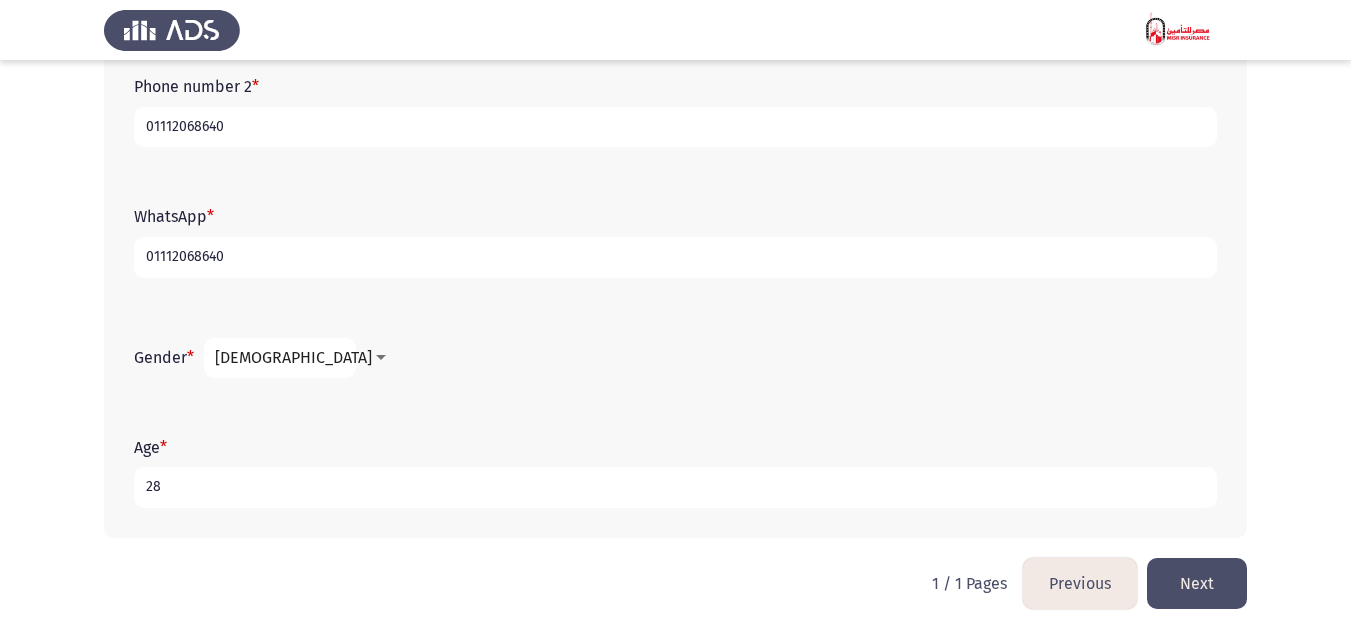 scroll, scrollTop: 647, scrollLeft: 0, axis: vertical 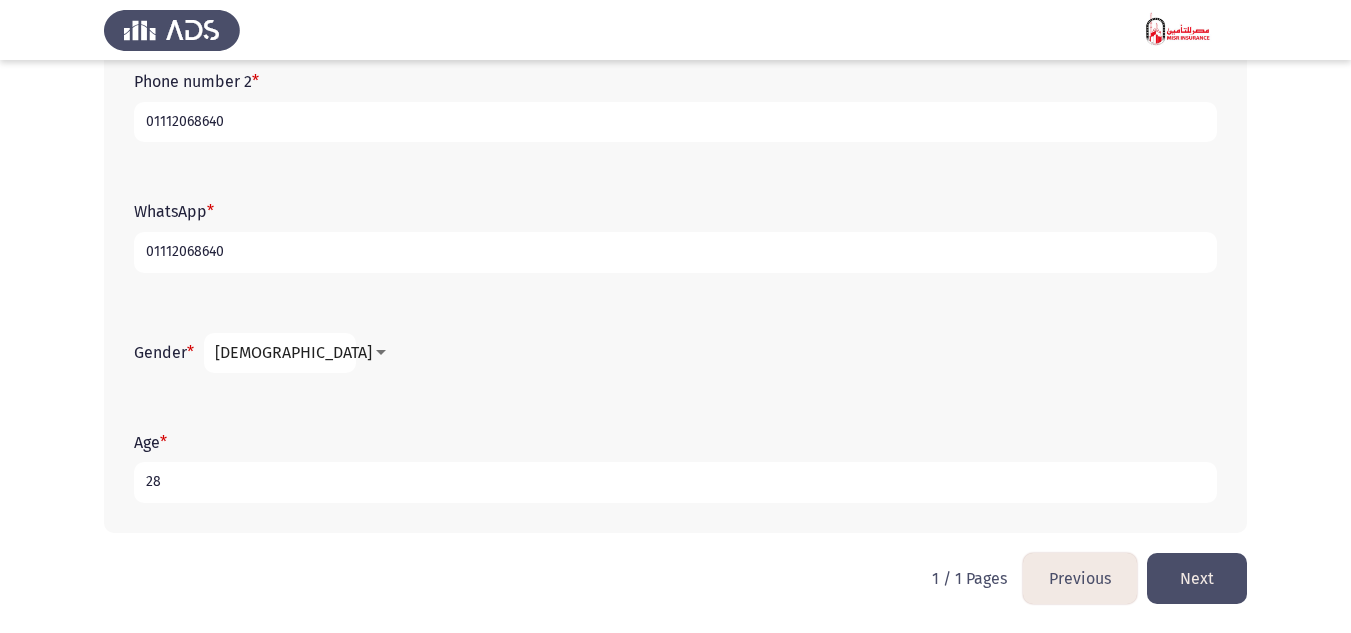 click on "Next" 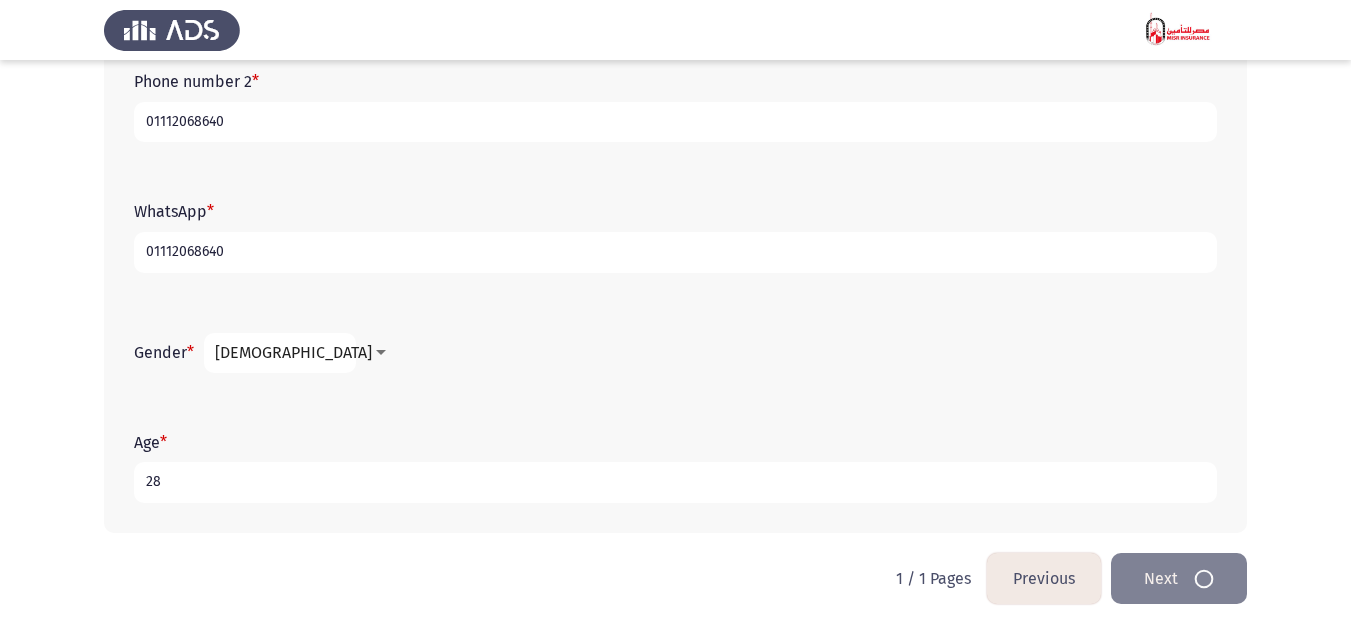 scroll, scrollTop: 0, scrollLeft: 0, axis: both 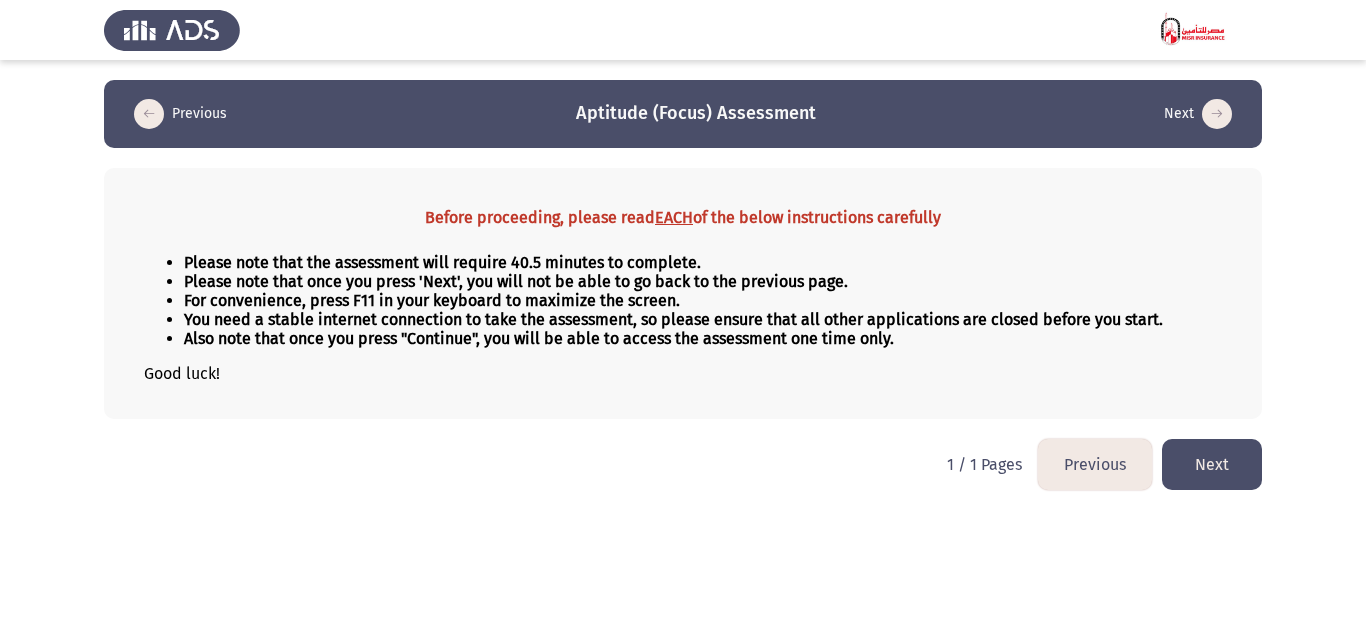 click on "Next" 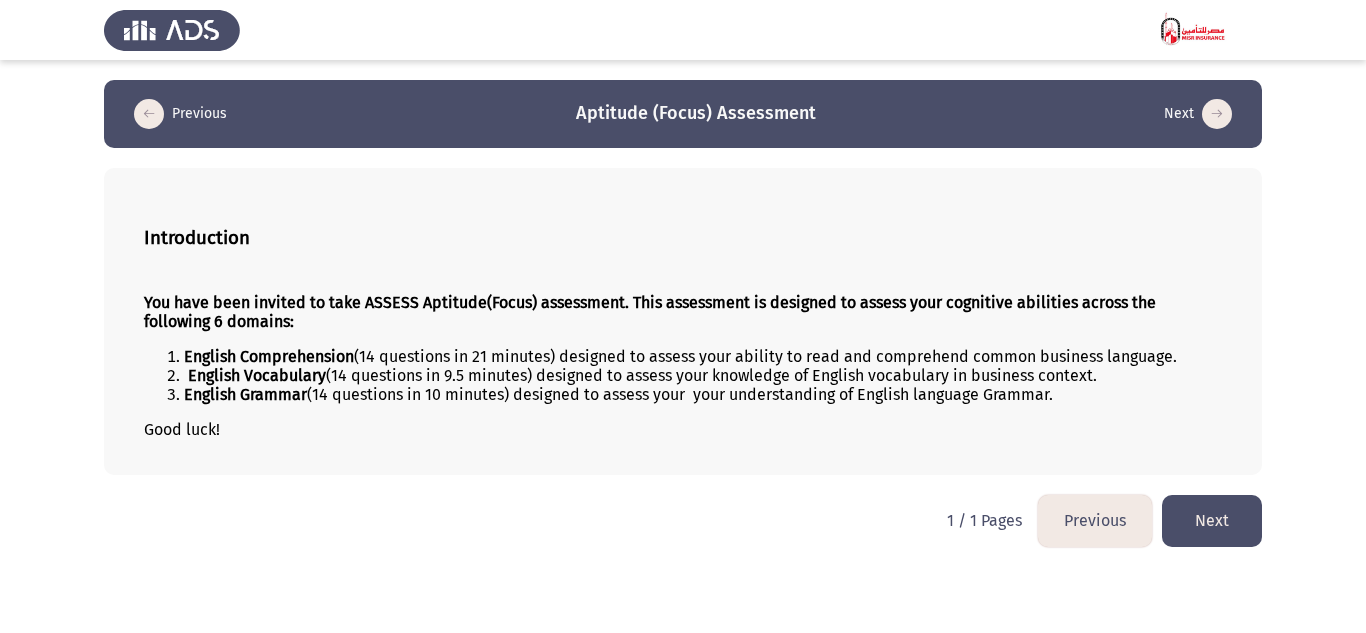 click on "Next" 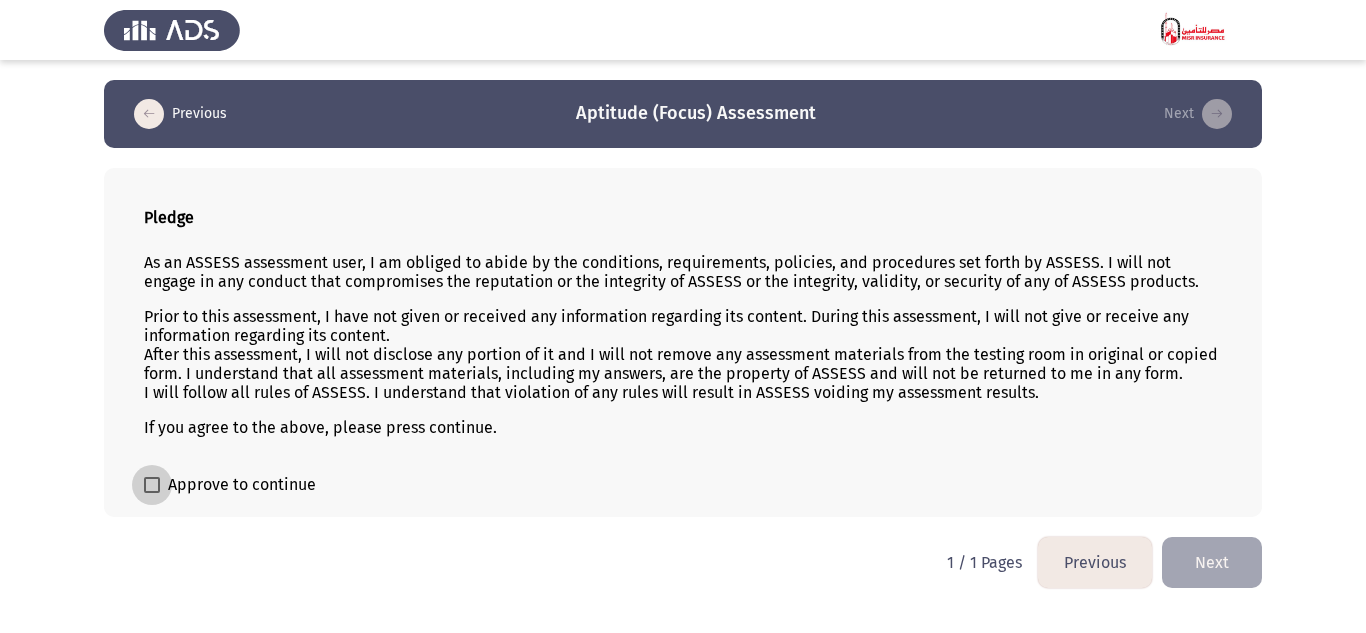 click on "Approve to continue" at bounding box center (242, 485) 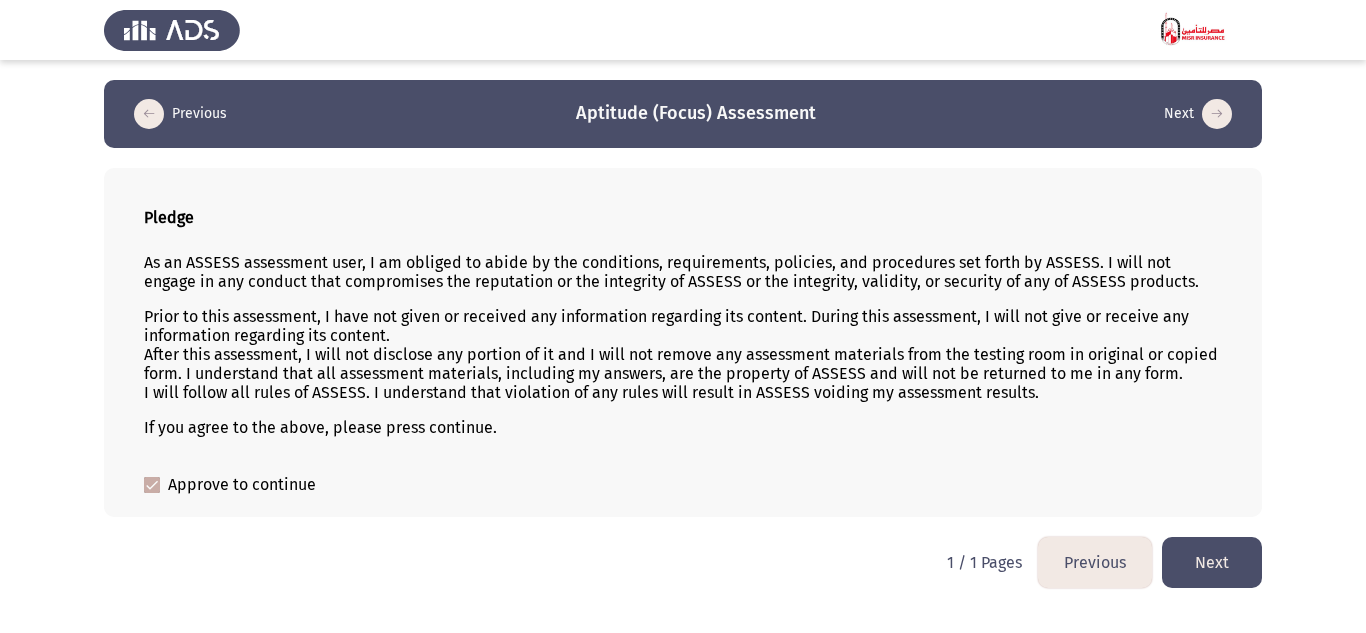 click on "Next" 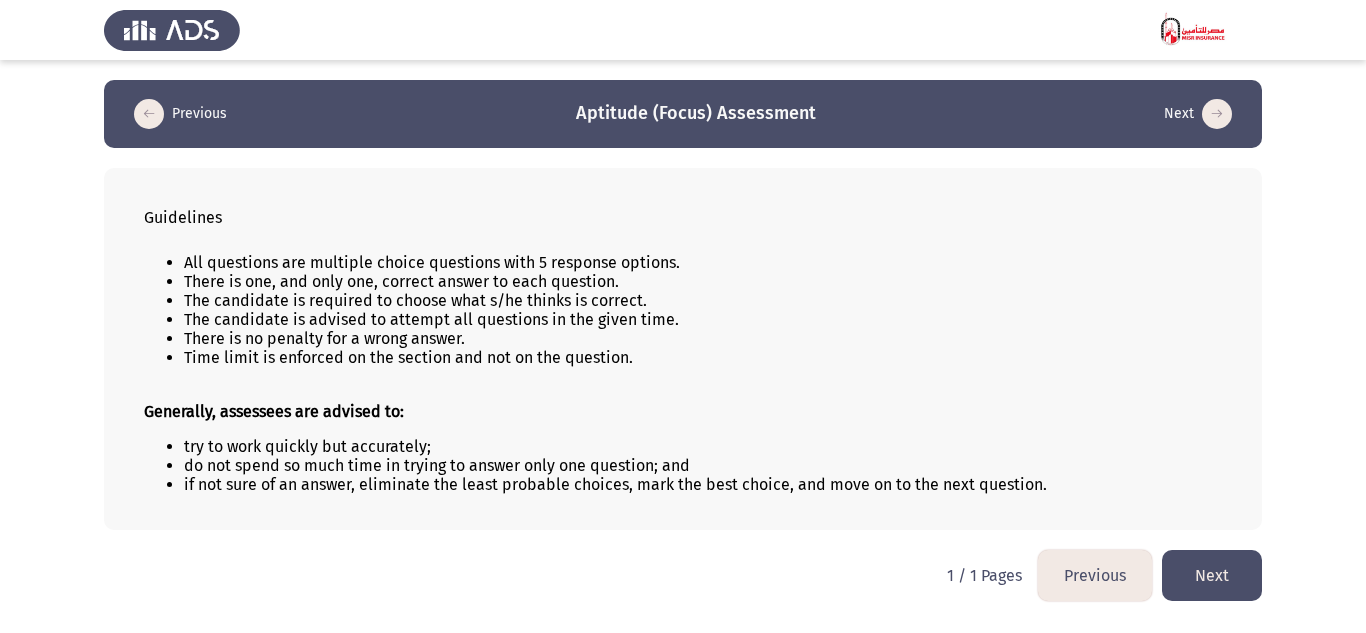 click on "Next" 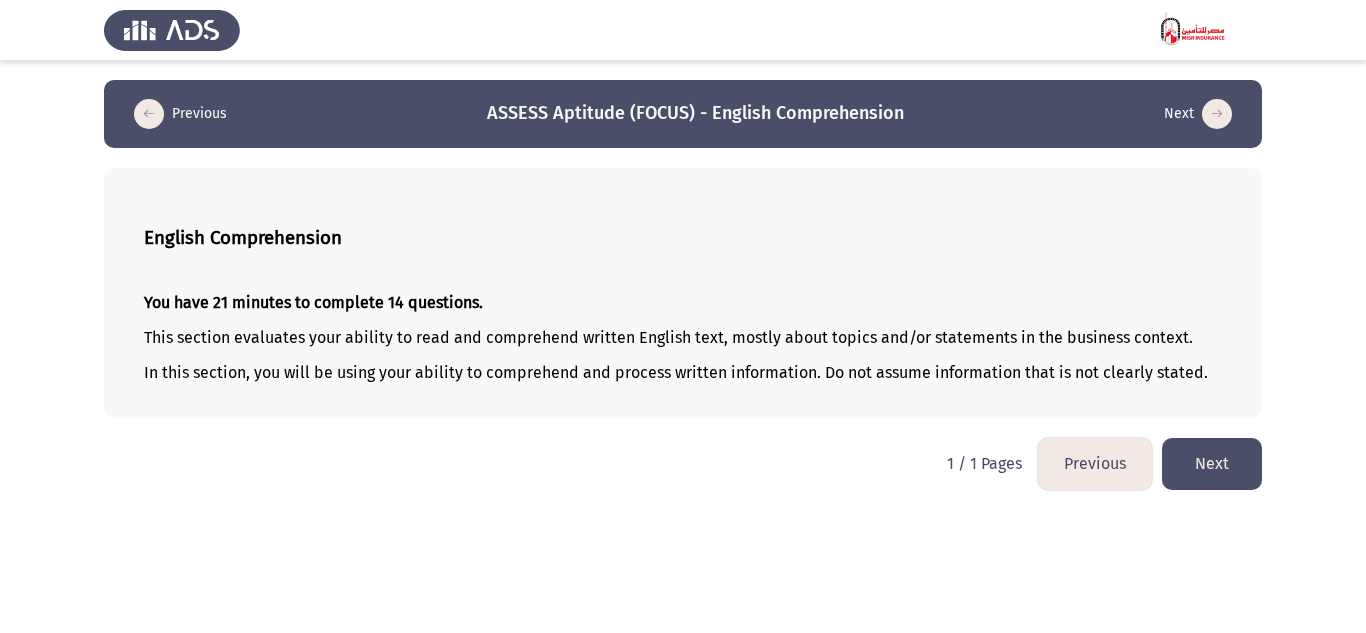 click on "Next" 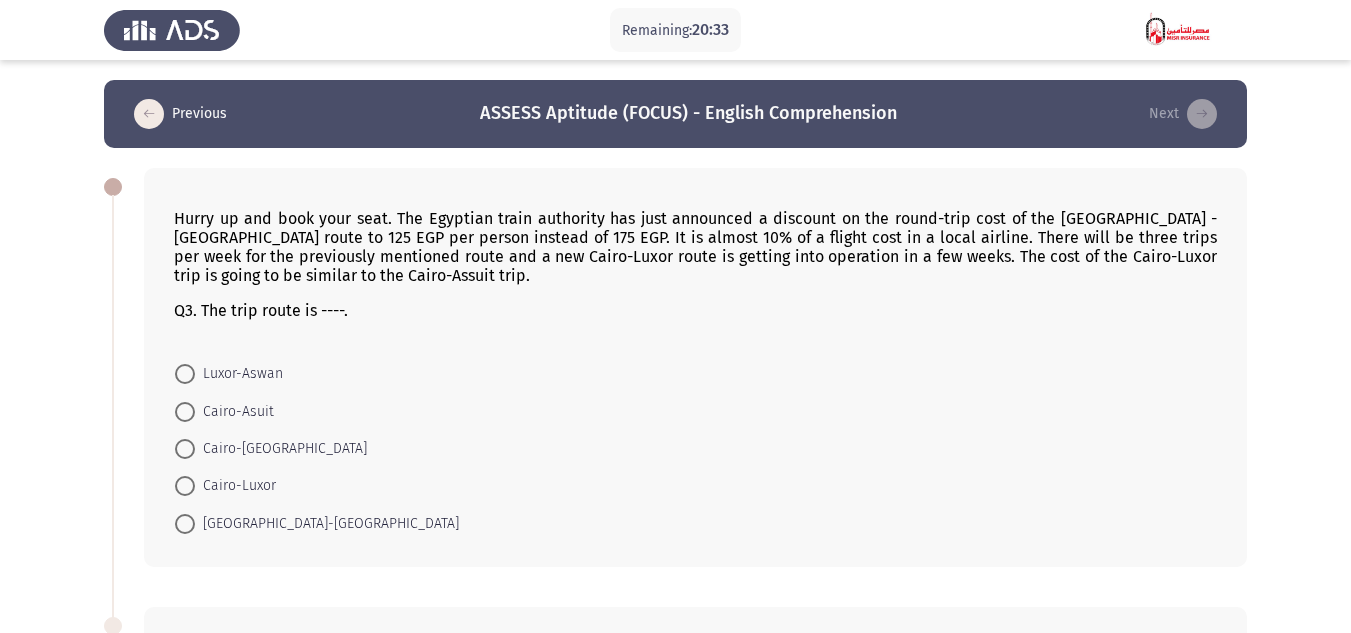 click on "Cairo-[GEOGRAPHIC_DATA]" at bounding box center (281, 449) 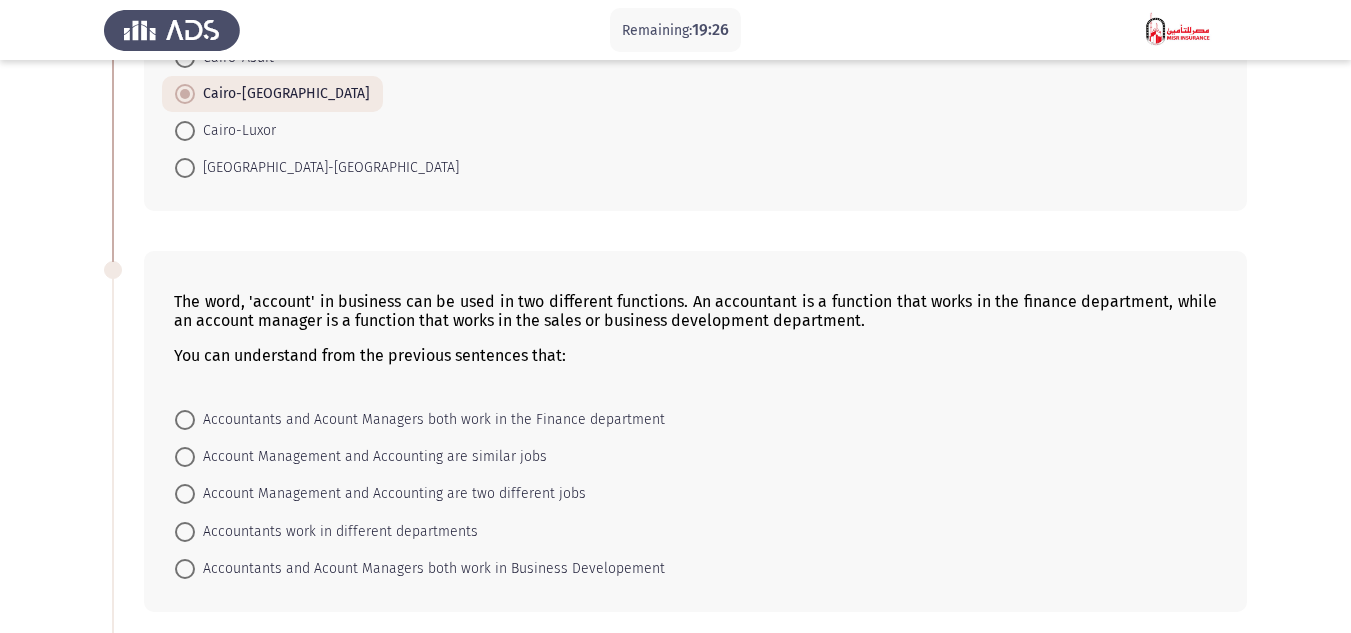 scroll, scrollTop: 400, scrollLeft: 0, axis: vertical 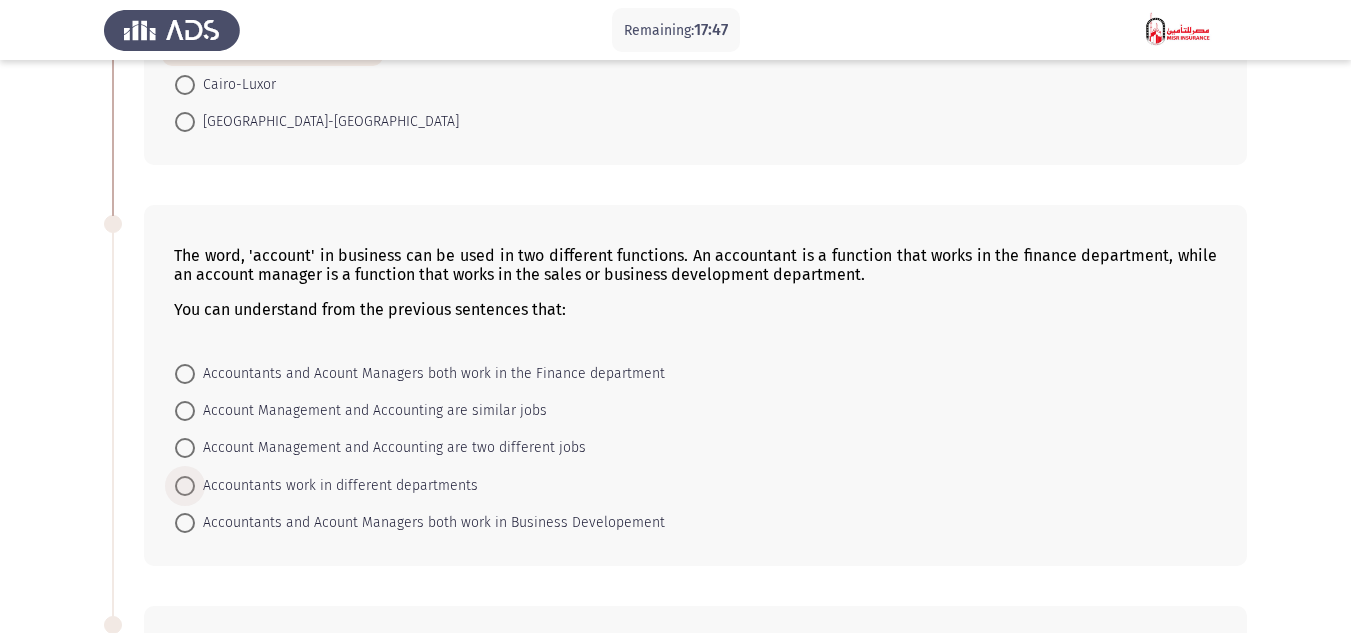 click on "Accountants work in different departments" at bounding box center (336, 486) 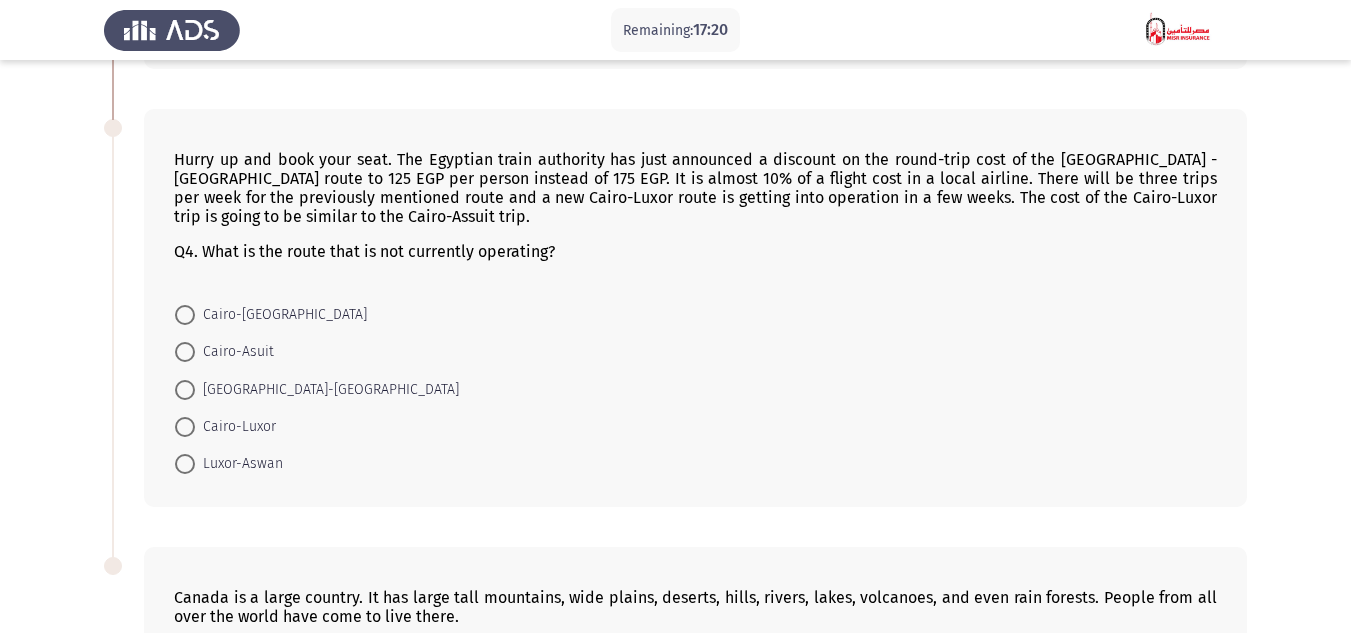 scroll, scrollTop: 900, scrollLeft: 0, axis: vertical 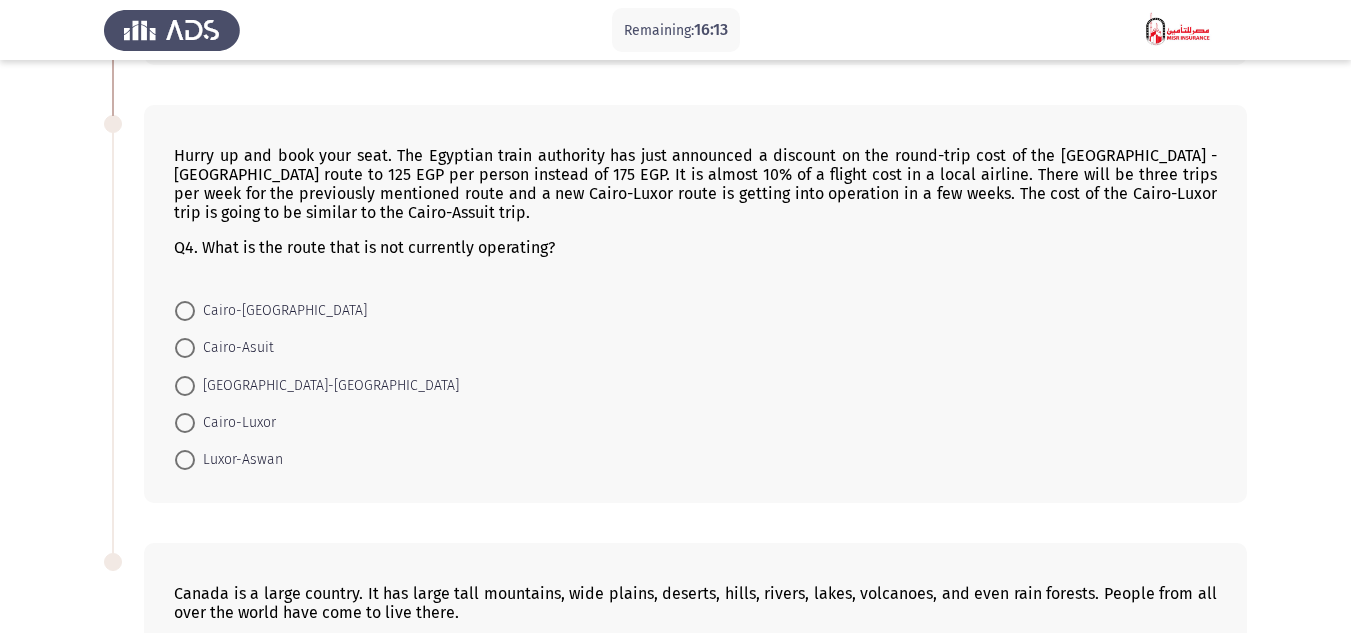 click on "[GEOGRAPHIC_DATA]-[GEOGRAPHIC_DATA]" at bounding box center (327, 386) 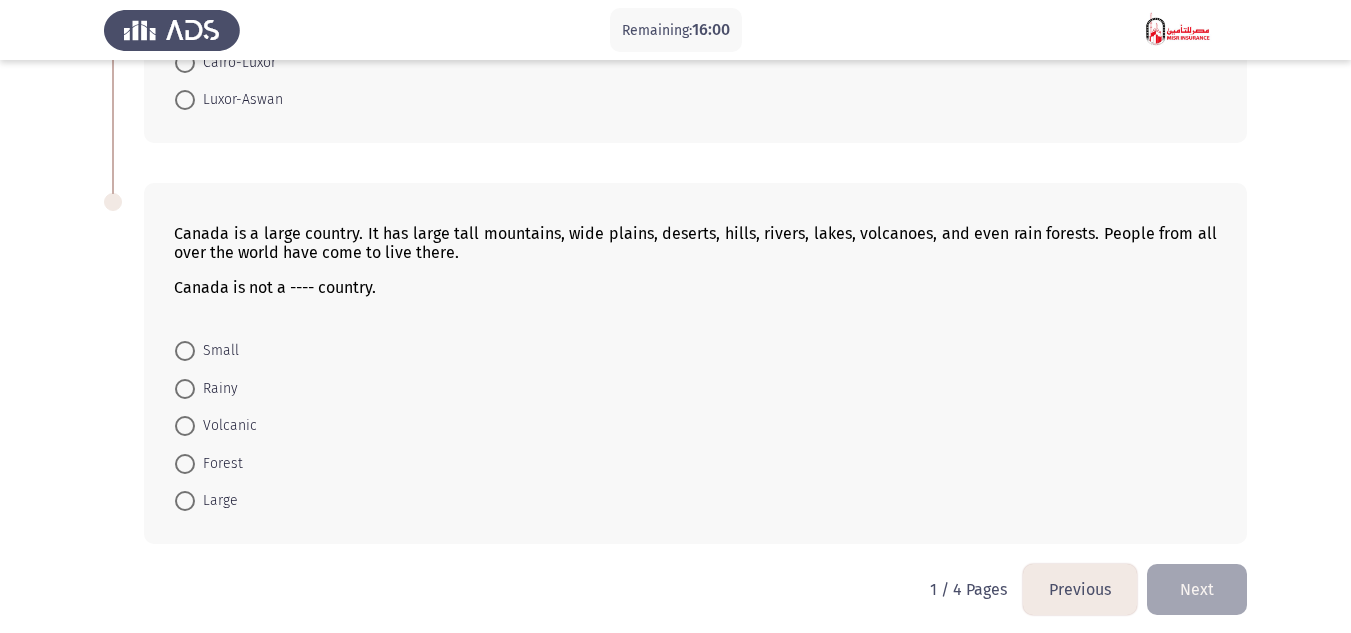 scroll, scrollTop: 1270, scrollLeft: 0, axis: vertical 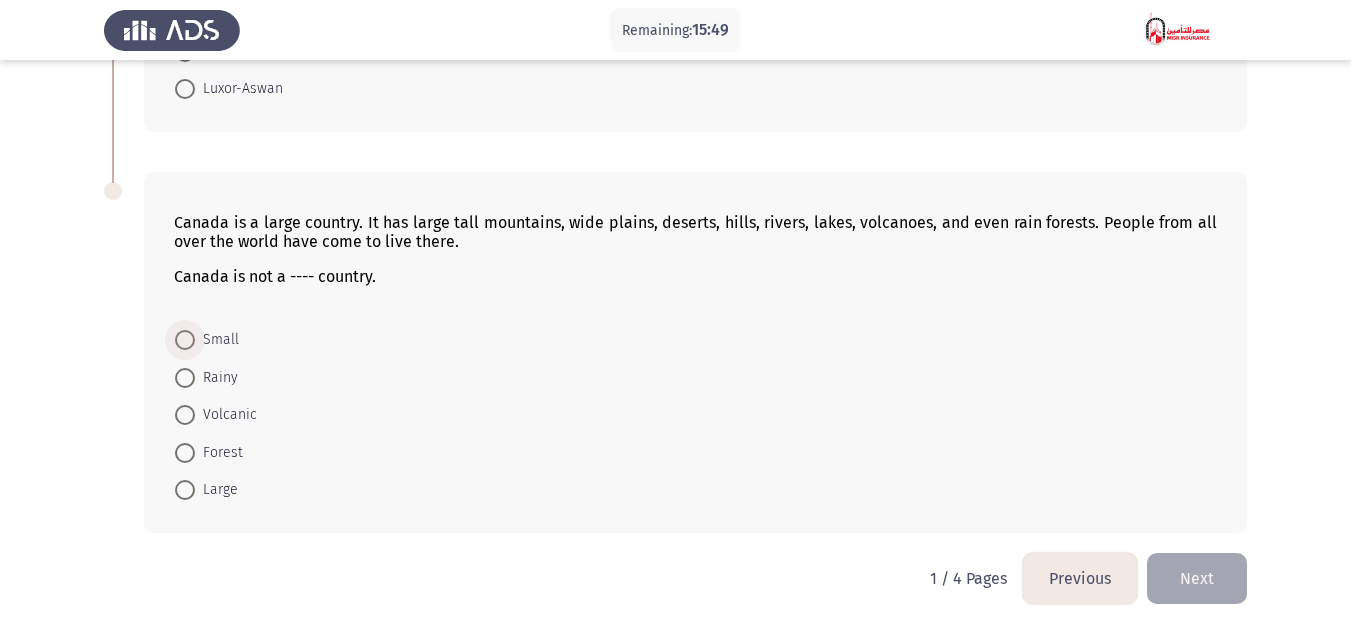click on "Small" at bounding box center [217, 340] 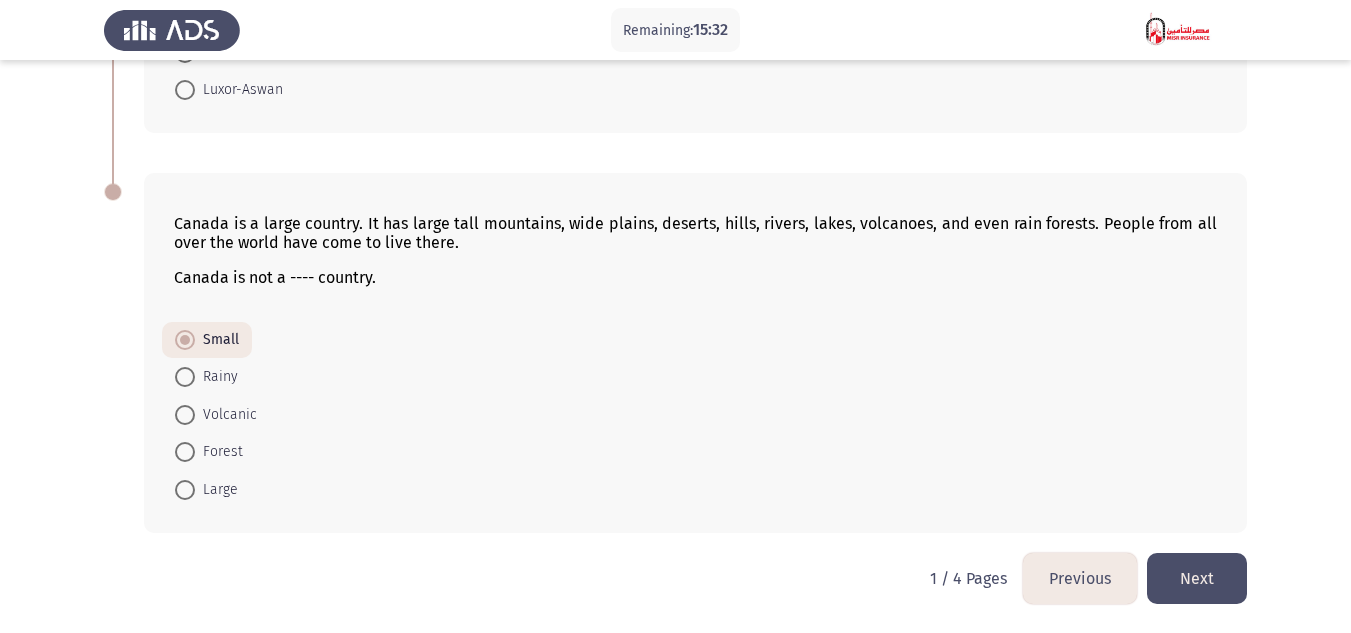 click on "Next" 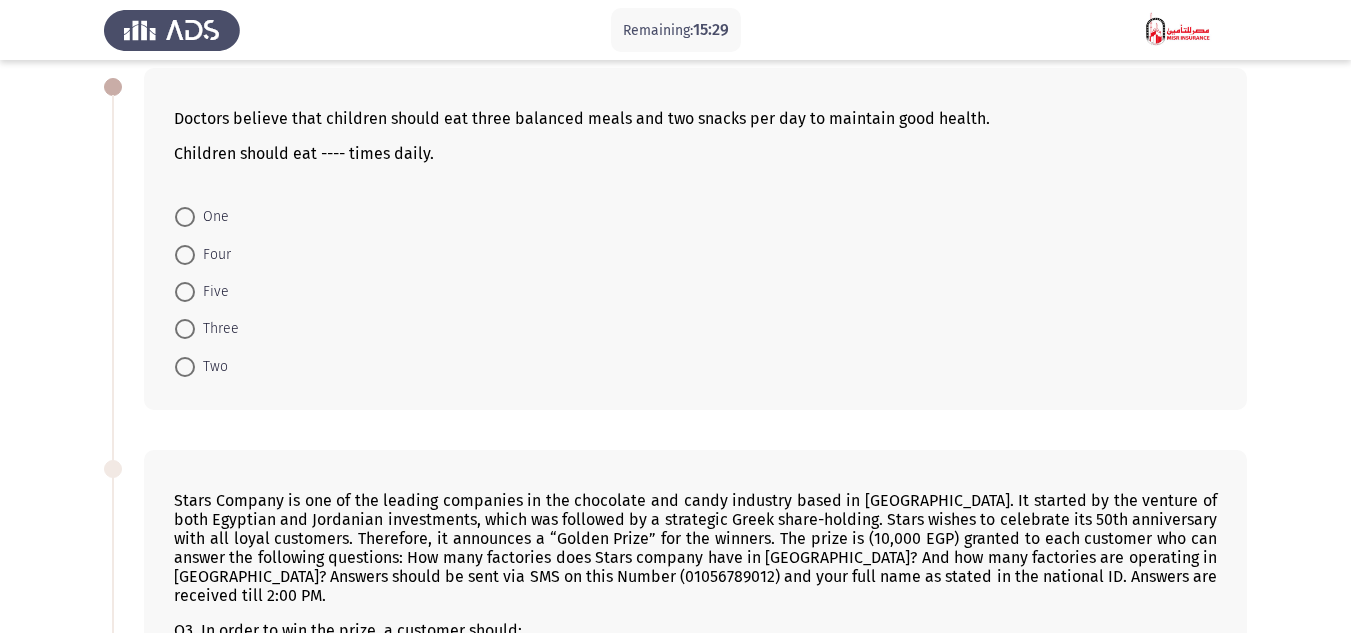 scroll, scrollTop: 0, scrollLeft: 0, axis: both 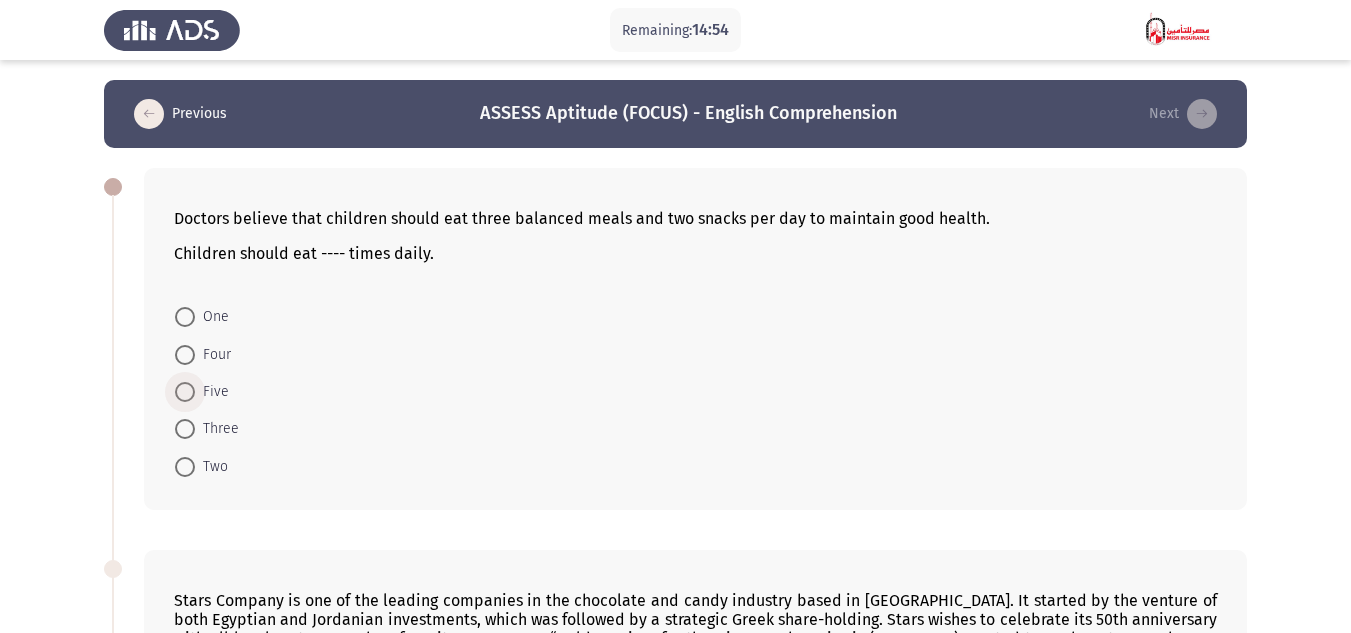 click on "Five" at bounding box center [212, 392] 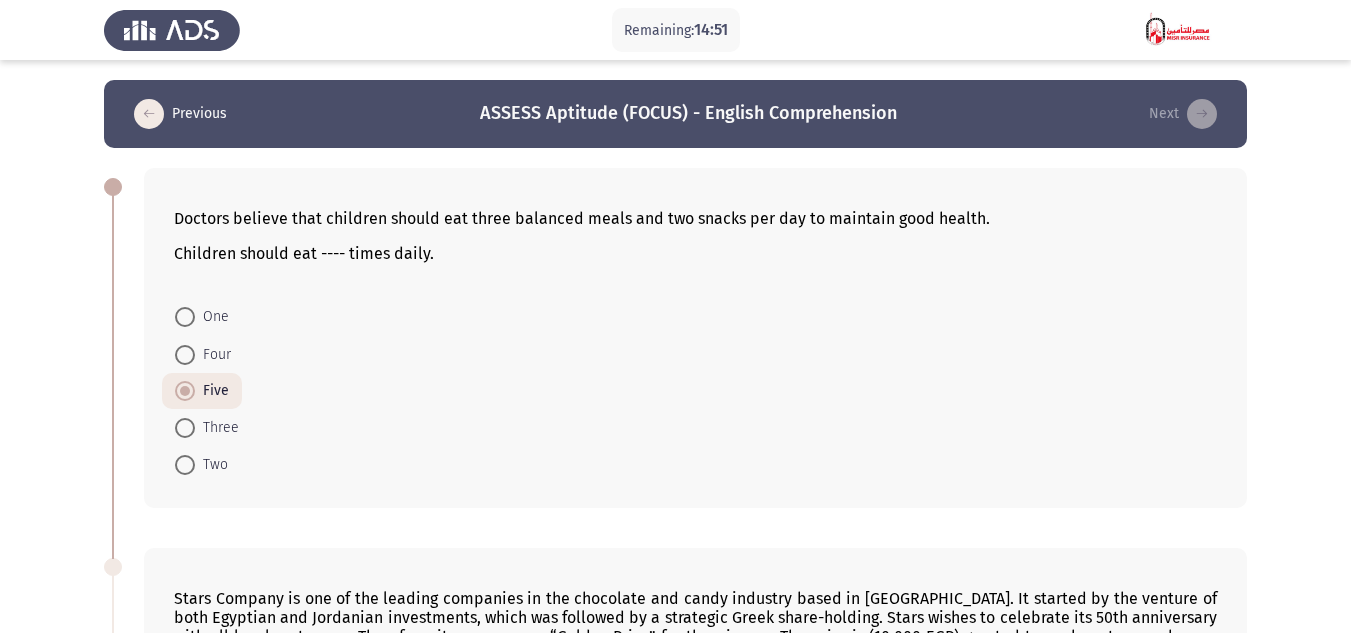 click on "Remaining:  14:51  Previous
ASSESS Aptitude (FOCUS) - English Comprehension   Next  Doctors believe that children should eat three balanced meals and two snacks per day to maintain good health.
Children should eat ---- times daily.
One     Four     Five     Three     Two  Stars Company is one of the leading companies in the chocolate and candy industry based in [GEOGRAPHIC_DATA]. It started by the venture of both Egyptian and Jordanian investments, which was followed by a strategic Greek share-holding. Stars wishes to celebrate its 50th anniversary with all loyal customers. Therefore, it announces a “Golden Prize” for the winners. The prize is (10,000 EGP) granted to each customer who can answer the following questions: How many factories does Stars company have in [GEOGRAPHIC_DATA]? And how many factories are operating in [GEOGRAPHIC_DATA]? Answers should be sent via SMS on this Number (01056789012) and your full name as stated in the national ID. Answers are received till 2:00 PM." 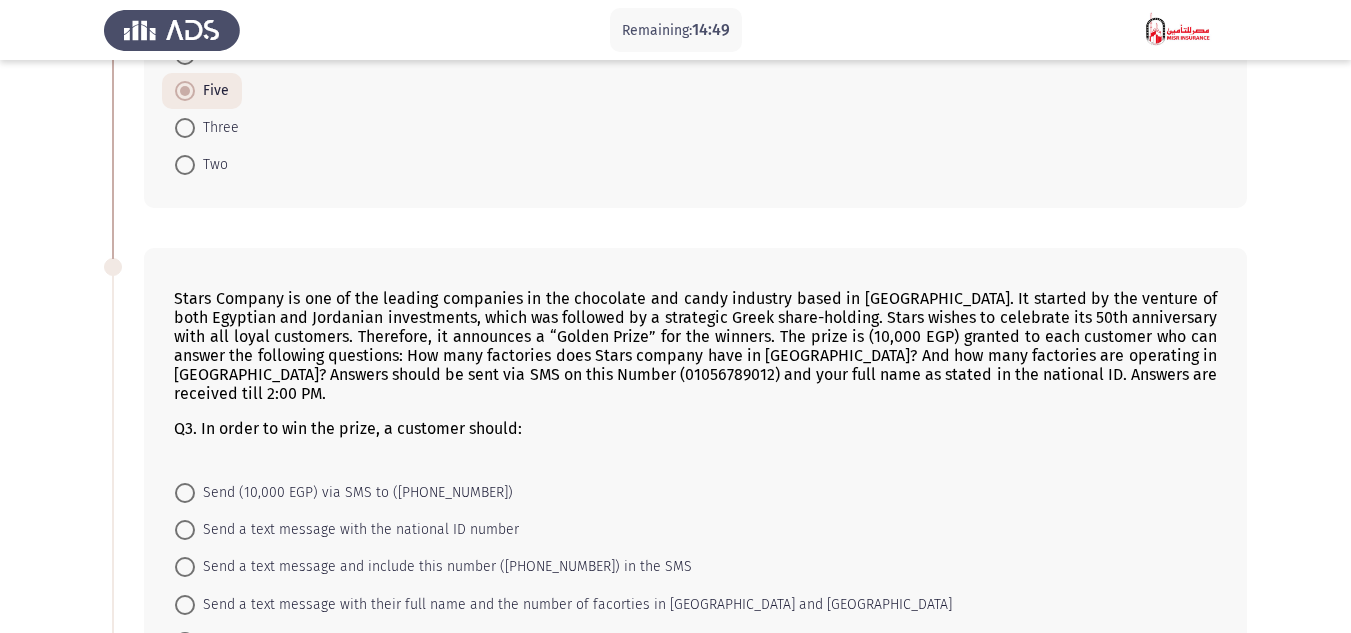 scroll, scrollTop: 400, scrollLeft: 0, axis: vertical 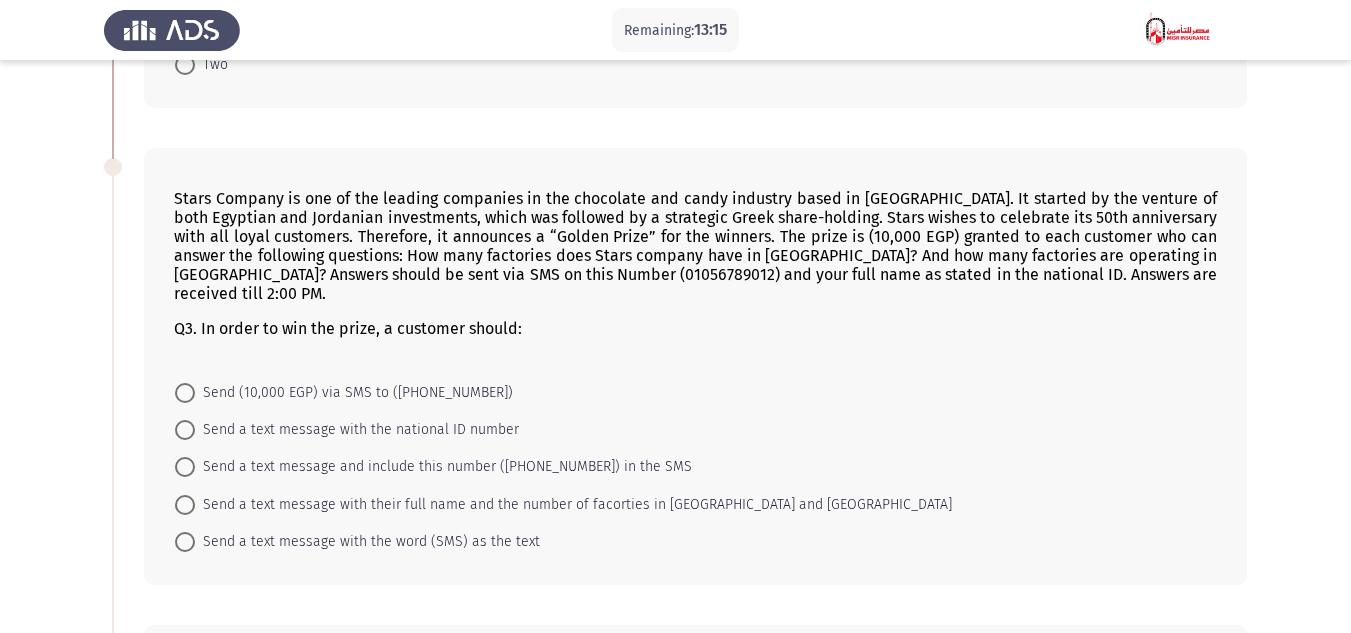 click on "Send a text message with their full name and the number of facorties in [GEOGRAPHIC_DATA] and [GEOGRAPHIC_DATA]" at bounding box center (573, 505) 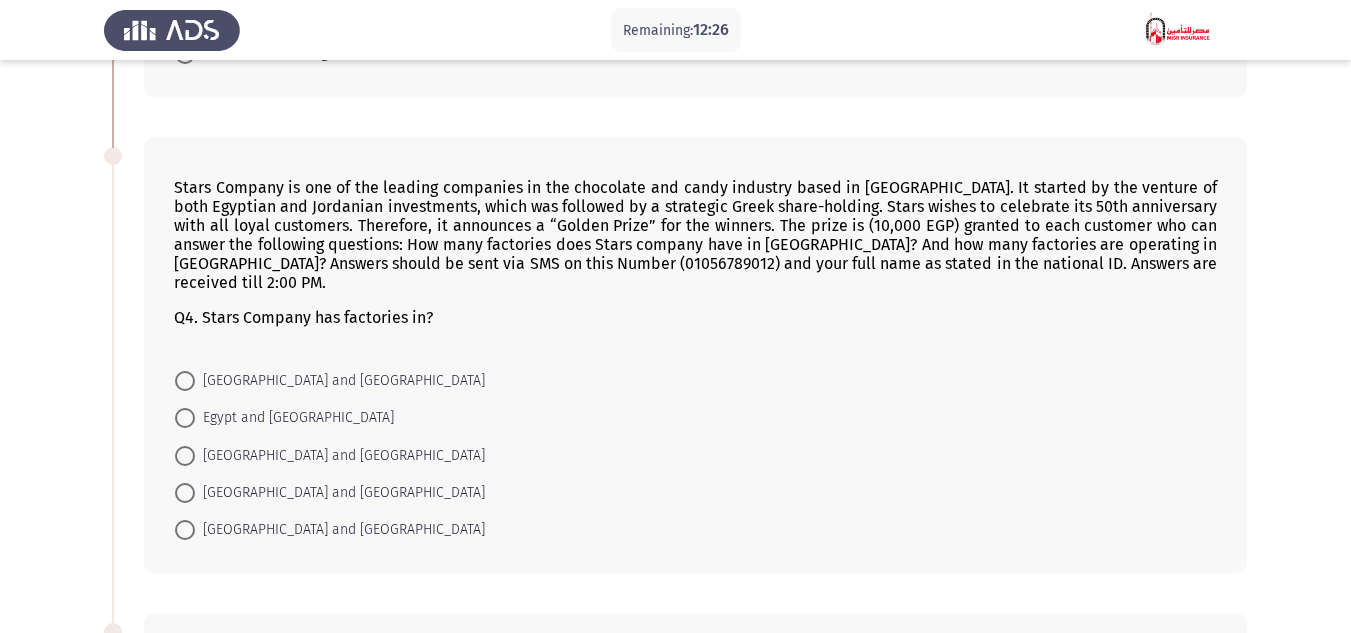 scroll, scrollTop: 900, scrollLeft: 0, axis: vertical 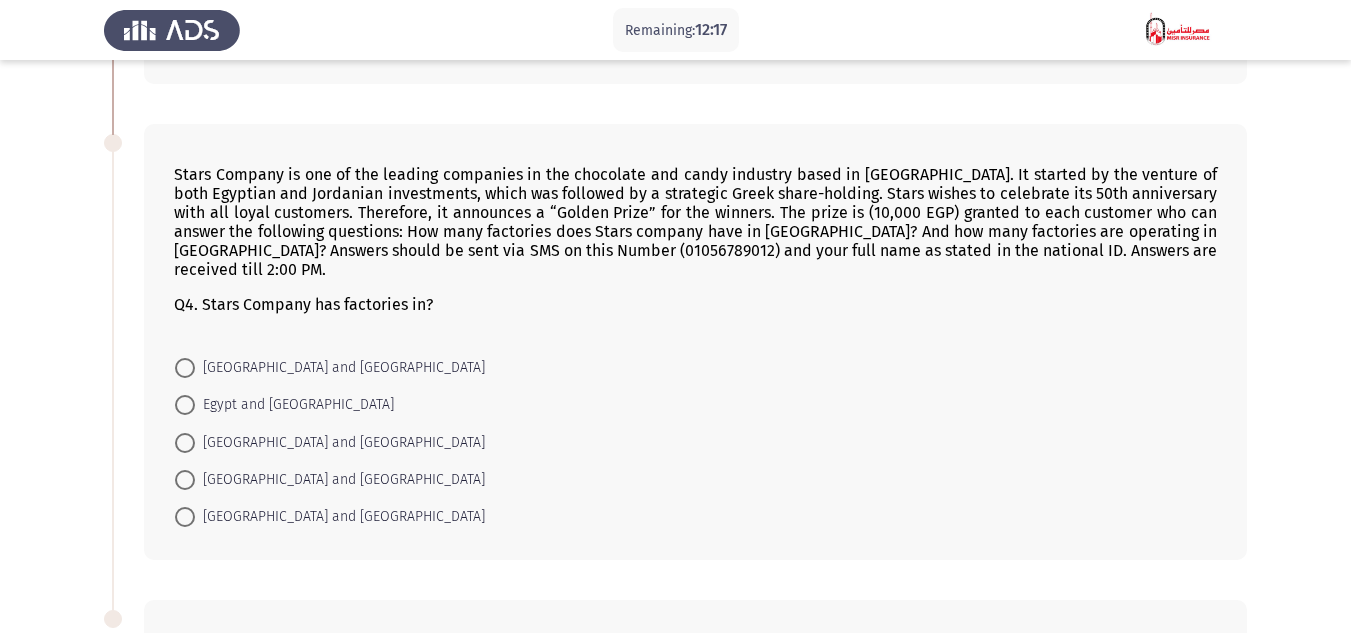 click on "[GEOGRAPHIC_DATA] and [GEOGRAPHIC_DATA]" at bounding box center (340, 480) 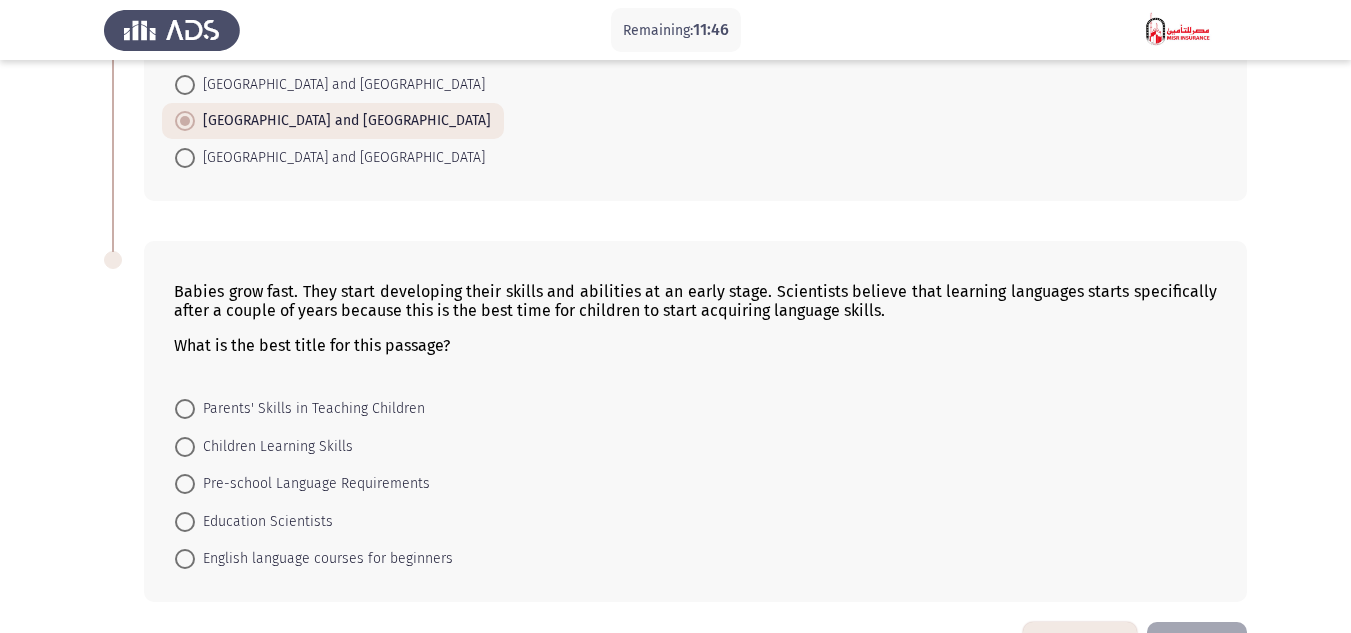 scroll, scrollTop: 1289, scrollLeft: 0, axis: vertical 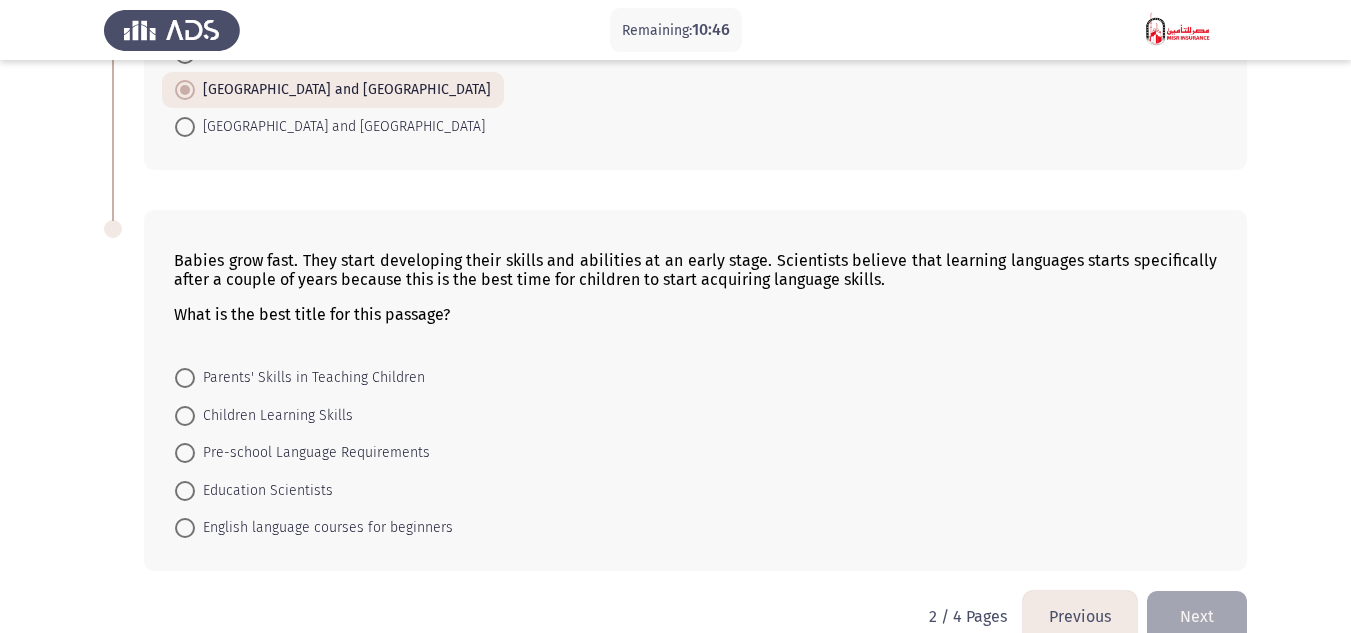 click on "Children Learning Skills" at bounding box center (274, 416) 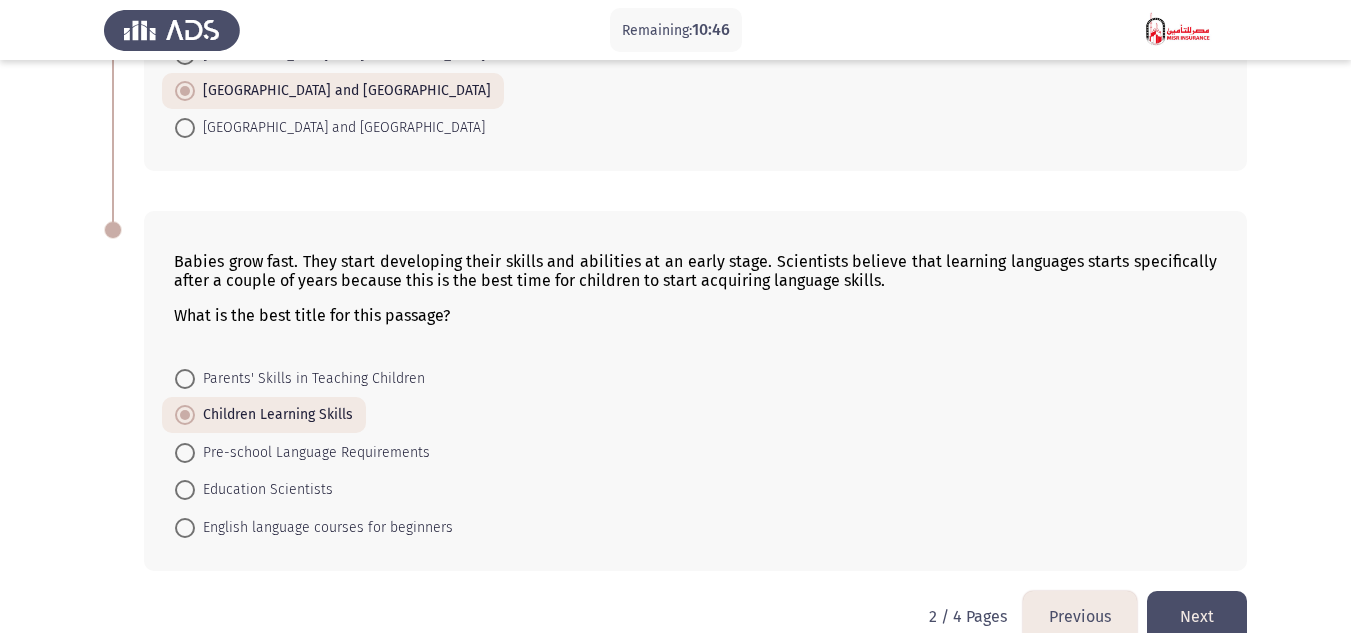 click on "Babies grow fast. They start developing their skills and abilities at an early stage. Scientists believe that learning languages starts specifically after a couple of years because this is the best time for children to start acquiring language skills.
What is the best title for this passage?
Parents' Skills in Teaching Children     Children Learning Skills     Pre-school Language Requirements     Education Scientists     English language courses for beginners" 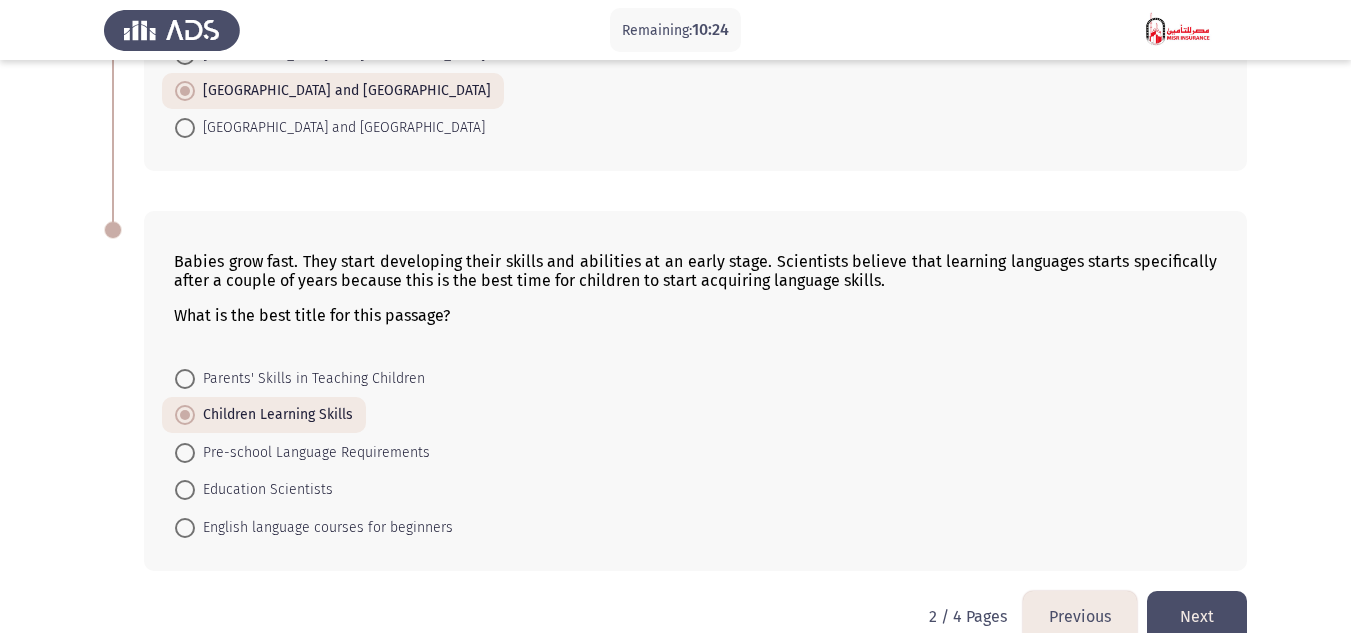 click on "Next" 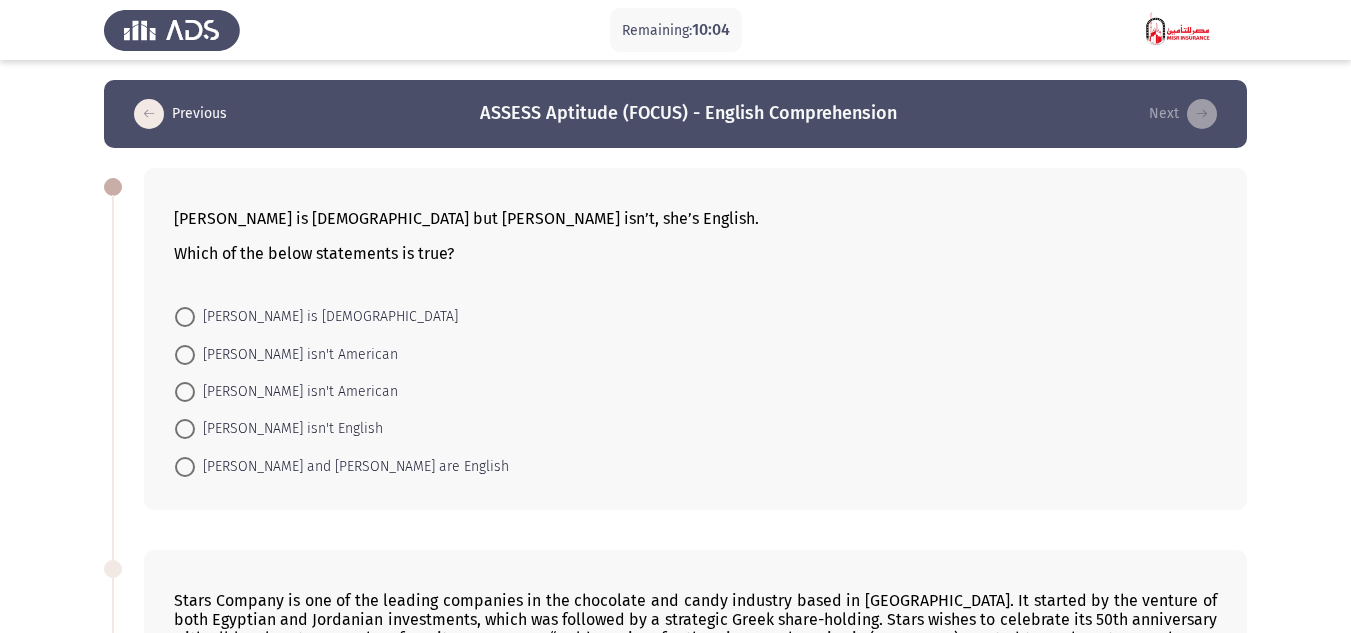 click on "[PERSON_NAME] isn't American" at bounding box center (296, 355) 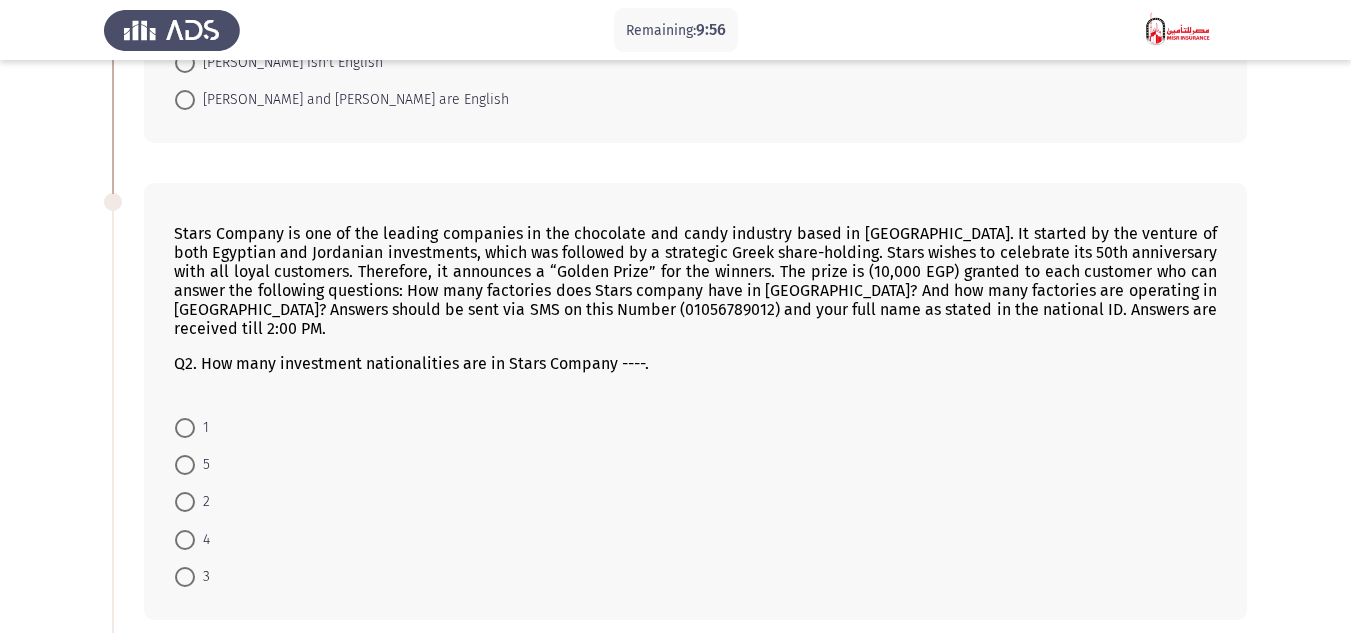 scroll, scrollTop: 400, scrollLeft: 0, axis: vertical 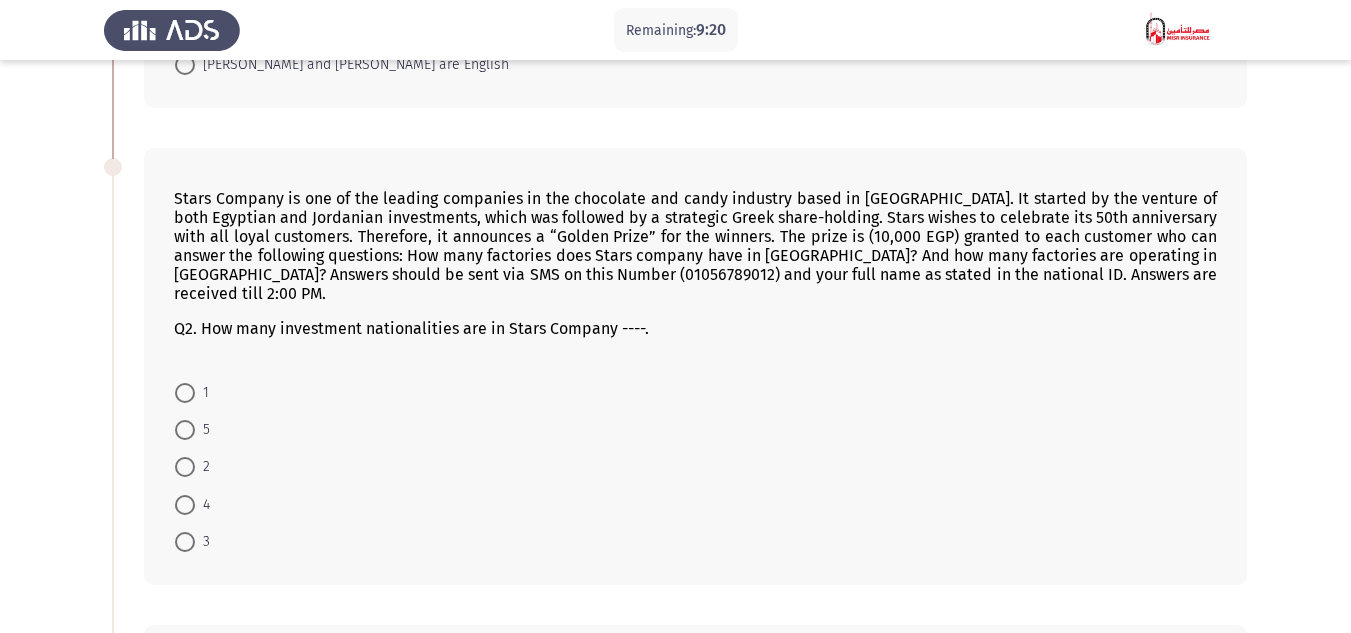click on "2" at bounding box center (202, 467) 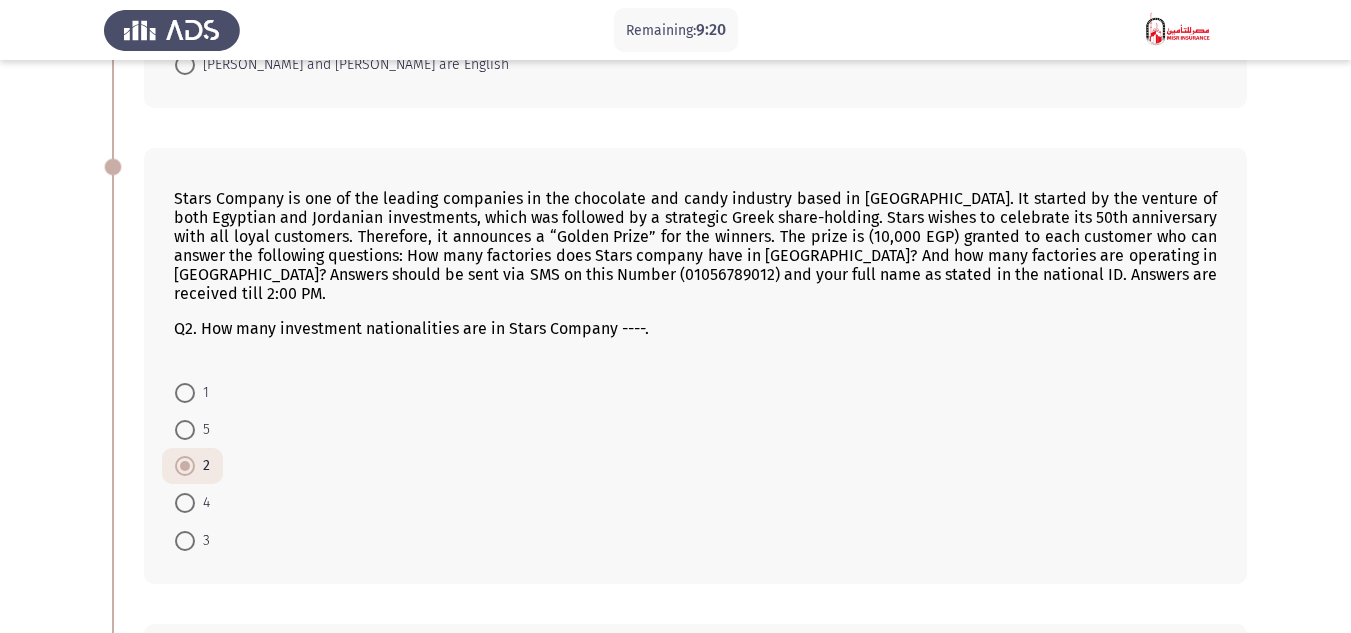 click on "Remaining:  9:20  Previous
ASSESS Aptitude (FOCUS) - English Comprehension   Next  [PERSON_NAME] is [DEMOGRAPHIC_DATA] but [PERSON_NAME] isn’t, she’s English.
Which of the below statements is true?    [PERSON_NAME] is [DEMOGRAPHIC_DATA]     [PERSON_NAME] isn't American     [PERSON_NAME] isn't American     [PERSON_NAME] isn't English     [PERSON_NAME] and [PERSON_NAME] are English  Stars Company is one of the leading companies in the chocolate and candy industry based in [GEOGRAPHIC_DATA]. It started by the venture of both Egyptian and Jordanian investments, which was followed by a strategic Greek share-holding. Stars wishes to celebrate its 50th anniversary with all loyal customers. Therefore, it announces a “Golden Prize” for the winners. The prize is (10,000 EGP) granted to each customer who can answer the following questions: How many factories does Stars company have in [GEOGRAPHIC_DATA]? And how many factories are operating in [GEOGRAPHIC_DATA]? Answers should be sent via SMS on this Number (01056789012) and your full name as stated in the national ID. Answers are received till 2:00 PM." 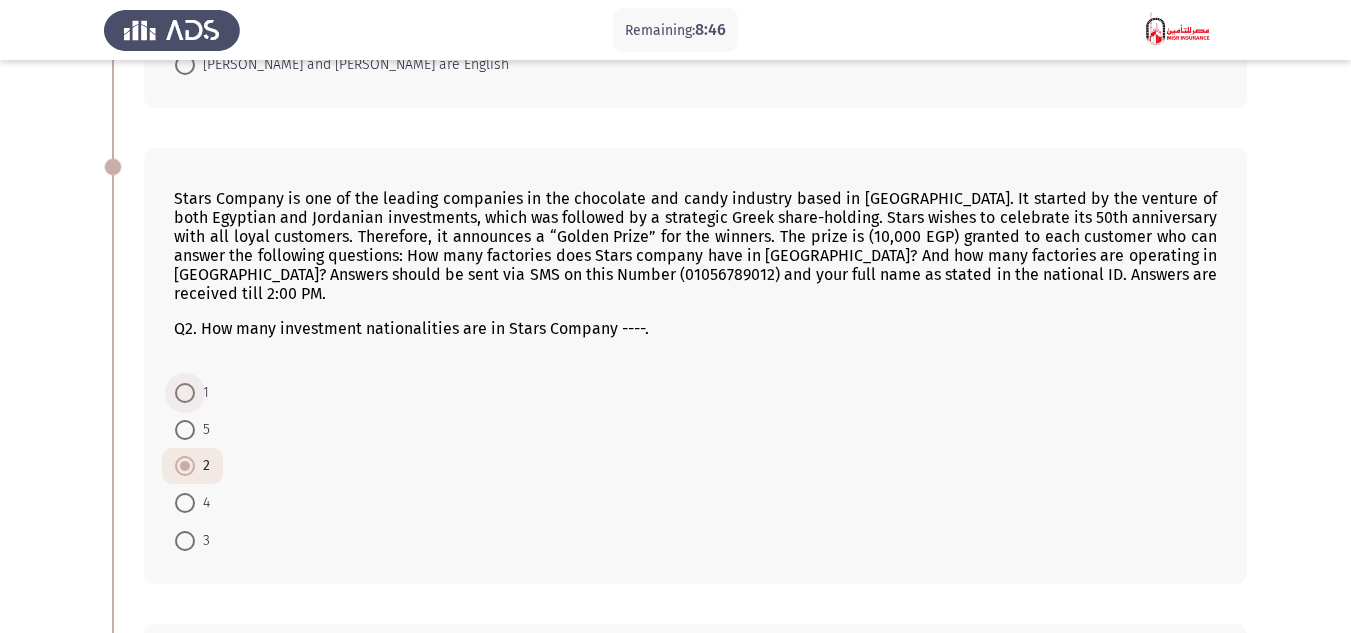 click at bounding box center [185, 393] 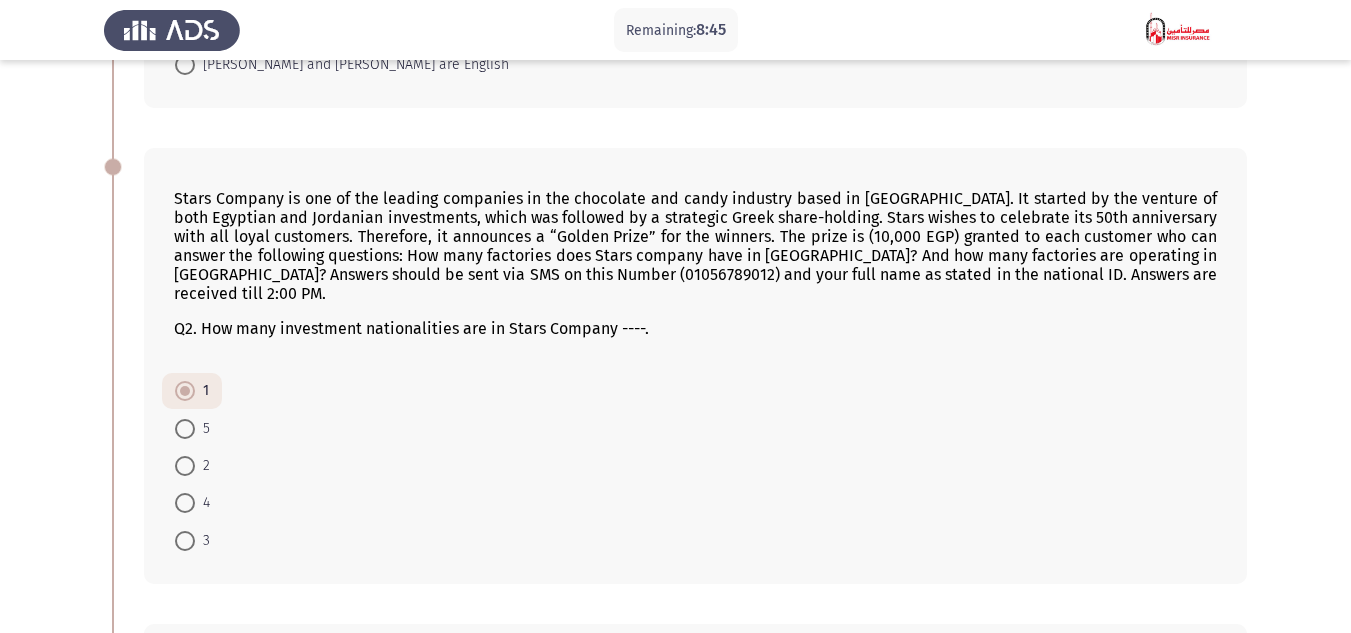 click on "Remaining:  8:45  Previous
ASSESS Aptitude (FOCUS) - English Comprehension   Next  [PERSON_NAME] is [DEMOGRAPHIC_DATA] but [PERSON_NAME] isn’t, she’s English.
Which of the below statements is true?    [PERSON_NAME] is [DEMOGRAPHIC_DATA]     [PERSON_NAME] isn't American     [PERSON_NAME] isn't American     [PERSON_NAME] isn't English     [PERSON_NAME] and [PERSON_NAME] are English  Stars Company is one of the leading companies in the chocolate and candy industry based in [GEOGRAPHIC_DATA]. It started by the venture of both Egyptian and Jordanian investments, which was followed by a strategic Greek share-holding. Stars wishes to celebrate its 50th anniversary with all loyal customers. Therefore, it announces a “Golden Prize” for the winners. The prize is (10,000 EGP) granted to each customer who can answer the following questions: How many factories does Stars company have in [GEOGRAPHIC_DATA]? And how many factories are operating in [GEOGRAPHIC_DATA]? Answers should be sent via SMS on this Number (01056789012) and your full name as stated in the national ID. Answers are received till 2:00 PM." 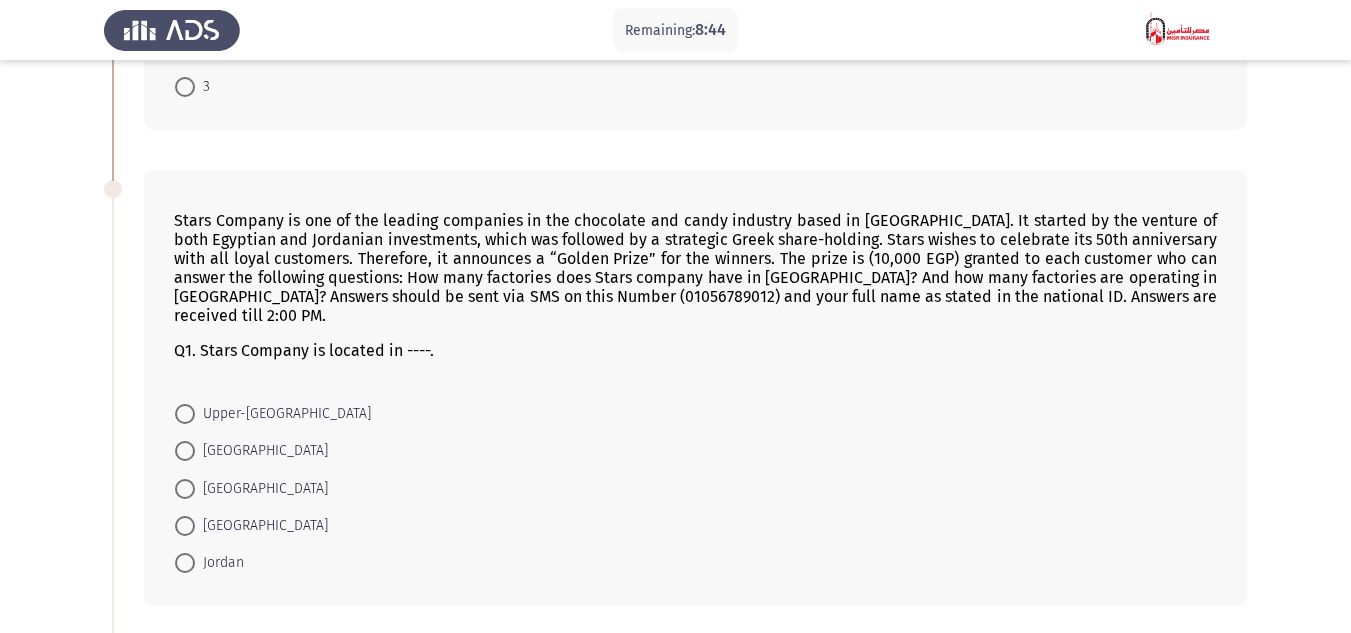 scroll, scrollTop: 900, scrollLeft: 0, axis: vertical 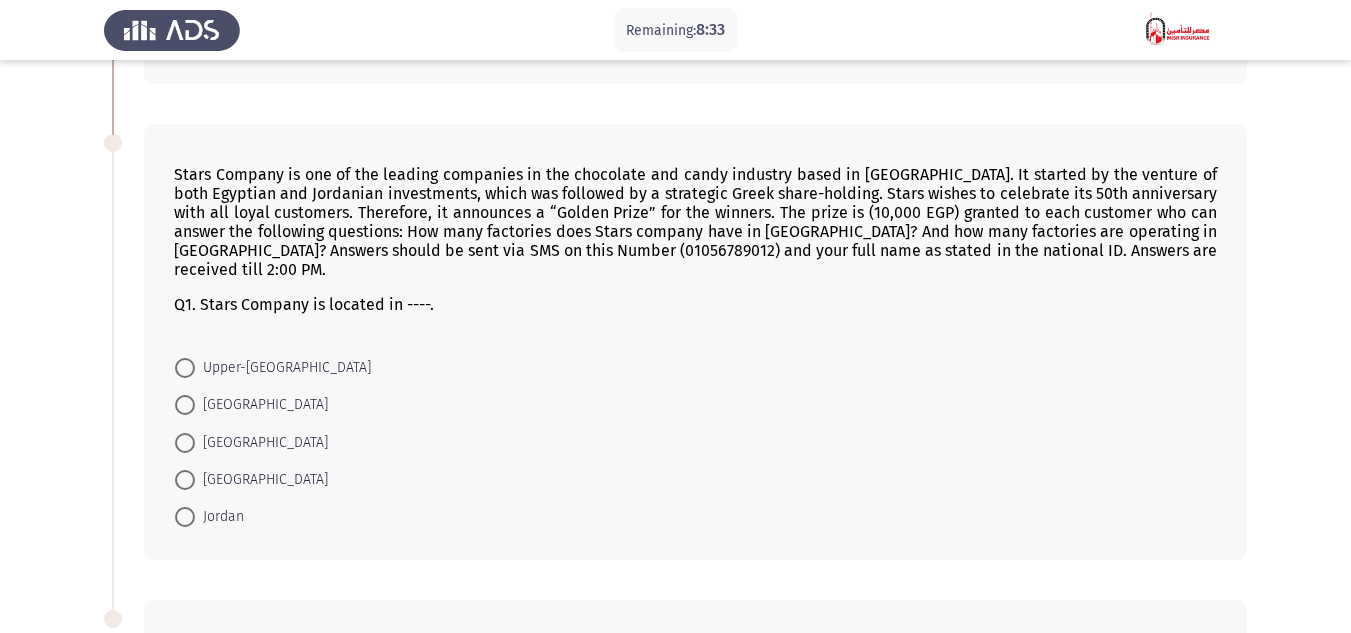 click on "Upper-[GEOGRAPHIC_DATA]" at bounding box center [283, 368] 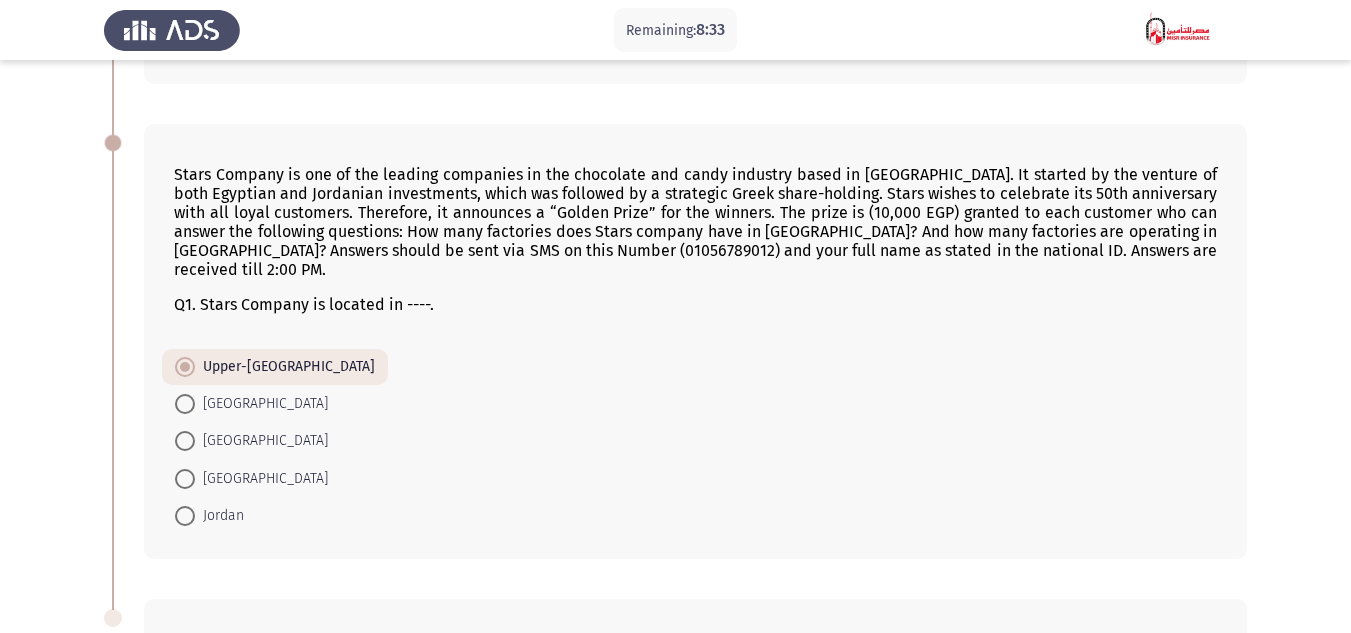 click on "Remaining:  8:33  Previous
ASSESS Aptitude (FOCUS) - English Comprehension   Next  [PERSON_NAME] is [DEMOGRAPHIC_DATA] but [PERSON_NAME] isn’t, she’s English.
Which of the below statements is true?    [PERSON_NAME] is [DEMOGRAPHIC_DATA]     [PERSON_NAME] isn't American     [PERSON_NAME] isn't American     [PERSON_NAME] isn't English     [PERSON_NAME] and [PERSON_NAME] are English  Stars Company is one of the leading companies in the chocolate and candy industry based in [GEOGRAPHIC_DATA]. It started by the venture of both Egyptian and Jordanian investments, which was followed by a strategic Greek share-holding. Stars wishes to celebrate its 50th anniversary with all loyal customers. Therefore, it announces a “Golden Prize” for the winners. The prize is (10,000 EGP) granted to each customer who can answer the following questions: How many factories does Stars company have in [GEOGRAPHIC_DATA]? And how many factories are operating in [GEOGRAPHIC_DATA]? Answers should be sent via SMS on this Number (01056789012) and your full name as stated in the national ID. Answers are received till 2:00 PM." 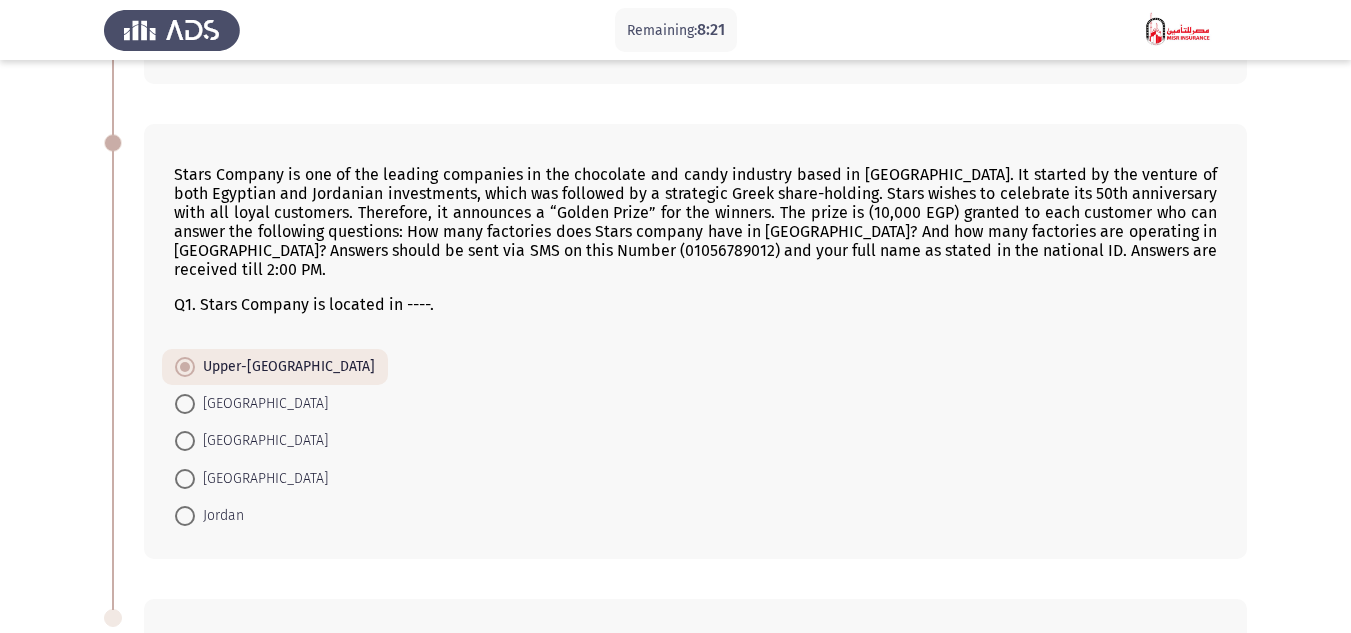 click on "Stars Company is one of the leading companies in the chocolate and candy industry based in [GEOGRAPHIC_DATA]. It started by the venture of both Egyptian and Jordanian investments, which was followed by a strategic Greek share-holding. Stars wishes to celebrate its 50th anniversary with all loyal customers. Therefore, it announces a “Golden Prize” for the winners. The prize is (10,000 EGP) granted to each customer who can answer the following questions: How many factories does Stars company have in [GEOGRAPHIC_DATA]? And how many factories are operating in [GEOGRAPHIC_DATA]? Answers should be sent via SMS on this Number (01056789012) and your full name as stated in the national ID. Answers are received till 2:00 PM.
Q1. Stars Company is located in ----.    Upper-[GEOGRAPHIC_DATA]     [GEOGRAPHIC_DATA]     [GEOGRAPHIC_DATA]     [GEOGRAPHIC_DATA]     [GEOGRAPHIC_DATA]" 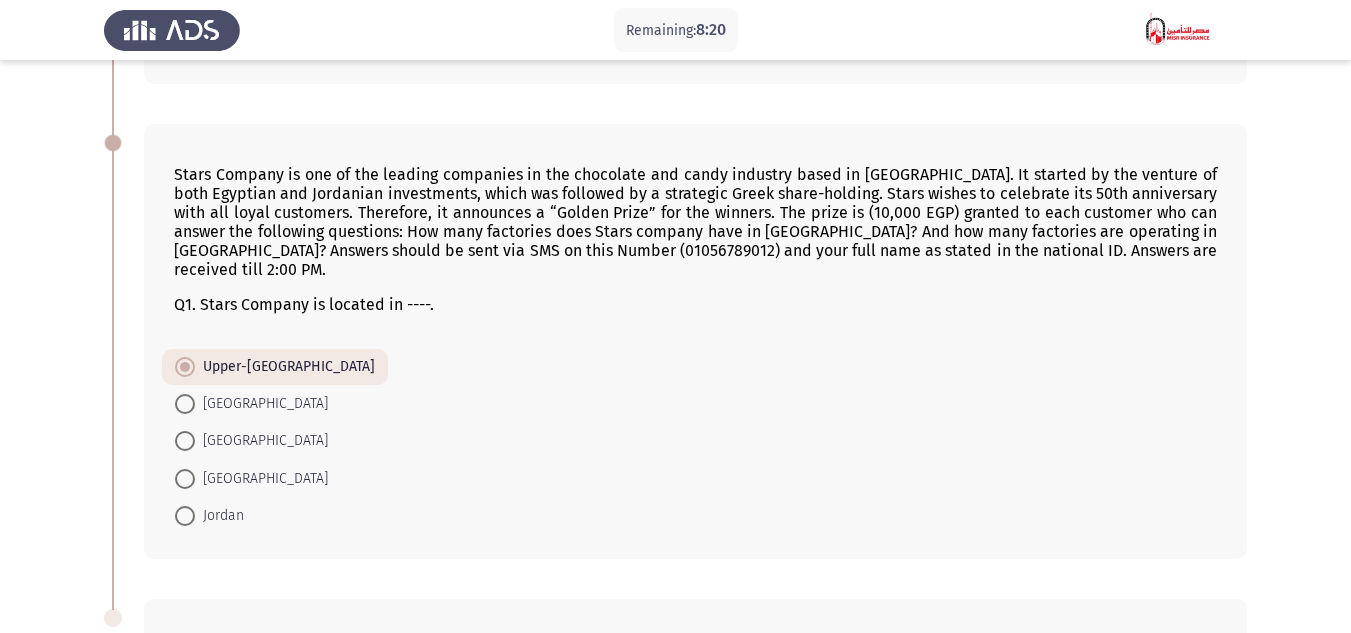 click on "[GEOGRAPHIC_DATA]" at bounding box center (251, 440) 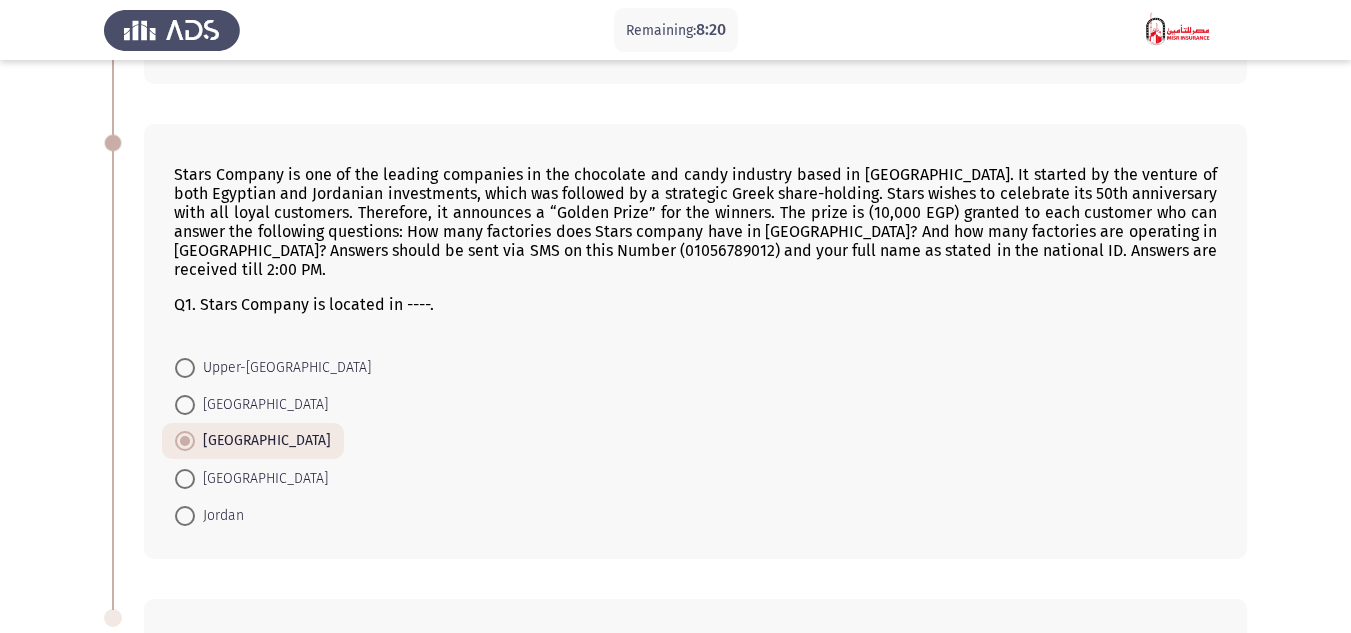click on "Remaining:  8:20  Previous
ASSESS Aptitude (FOCUS) - English Comprehension   Next  [PERSON_NAME] is [DEMOGRAPHIC_DATA] but [PERSON_NAME] isn’t, she’s English.
Which of the below statements is true?    [PERSON_NAME] is [DEMOGRAPHIC_DATA]     [PERSON_NAME] isn't American     [PERSON_NAME] isn't American     [PERSON_NAME] isn't English     [PERSON_NAME] and [PERSON_NAME] are English  Stars Company is one of the leading companies in the chocolate and candy industry based in [GEOGRAPHIC_DATA]. It started by the venture of both Egyptian and Jordanian investments, which was followed by a strategic Greek share-holding. Stars wishes to celebrate its 50th anniversary with all loyal customers. Therefore, it announces a “Golden Prize” for the winners. The prize is (10,000 EGP) granted to each customer who can answer the following questions: How many factories does Stars company have in [GEOGRAPHIC_DATA]? And how many factories are operating in [GEOGRAPHIC_DATA]? Answers should be sent via SMS on this Number (01056789012) and your full name as stated in the national ID. Answers are received till 2:00 PM." 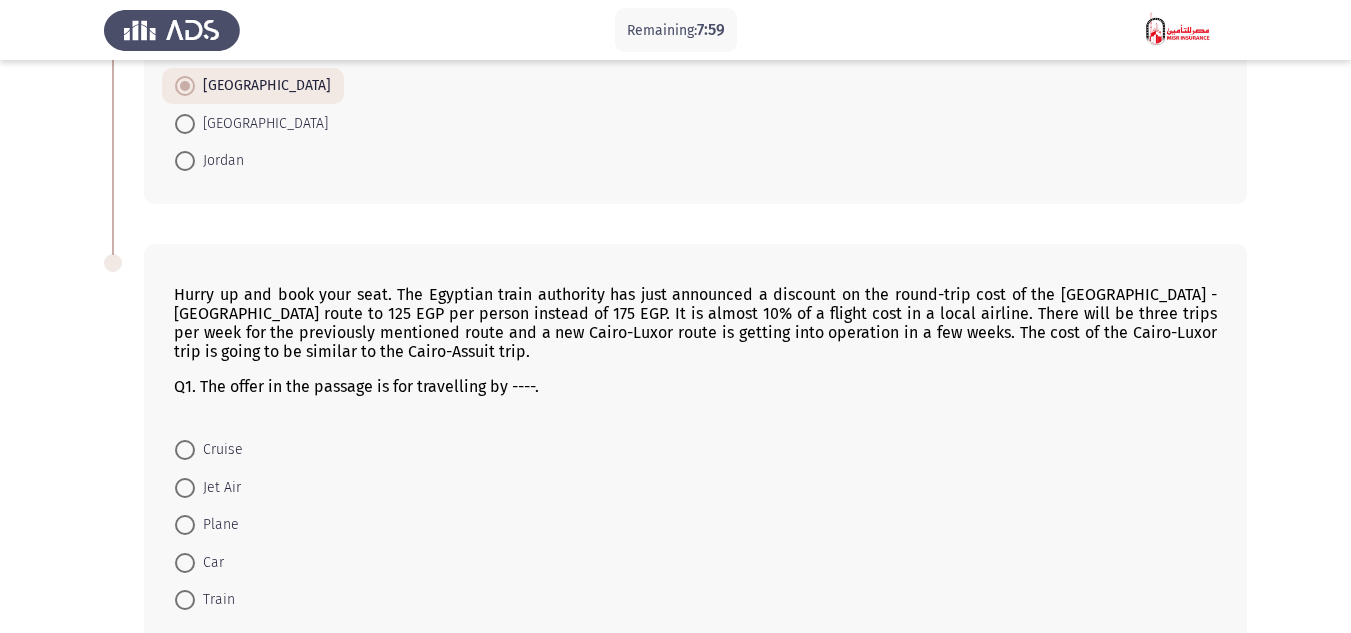 scroll, scrollTop: 1300, scrollLeft: 0, axis: vertical 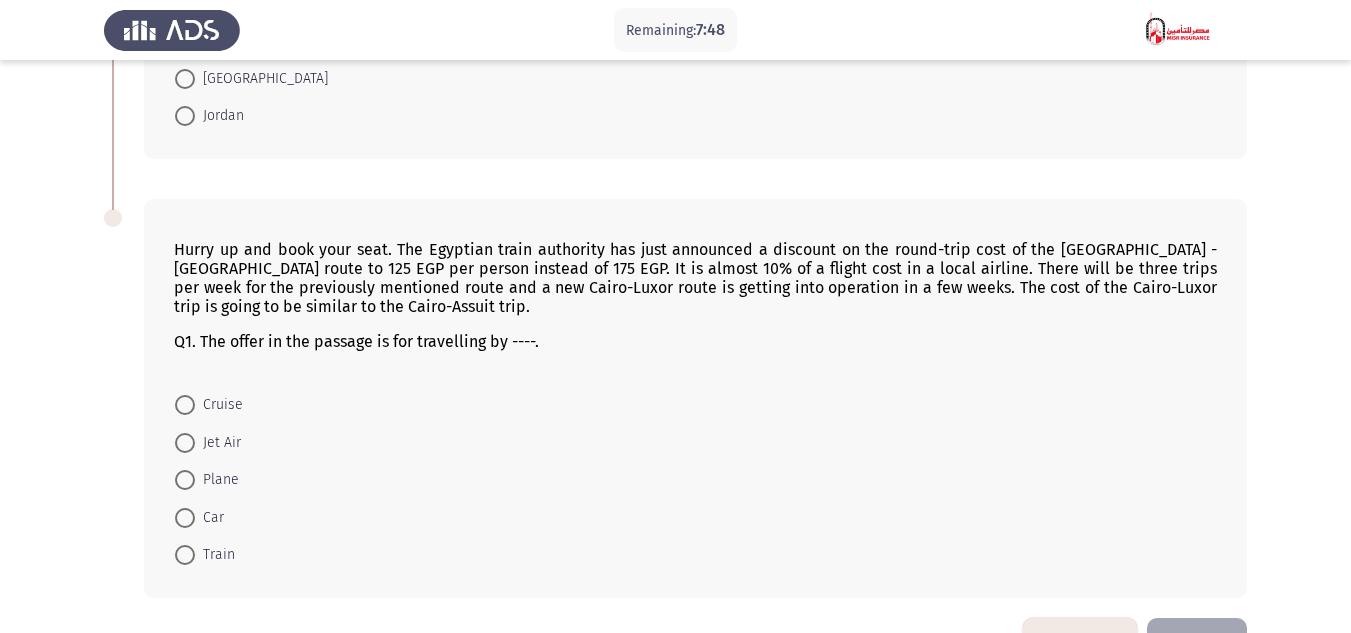 click on "Train" at bounding box center (215, 555) 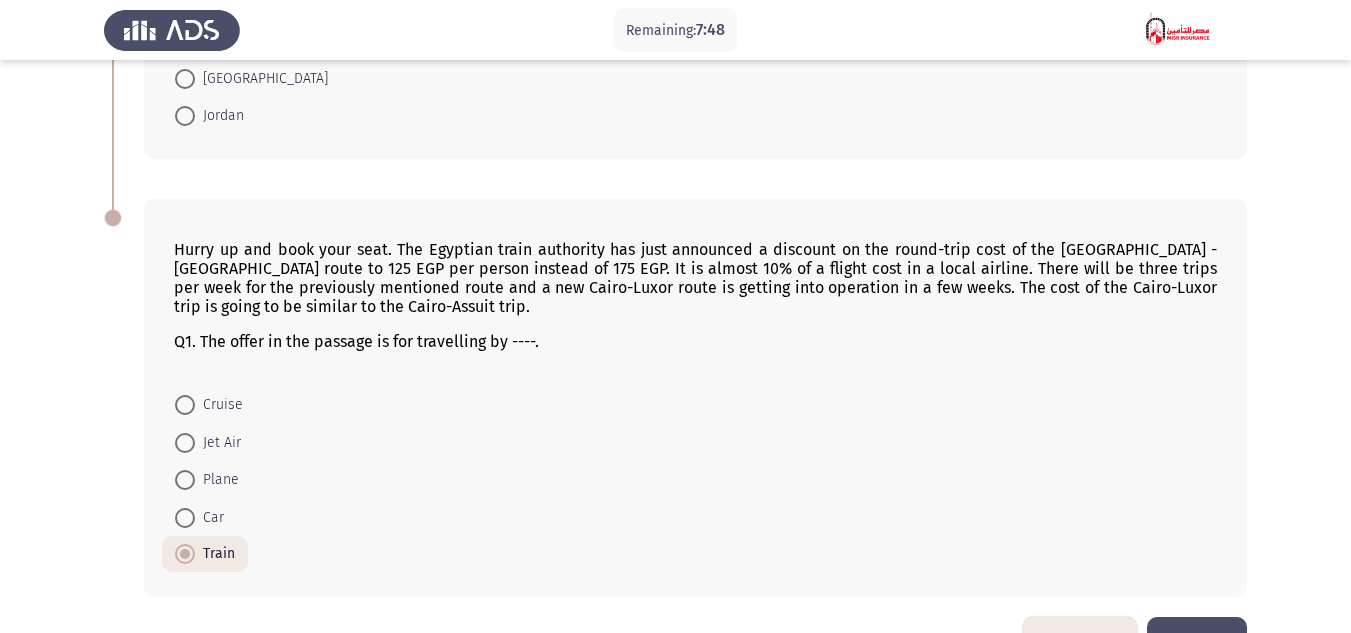 click on "Remaining:  7:48  Previous
ASSESS Aptitude (FOCUS) - English Comprehension   Next  [PERSON_NAME] is [DEMOGRAPHIC_DATA] but [PERSON_NAME] isn’t, she’s English.
Which of the below statements is true?    [PERSON_NAME] is [DEMOGRAPHIC_DATA]     [PERSON_NAME] isn't American     [PERSON_NAME] isn't American     [PERSON_NAME] isn't English     [PERSON_NAME] and [PERSON_NAME] are English  Stars Company is one of the leading companies in the chocolate and candy industry based in [GEOGRAPHIC_DATA]. It started by the venture of both Egyptian and Jordanian investments, which was followed by a strategic Greek share-holding. Stars wishes to celebrate its 50th anniversary with all loyal customers. Therefore, it announces a “Golden Prize” for the winners. The prize is (10,000 EGP) granted to each customer who can answer the following questions: How many factories does Stars company have in [GEOGRAPHIC_DATA]? And how many factories are operating in [GEOGRAPHIC_DATA]? Answers should be sent via SMS on this Number (01056789012) and your full name as stated in the national ID. Answers are received till 2:00 PM." 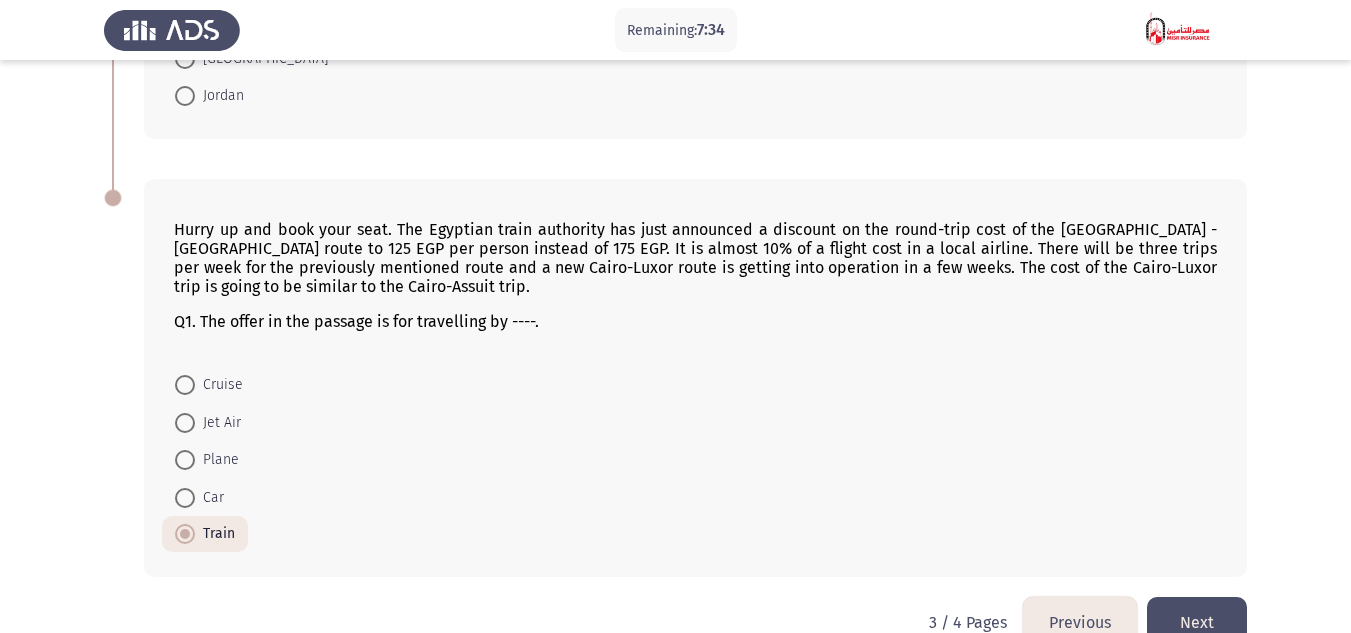 scroll, scrollTop: 1326, scrollLeft: 0, axis: vertical 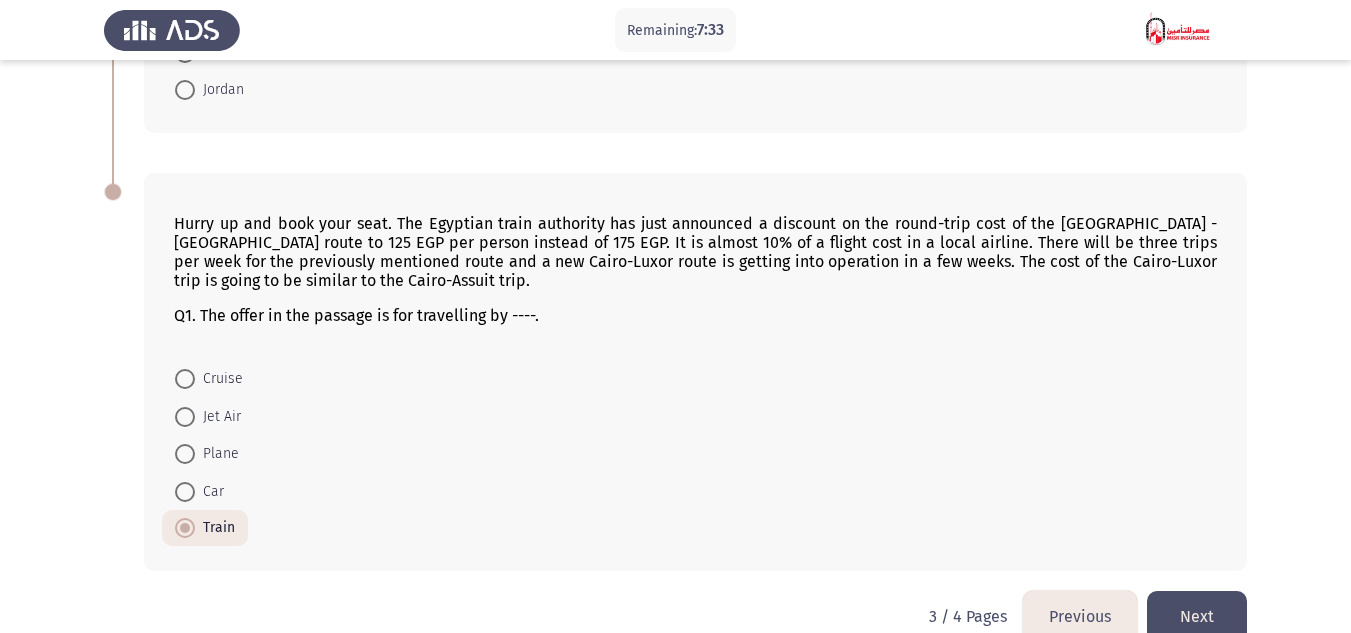 click on "Next" 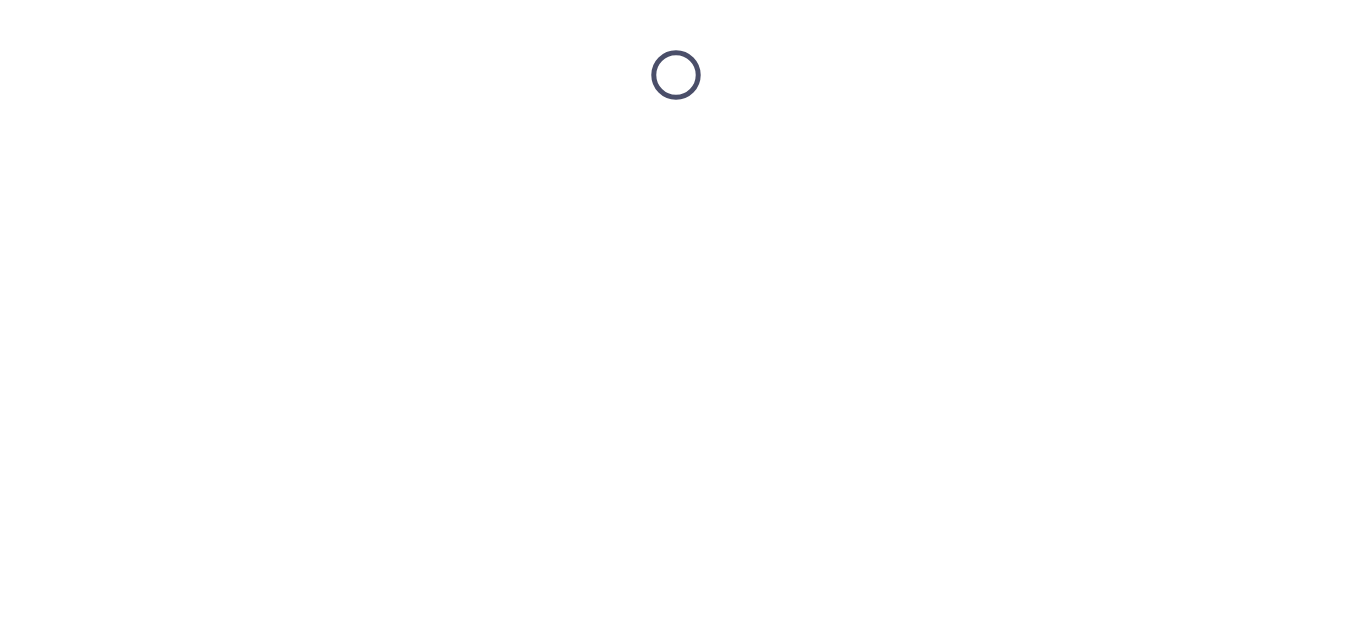 scroll, scrollTop: 0, scrollLeft: 0, axis: both 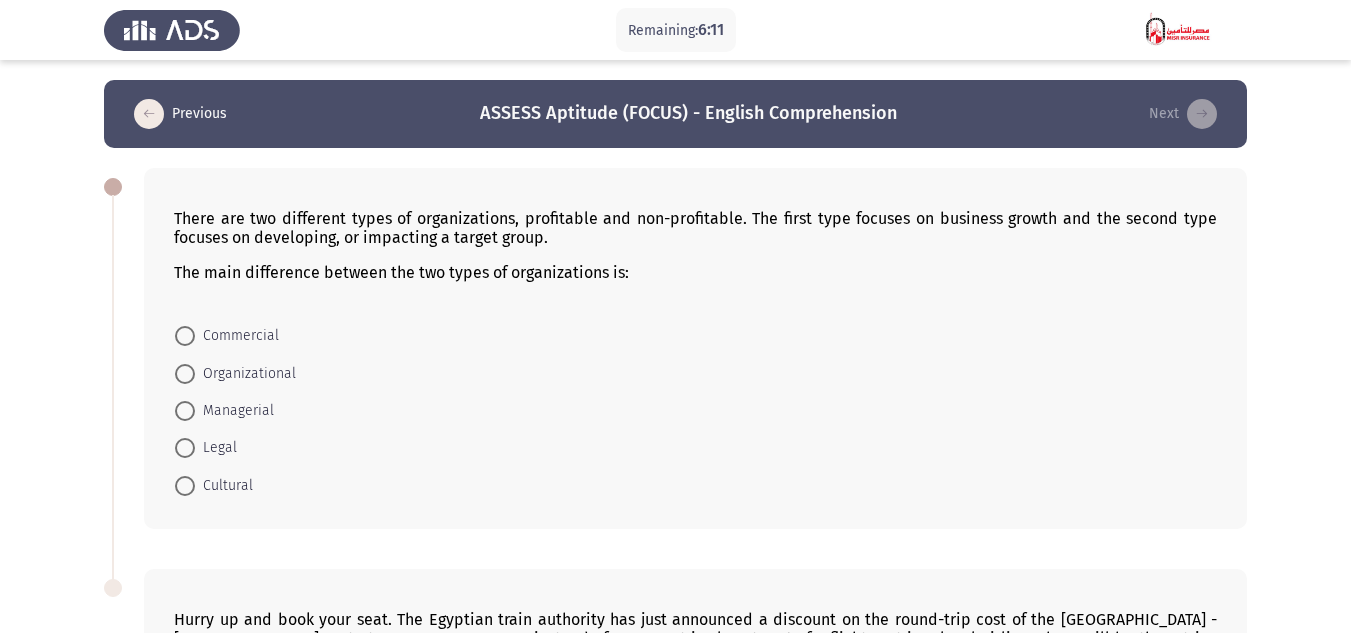 click at bounding box center (185, 336) 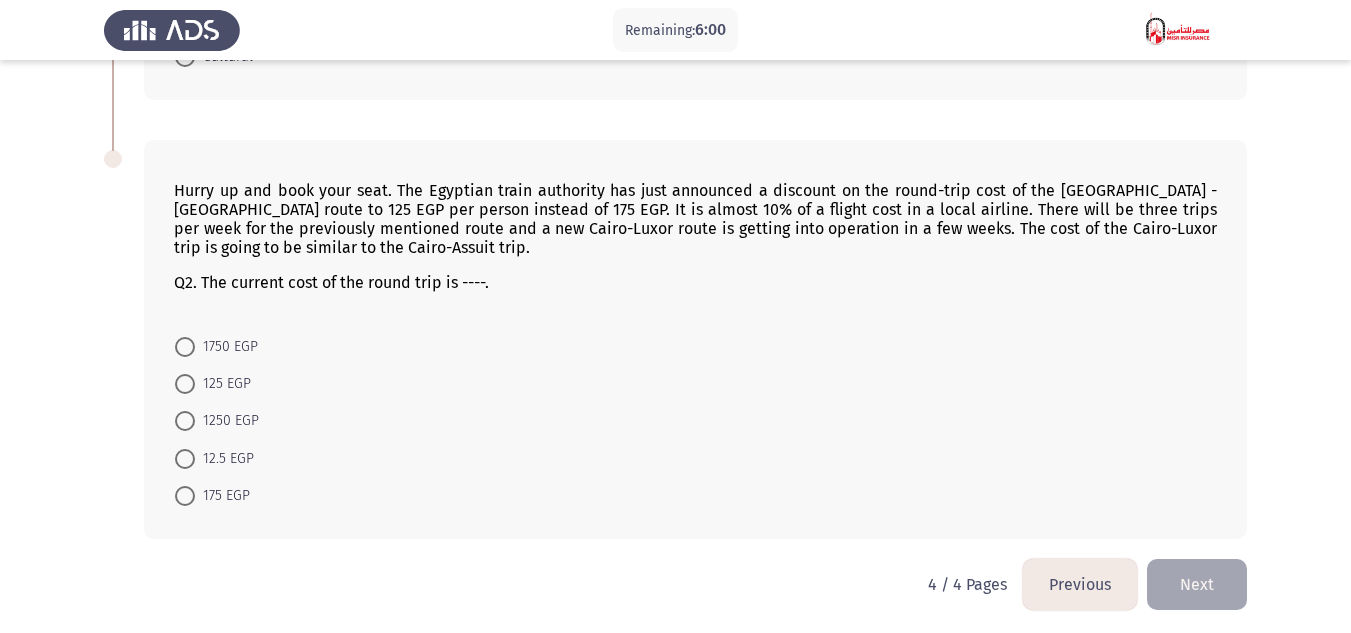 scroll, scrollTop: 433, scrollLeft: 0, axis: vertical 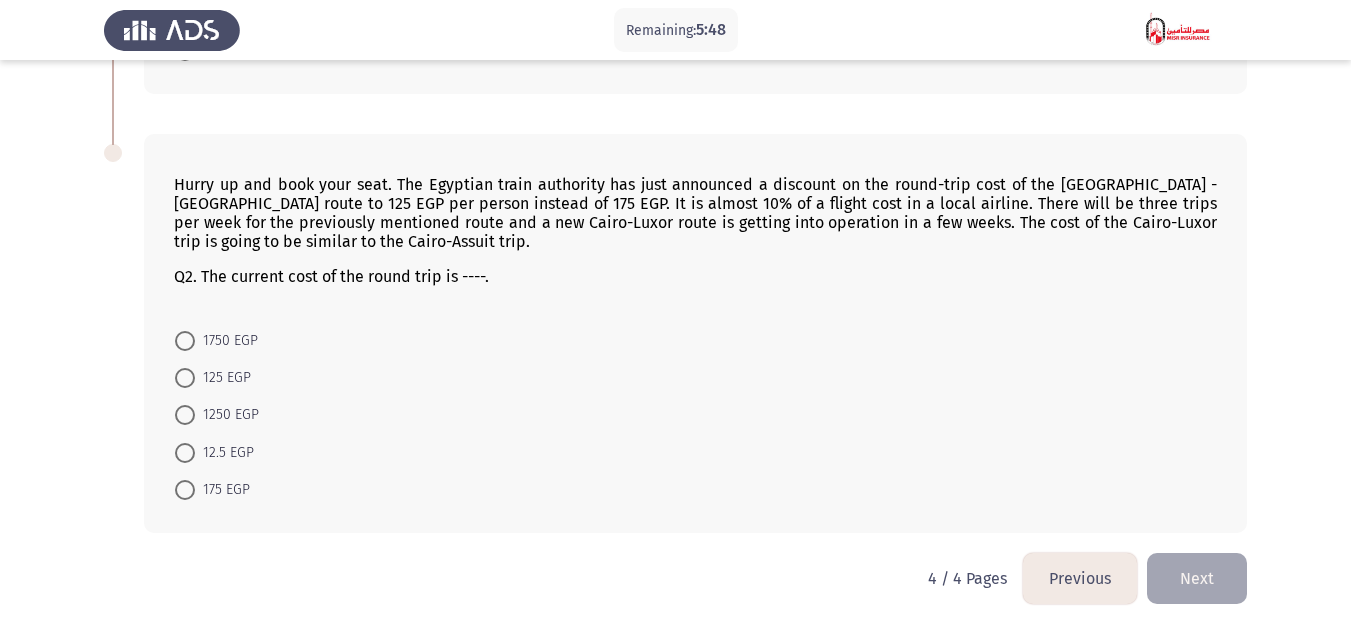 click at bounding box center [185, 490] 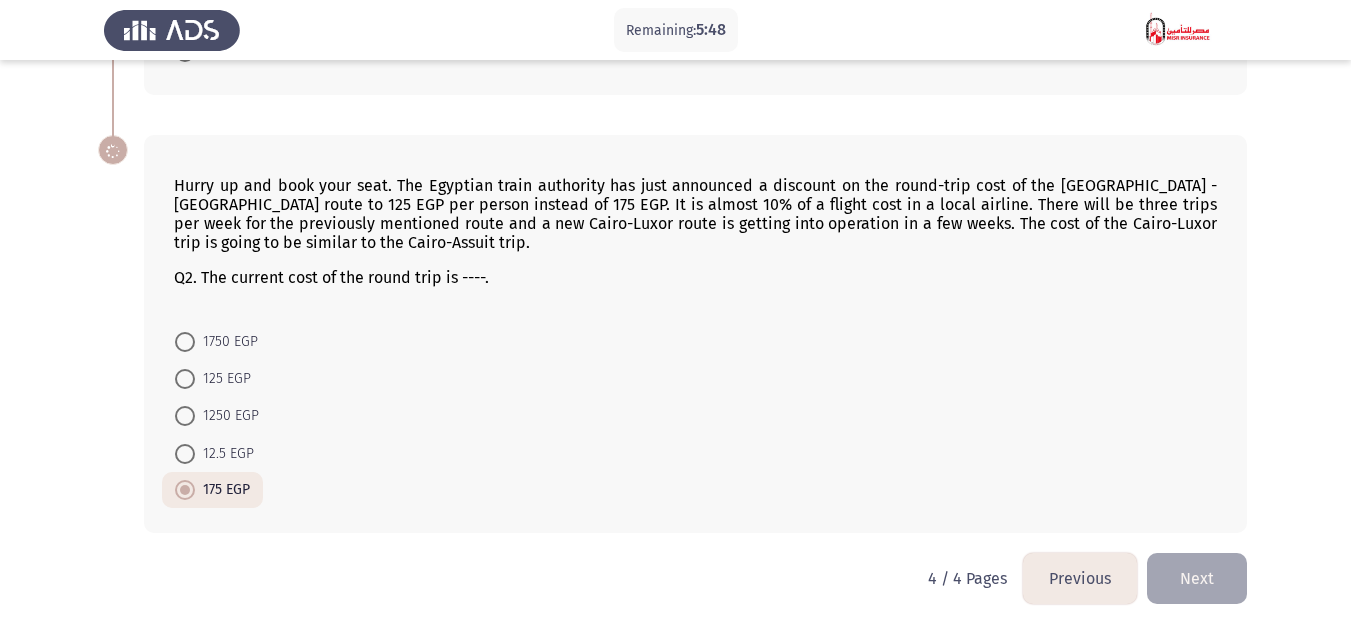 scroll, scrollTop: 432, scrollLeft: 0, axis: vertical 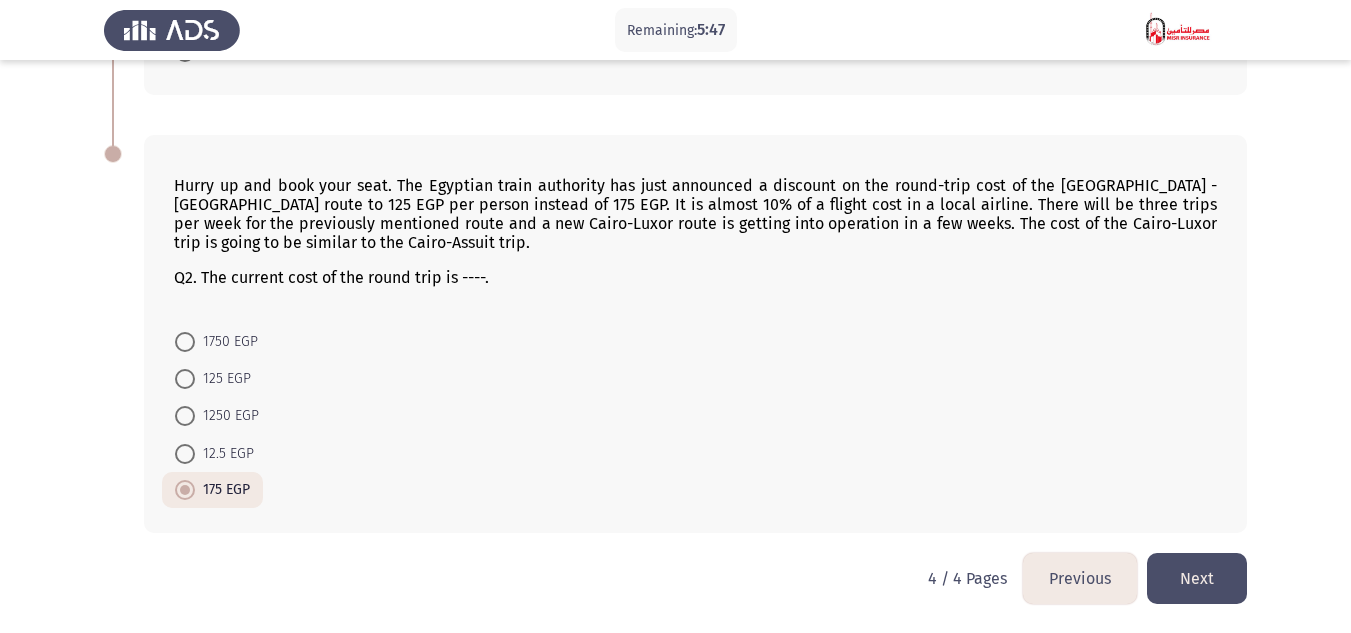 click on "Remaining:  5:47  Previous
ASSESS Aptitude (FOCUS) - English Comprehension   Next  There are two different types of organizations, profitable and non-profitable. The first type focuses on business growth and the second type focuses on developing, or impacting a target group.
The main difference between the two types of organizations is:    Commercial     Organizational     Managerial     Legal     Cultural  Hurry up and book your seat. The Egyptian train authority has just announced a discount on the round-trip cost of the [GEOGRAPHIC_DATA] -[GEOGRAPHIC_DATA] route to 125 EGP per person instead of 175 EGP. It is almost 10% of a flight cost in a local airline. There will be three trips per week for the previously mentioned route and a new Cairo-Luxor route is getting into operation in a few weeks. The cost of the Cairo-Luxor trip is going to be similar to the Cairo-Assuit trip.
Q2. The current cost of the round trip is ----.
1750 EGP     125 EGP     1250 EGP     12.5 EGP     175 EGP   4 / 4 Pages   Previous" 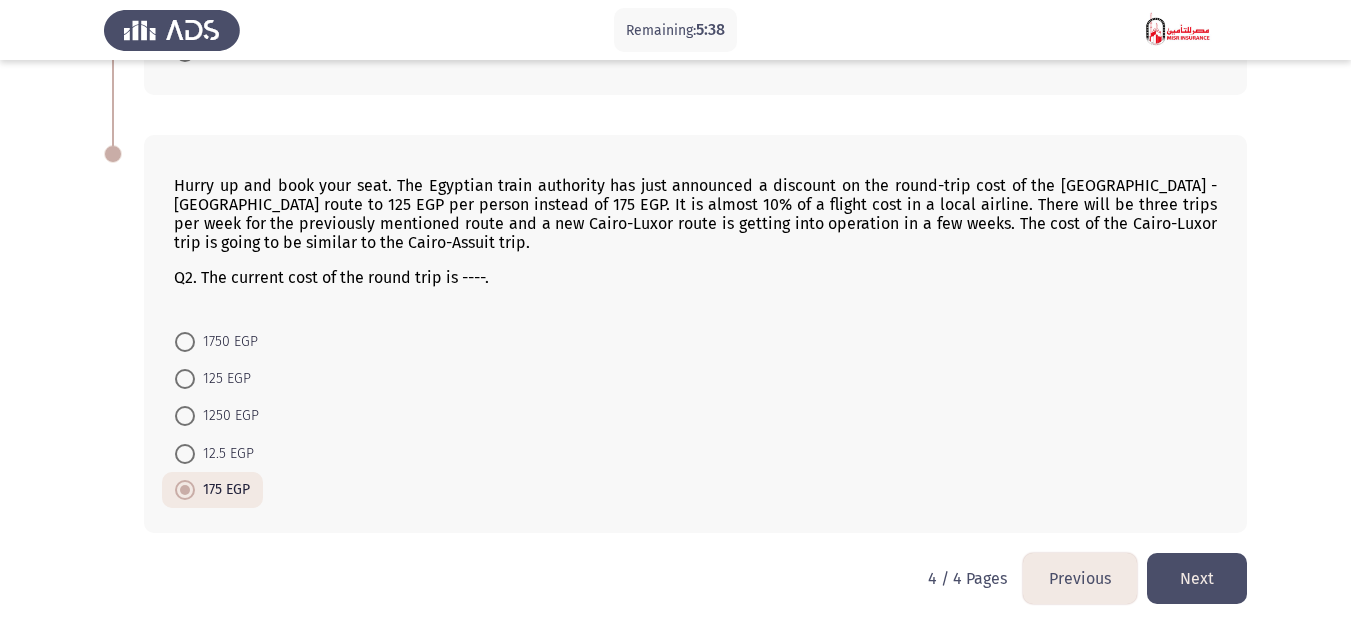 click on "125 EGP" at bounding box center (223, 379) 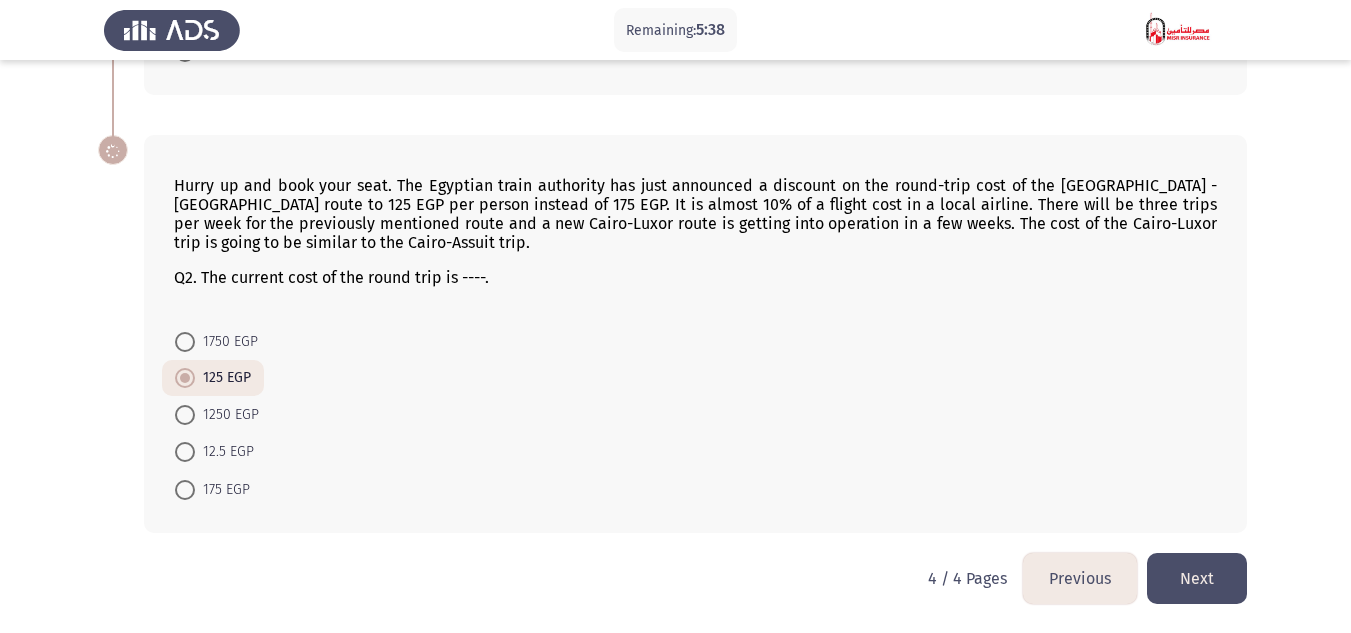 click on "Remaining:  5:38  Previous
ASSESS Aptitude (FOCUS) - English Comprehension   Next  There are two different types of organizations, profitable and non-profitable. The first type focuses on business growth and the second type focuses on developing, or impacting a target group.
The main difference between the two types of organizations is:    Commercial     Organizational     Managerial     Legal     Cultural  Hurry up and book your seat. The Egyptian train authority has just announced a discount on the round-trip cost of the [GEOGRAPHIC_DATA] -[GEOGRAPHIC_DATA] route to 125 EGP per person instead of 175 EGP. It is almost 10% of a flight cost in a local airline. There will be three trips per week for the previously mentioned route and a new Cairo-Luxor route is getting into operation in a few weeks. The cost of the Cairo-Luxor trip is going to be similar to the Cairo-Assuit trip.
Q2. The current cost of the round trip is ----.
1750 EGP     125 EGP     1250 EGP     12.5 EGP     175 EGP   4 / 4 Pages   Previous" 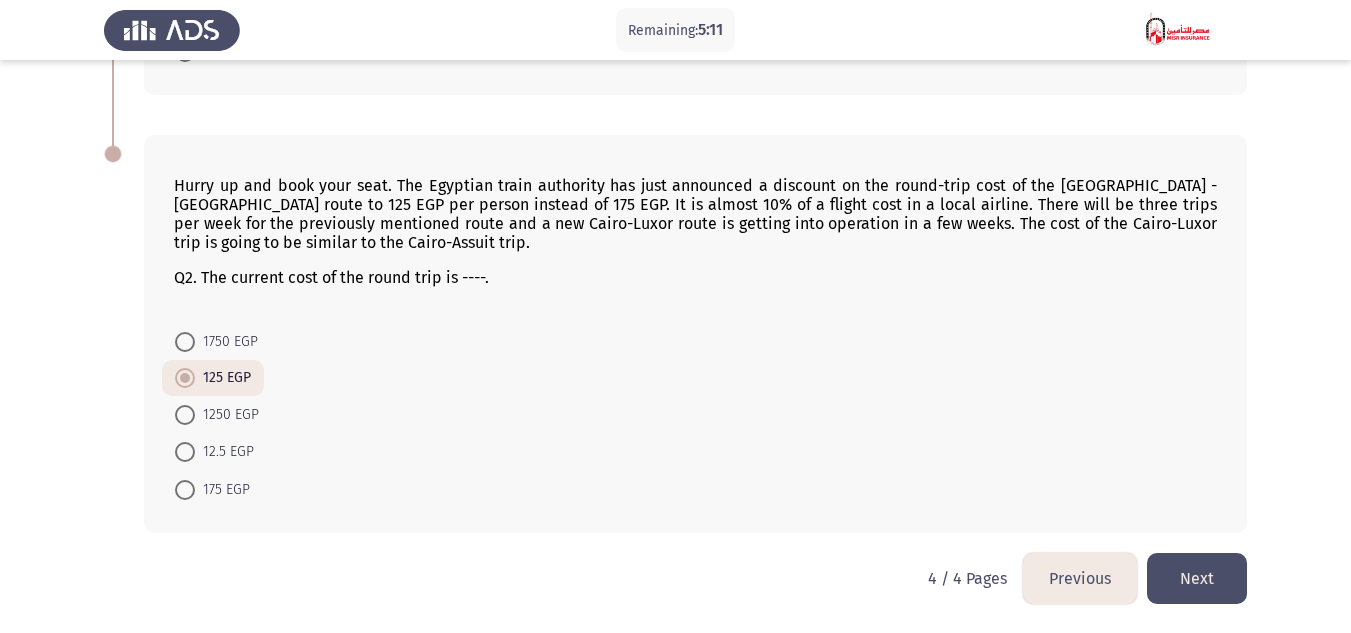 click on "Next" 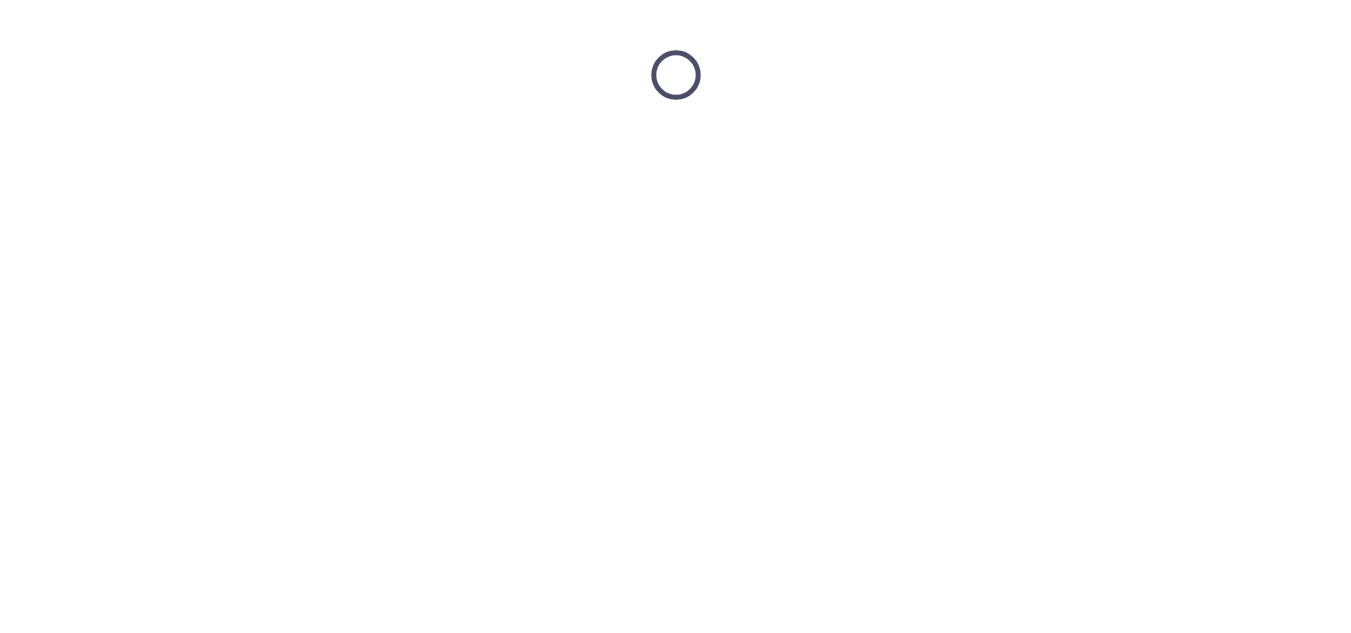 scroll, scrollTop: 0, scrollLeft: 0, axis: both 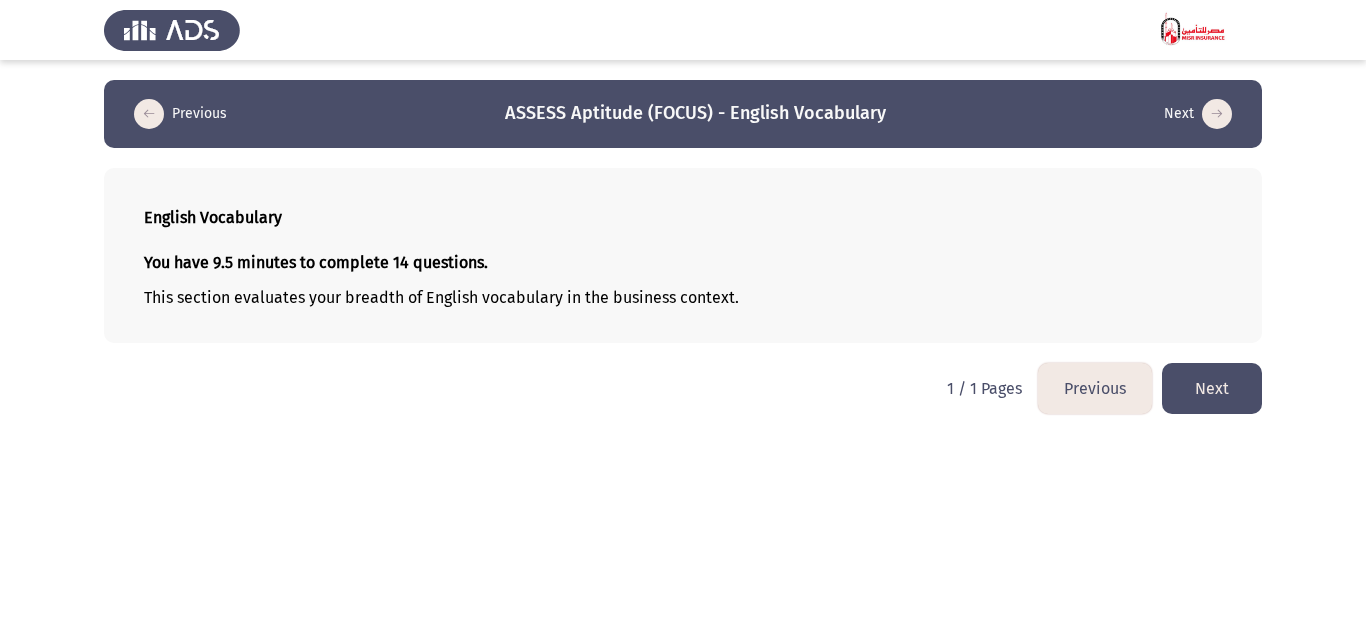 click on "Next" 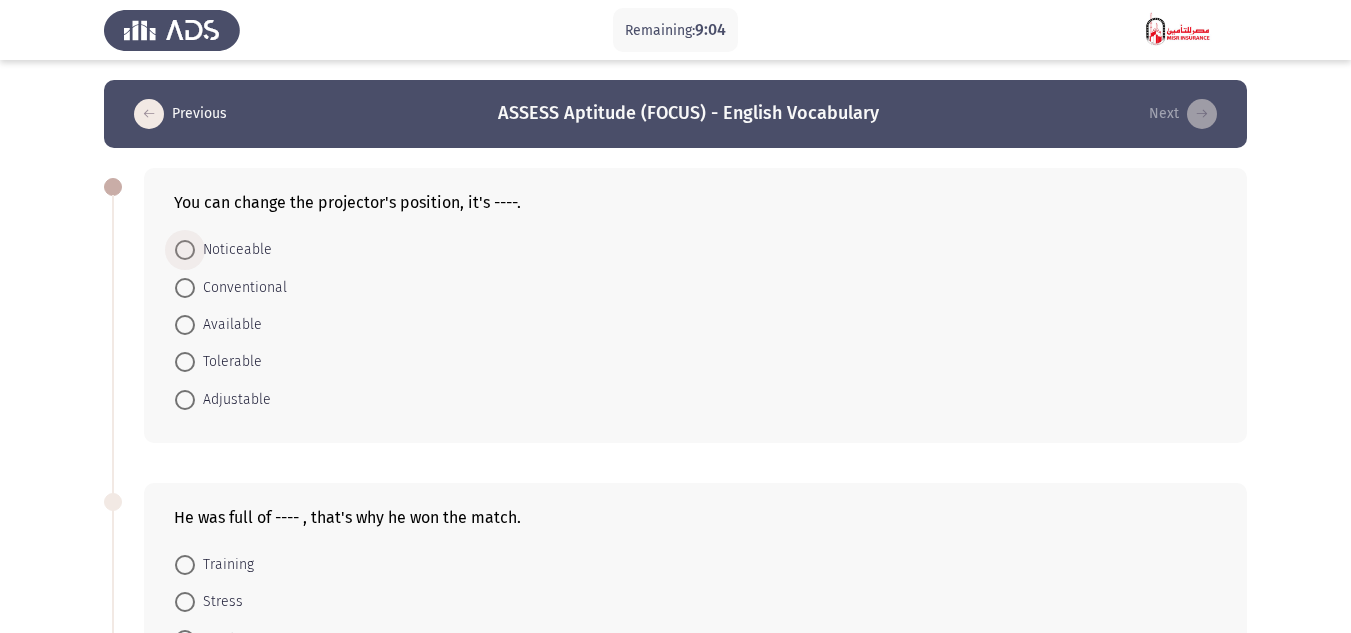 click on "Noticeable" at bounding box center [233, 250] 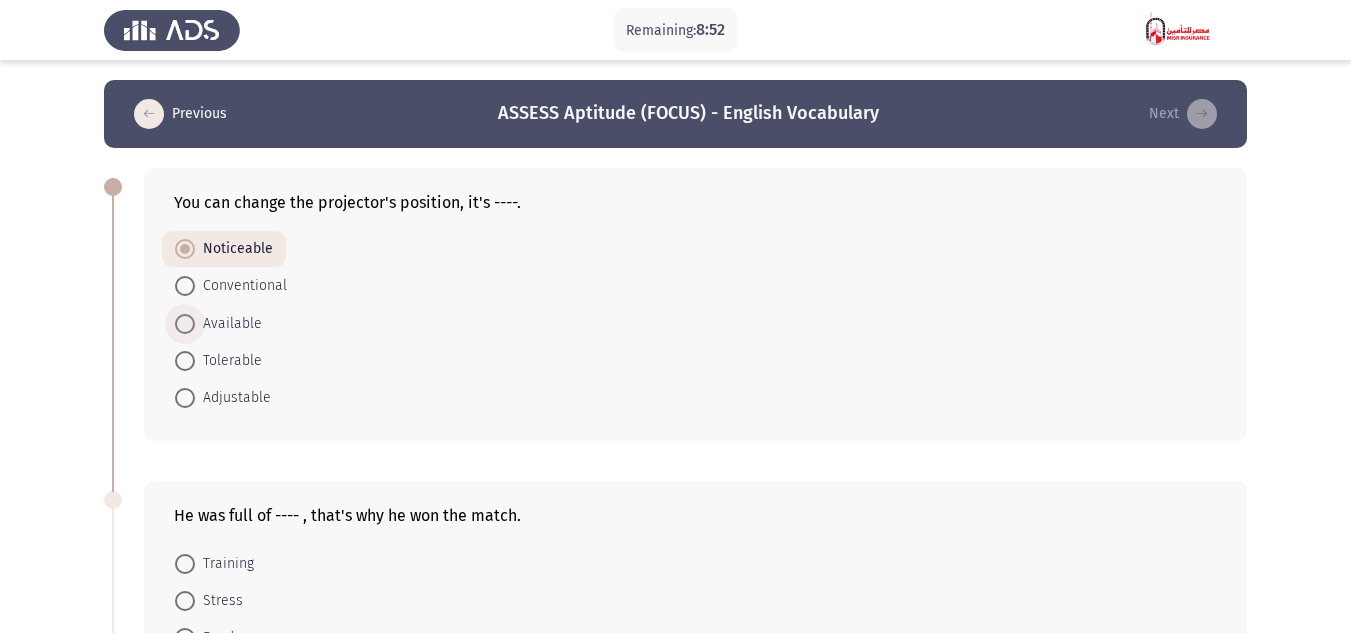 click on "Available" at bounding box center [228, 324] 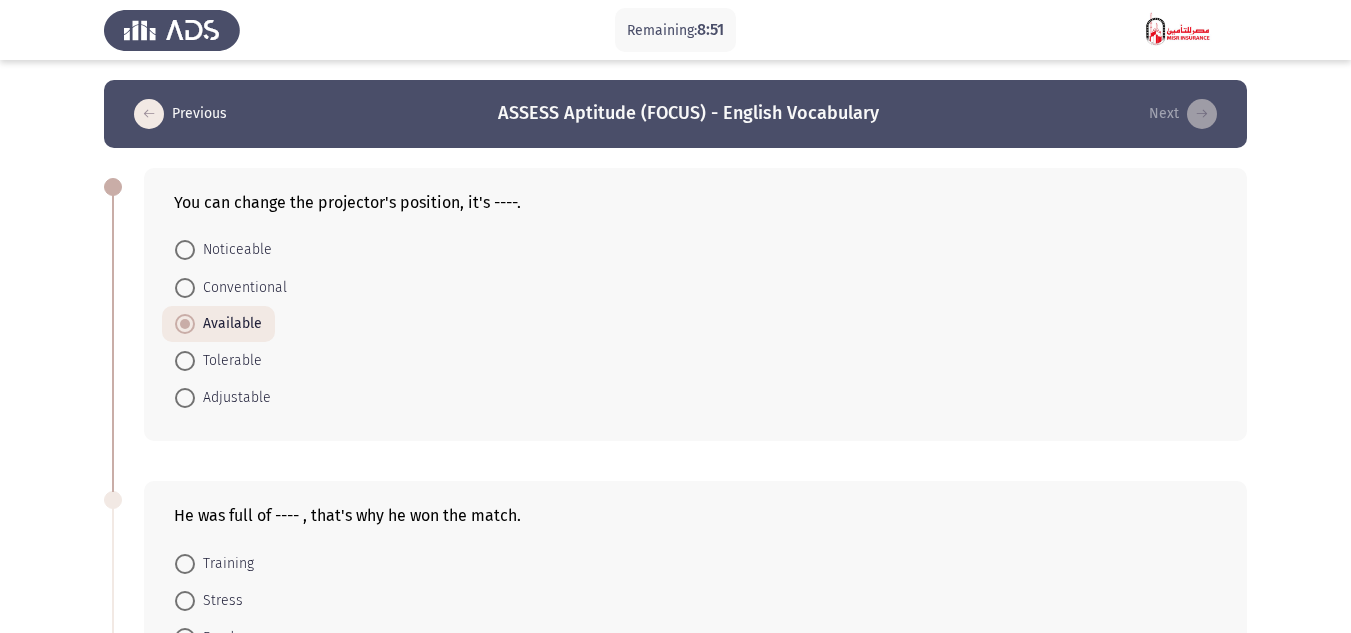 click on "Remaining:  8:51  Previous   ASSESS Aptitude (FOCUS) - English Vocabulary   Next  You can change the projector's position, it's ----.    Noticeable     Conventional     Available     Tolerable     Adjustable  He was full of ---- , that's why he won the match.    Training     Stress     Food     Supporters     Energy  Management is planning to replace all this ---- equipment with new ones.    Carried out     Worn away     Cut out     Carried away     Worn out  After losing a great business opportunity, [PERSON_NAME] was ---- of negligence.    Perceived     Accused     Reinforced     Isolated     Deceived   1 / 4 Pages   Previous   Next" 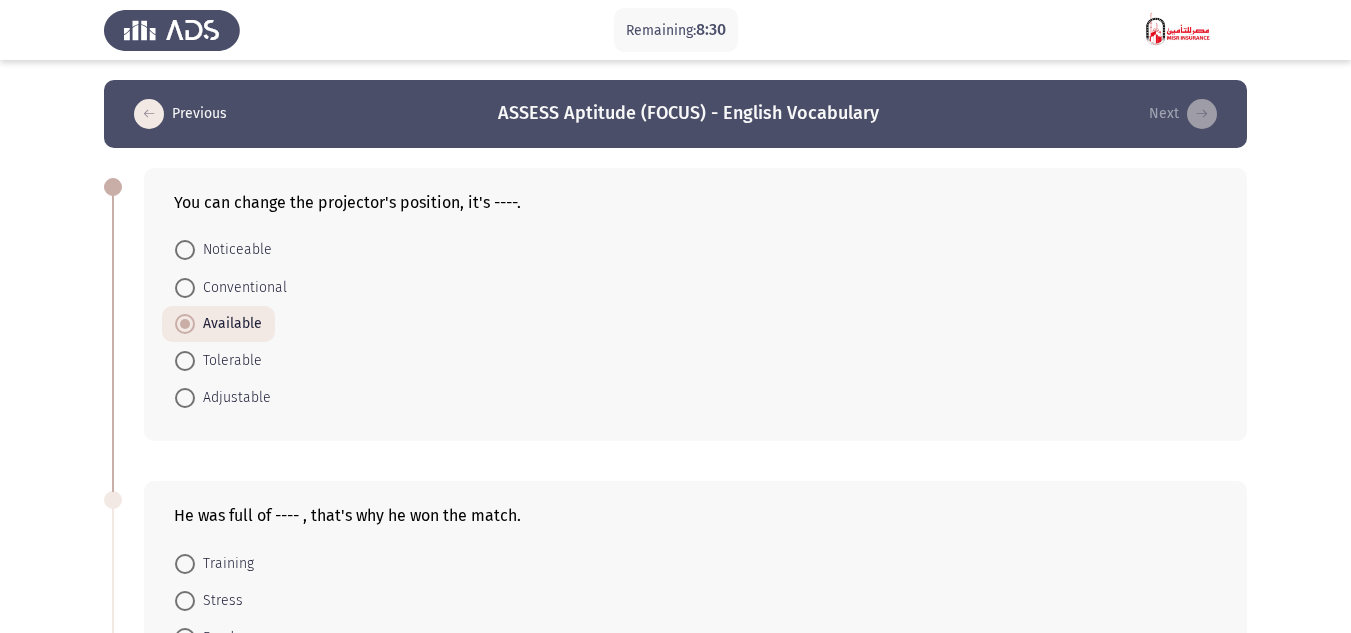 click on "Noticeable" at bounding box center (233, 250) 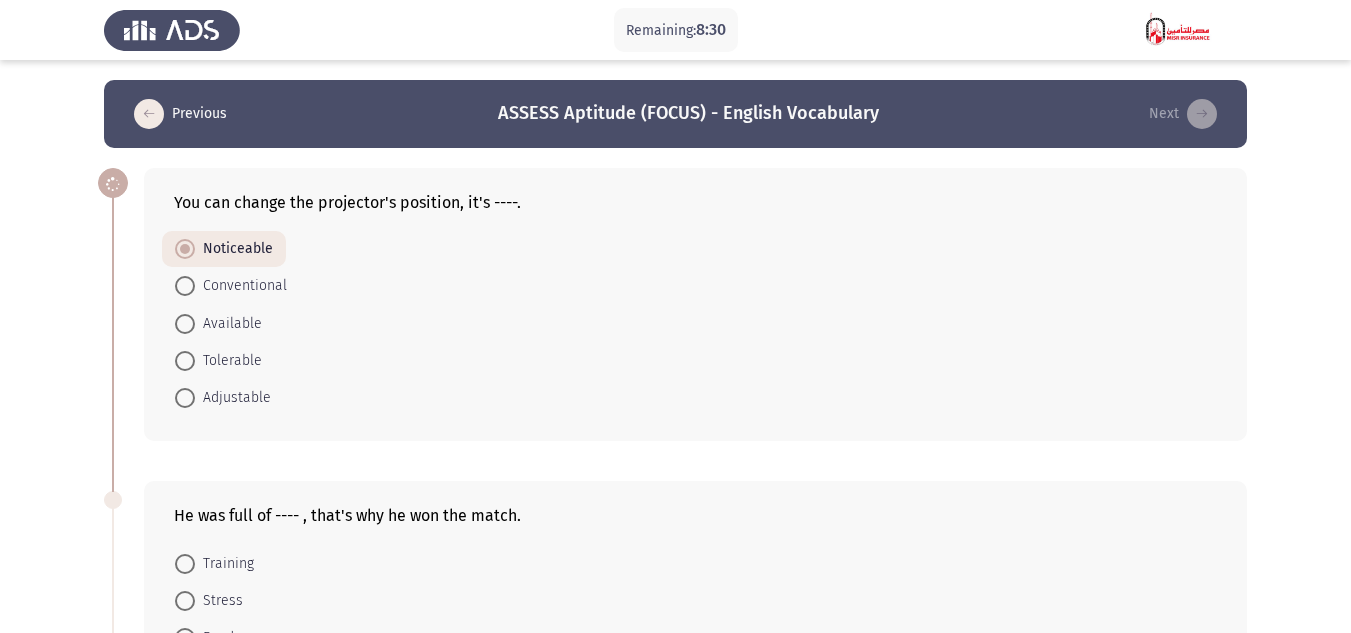 click on "Remaining:  8:30  Previous   ASSESS Aptitude (FOCUS) - English Vocabulary   Next  You can change the projector's position, it's ----.    Noticeable     Conventional     Available     Tolerable     Adjustable  He was full of ---- , that's why he won the match.    Training     Stress     Food     Supporters     Energy  Management is planning to replace all this ---- equipment with new ones.    Carried out     Worn away     Cut out     Carried away     Worn out  After losing a great business opportunity, [PERSON_NAME] was ---- of negligence.    Perceived     Accused     Reinforced     Isolated     Deceived   1 / 4 Pages   Previous   Next" 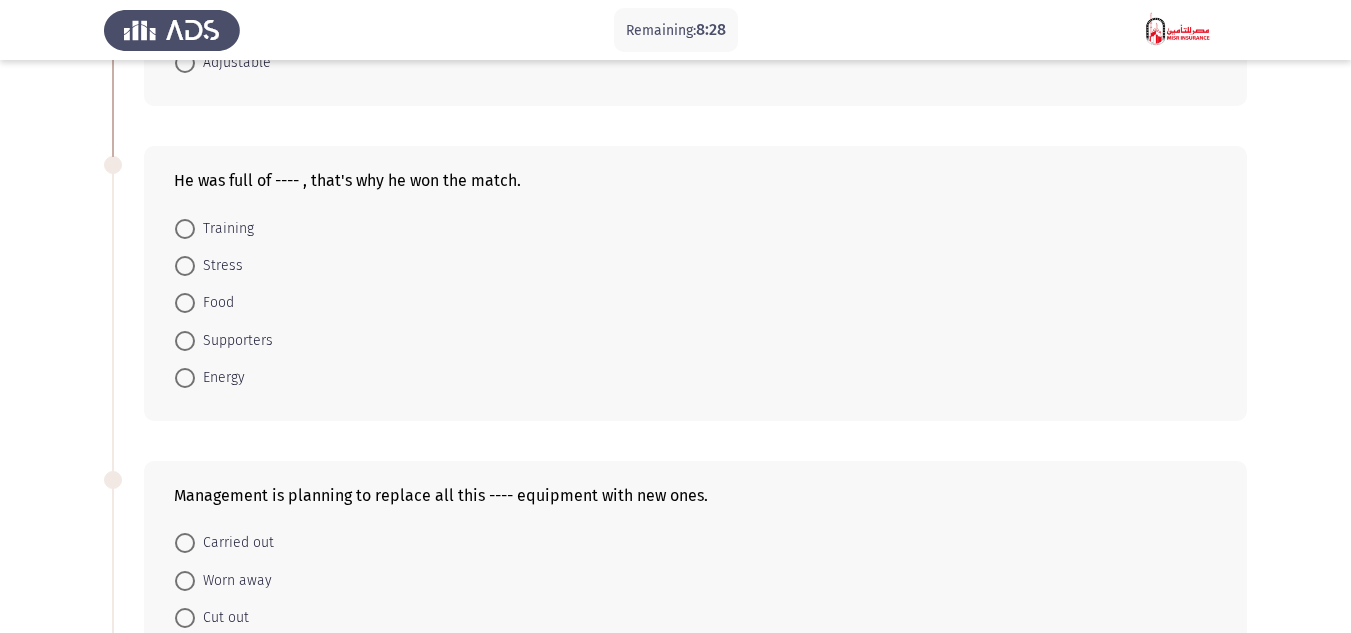 scroll, scrollTop: 300, scrollLeft: 0, axis: vertical 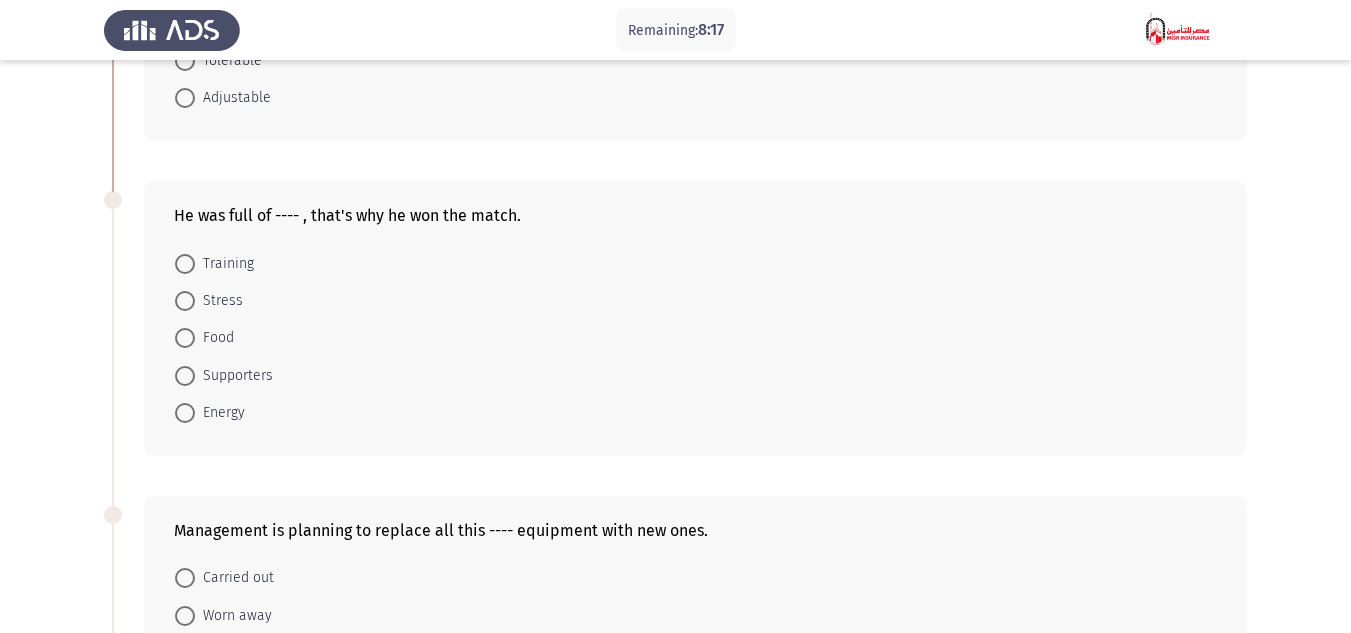click at bounding box center (185, 413) 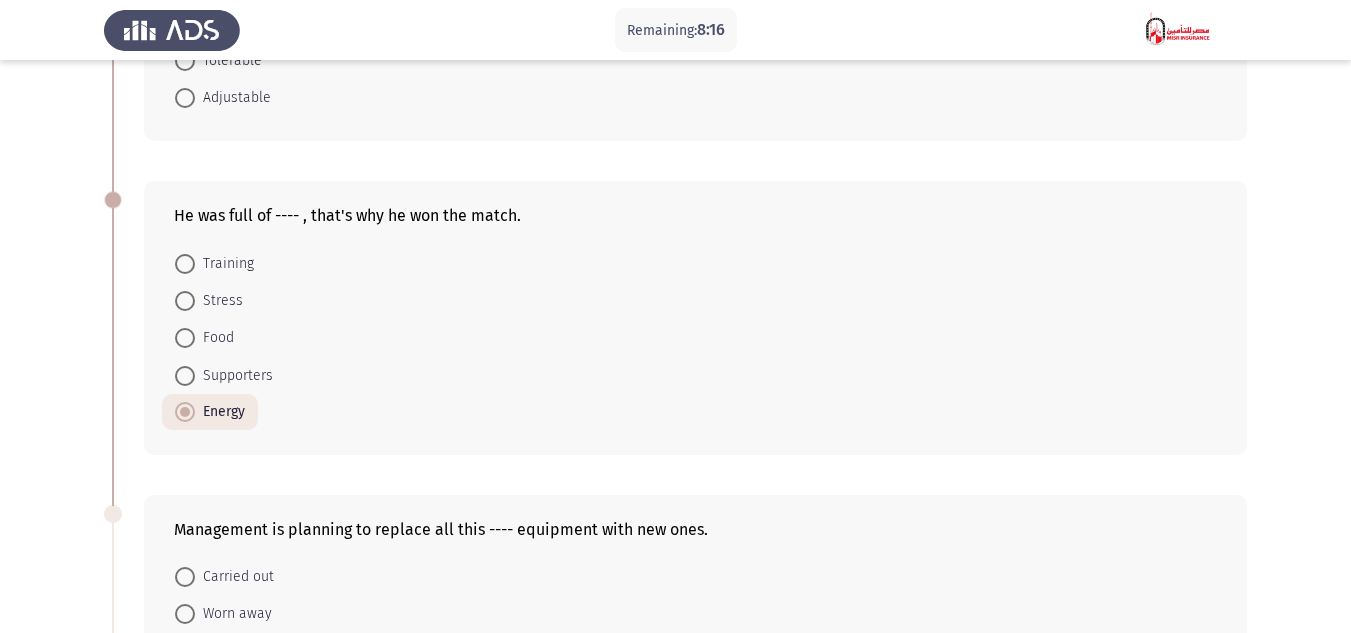 click on "Remaining:  8:16  Previous   ASSESS Aptitude (FOCUS) - English Vocabulary   Next  You can change the projector's position, it's ----.    Noticeable     Conventional     Available     Tolerable     Adjustable  He was full of ---- , that's why he won the match.    Training     Stress     Food     Supporters     Energy  Management is planning to replace all this ---- equipment with new ones.    Carried out     Worn away     Cut out     Carried away     Worn out  After losing a great business opportunity, [PERSON_NAME] was ---- of negligence.    Perceived     Accused     Reinforced     Isolated     Deceived   1 / 4 Pages   Previous   Next" 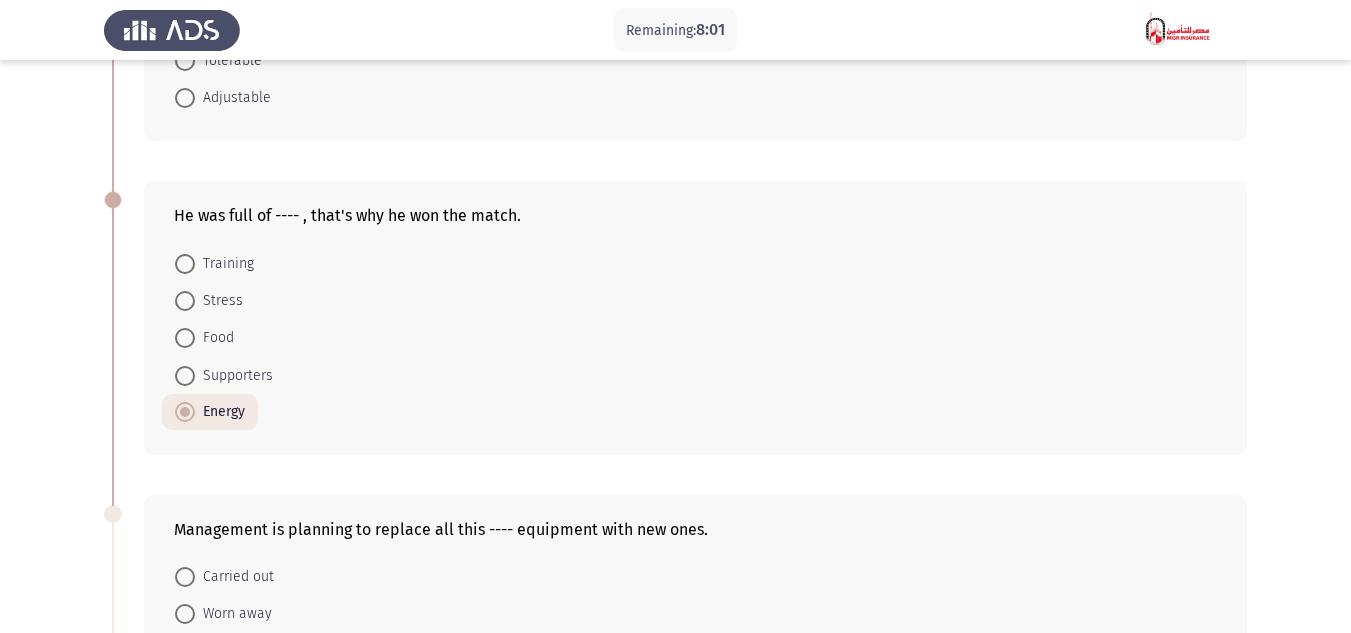 click at bounding box center (185, 264) 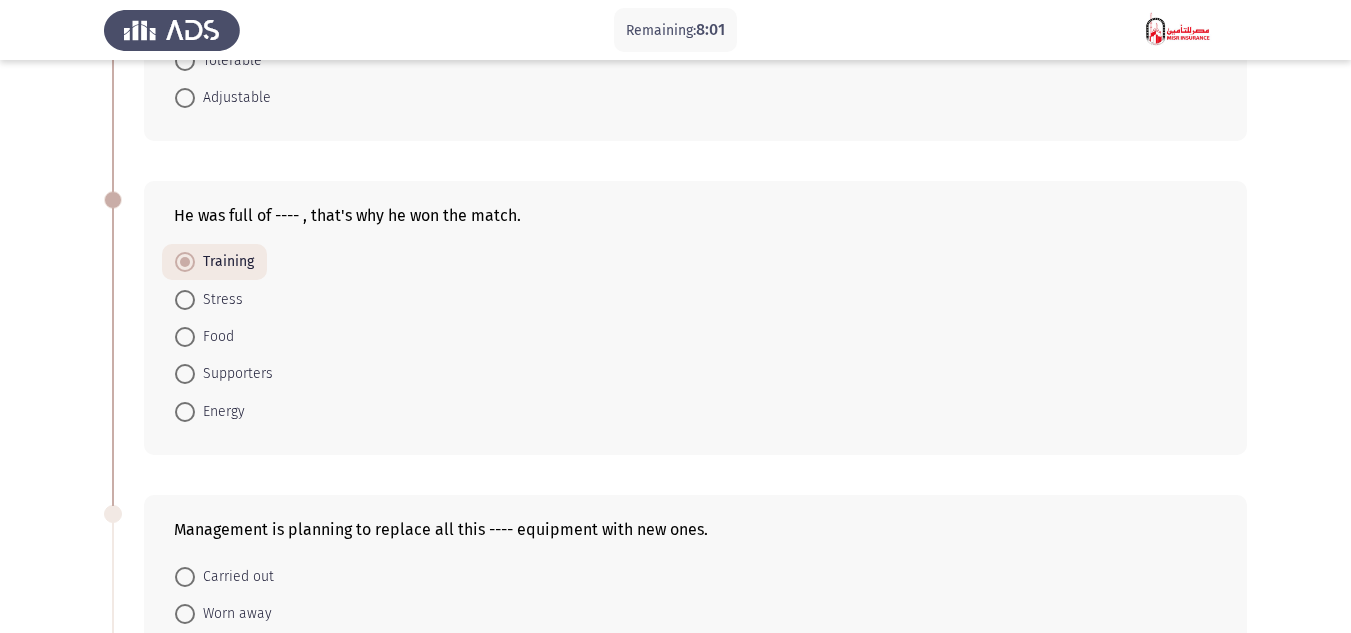 click on "Remaining:  8:01  Previous   ASSESS Aptitude (FOCUS) - English Vocabulary   Next  You can change the projector's position, it's ----.    Noticeable     Conventional     Available     Tolerable     Adjustable  He was full of ---- , that's why he won the match.    Training     Stress     Food     Supporters     Energy  Management is planning to replace all this ---- equipment with new ones.    Carried out     Worn away     Cut out     Carried away     Worn out  After losing a great business opportunity, [PERSON_NAME] was ---- of negligence.    Perceived     Accused     Reinforced     Isolated     Deceived   1 / 4 Pages   Previous   Next" 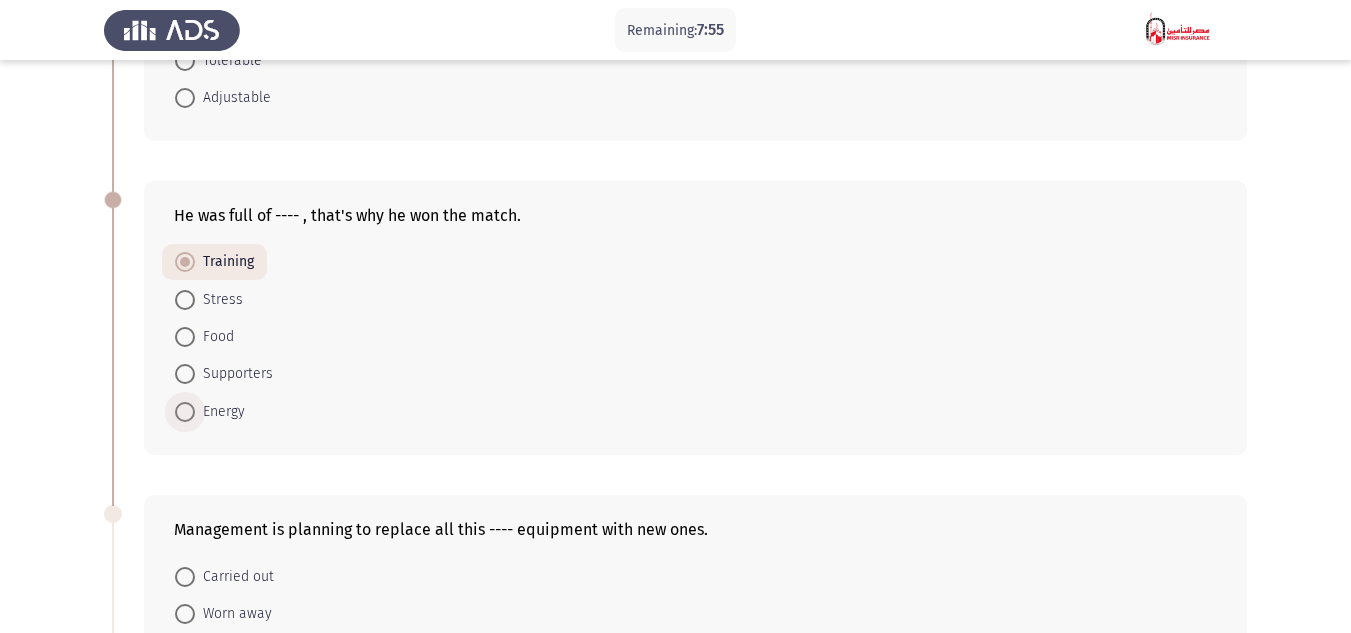 click on "Energy" at bounding box center [220, 412] 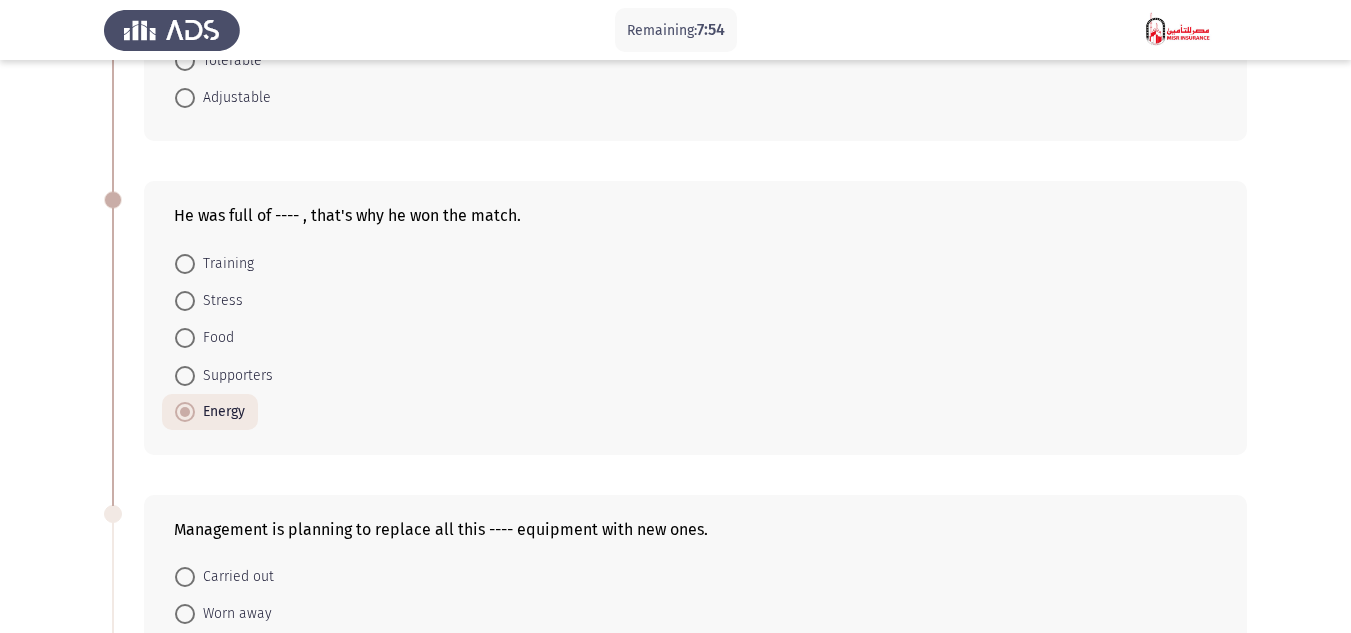 click on "Remaining:  7:54  Previous   ASSESS Aptitude (FOCUS) - English Vocabulary   Next  You can change the projector's position, it's ----.    Noticeable     Conventional     Available     Tolerable     Adjustable  He was full of ---- , that's why he won the match.    Training     Stress     Food     Supporters     Energy  Management is planning to replace all this ---- equipment with new ones.    Carried out     Worn away     Cut out     Carried away     Worn out  After losing a great business opportunity, [PERSON_NAME] was ---- of negligence.    Perceived     Accused     Reinforced     Isolated     Deceived   1 / 4 Pages   Previous   Next" 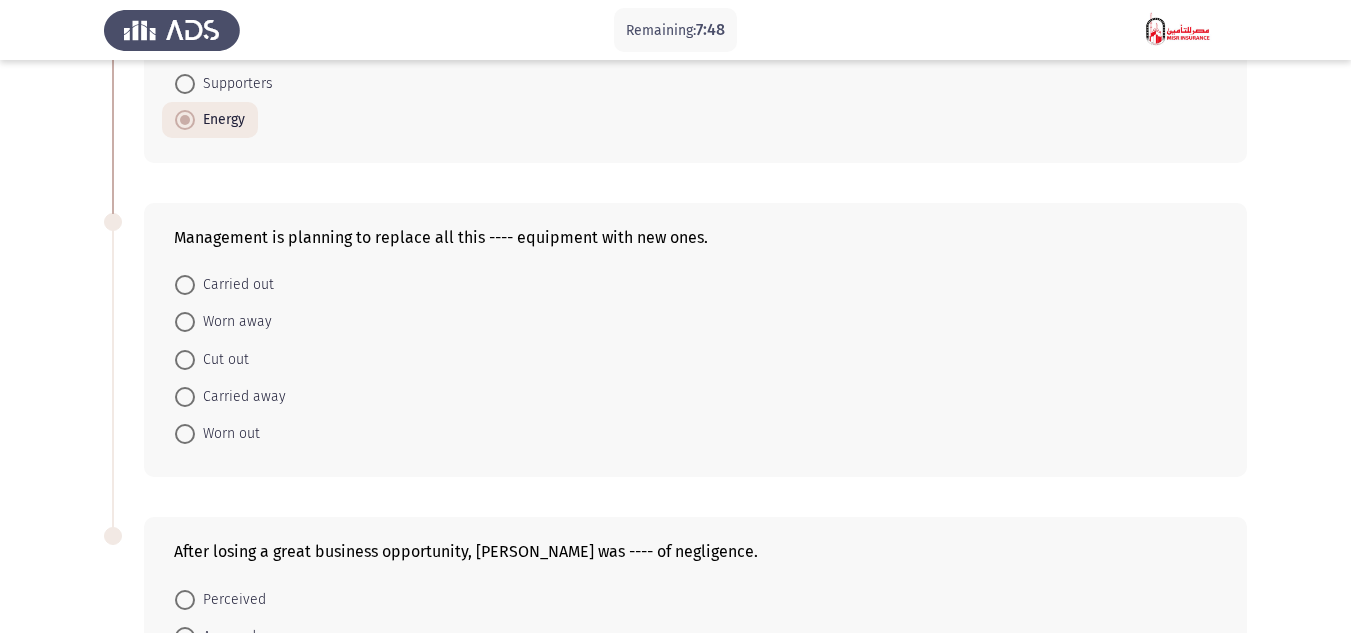 scroll, scrollTop: 600, scrollLeft: 0, axis: vertical 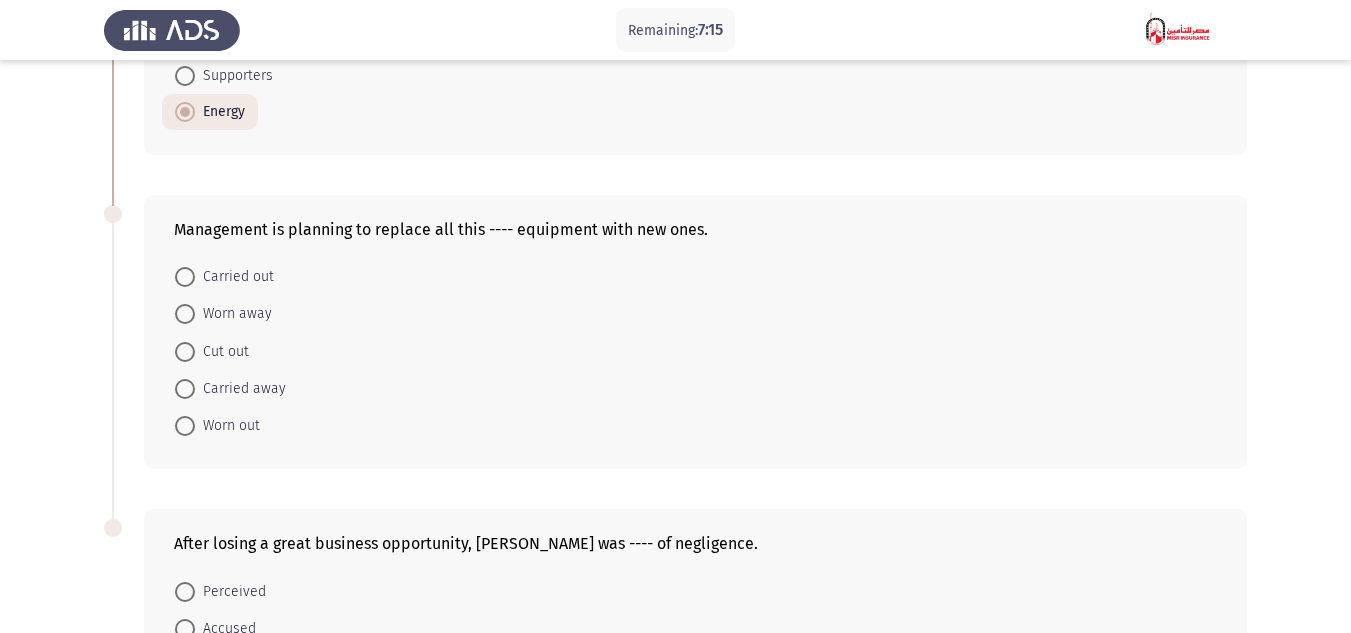 click on "Carried away" at bounding box center (240, 389) 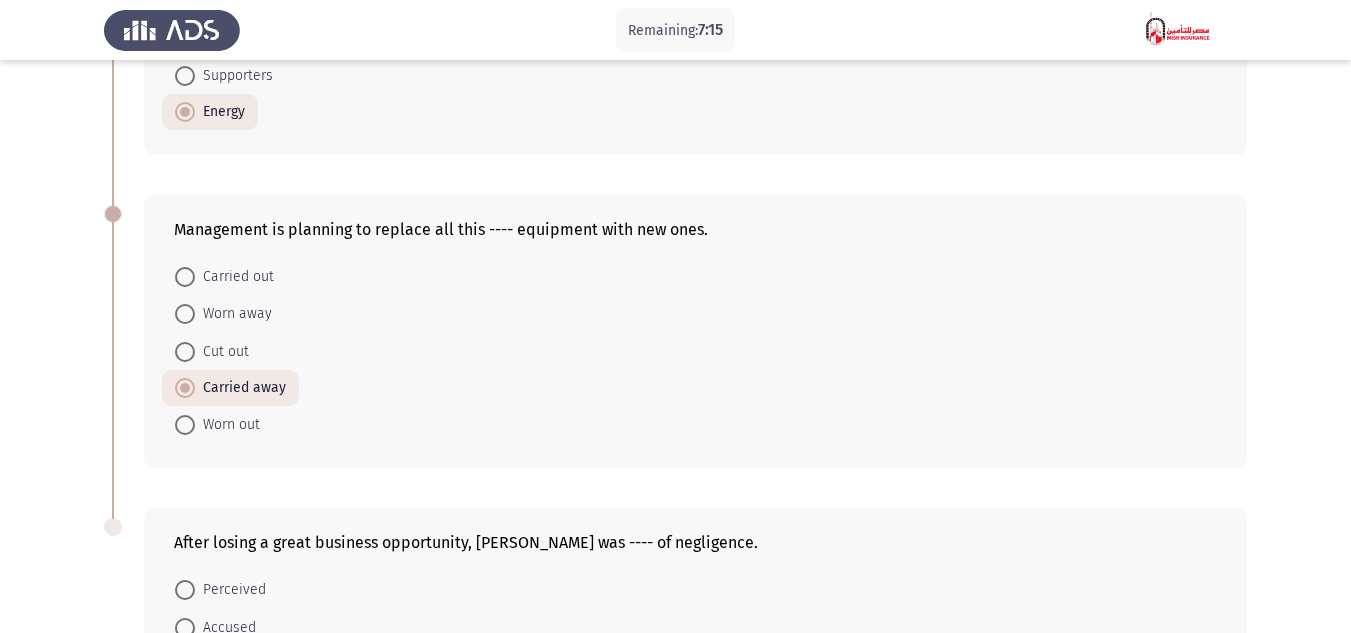 click on "Remaining:  7:15  Previous   ASSESS Aptitude (FOCUS) - English Vocabulary   Next  You can change the projector's position, it's ----.    Noticeable     Conventional     Available     Tolerable     Adjustable  He was full of ---- , that's why he won the match.    Training     Stress     Food     Supporters     Energy  Management is planning to replace all this ---- equipment with new ones.    Carried out     Worn away     Cut out     Carried away     Worn out  After losing a great business opportunity, [PERSON_NAME] was ---- of negligence.    Perceived     Accused     Reinforced     Isolated     Deceived   1 / 4 Pages   Previous   Next" 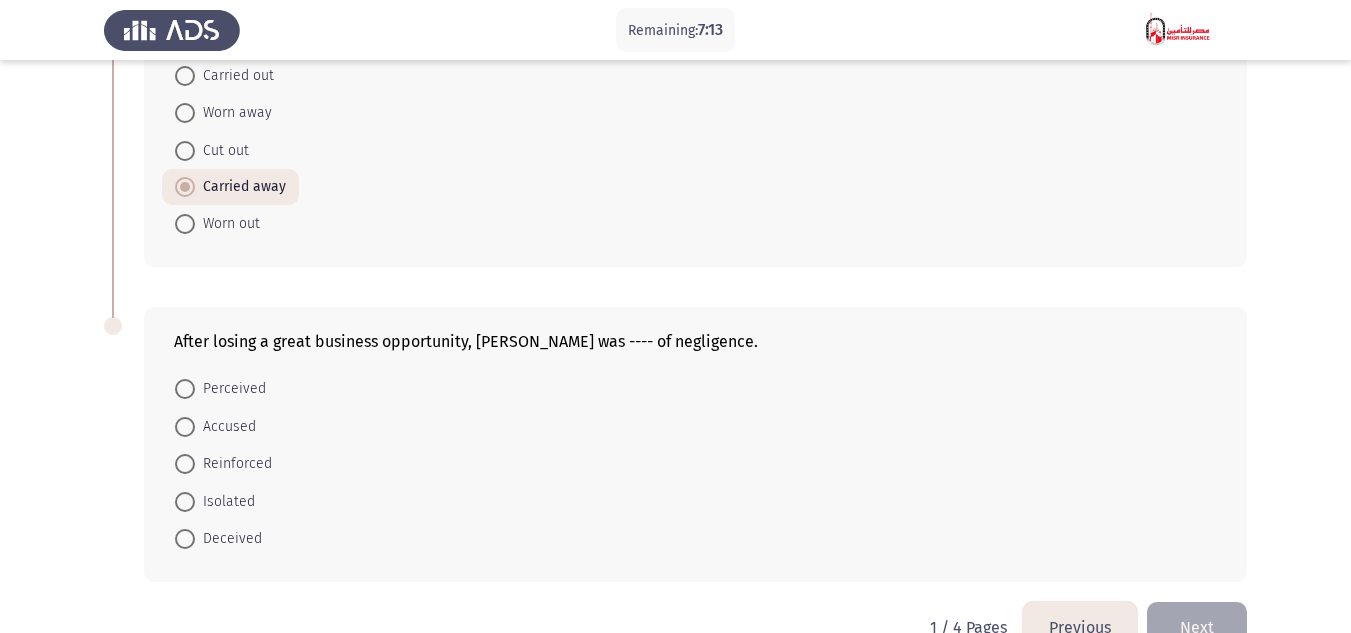 scroll, scrollTop: 850, scrollLeft: 0, axis: vertical 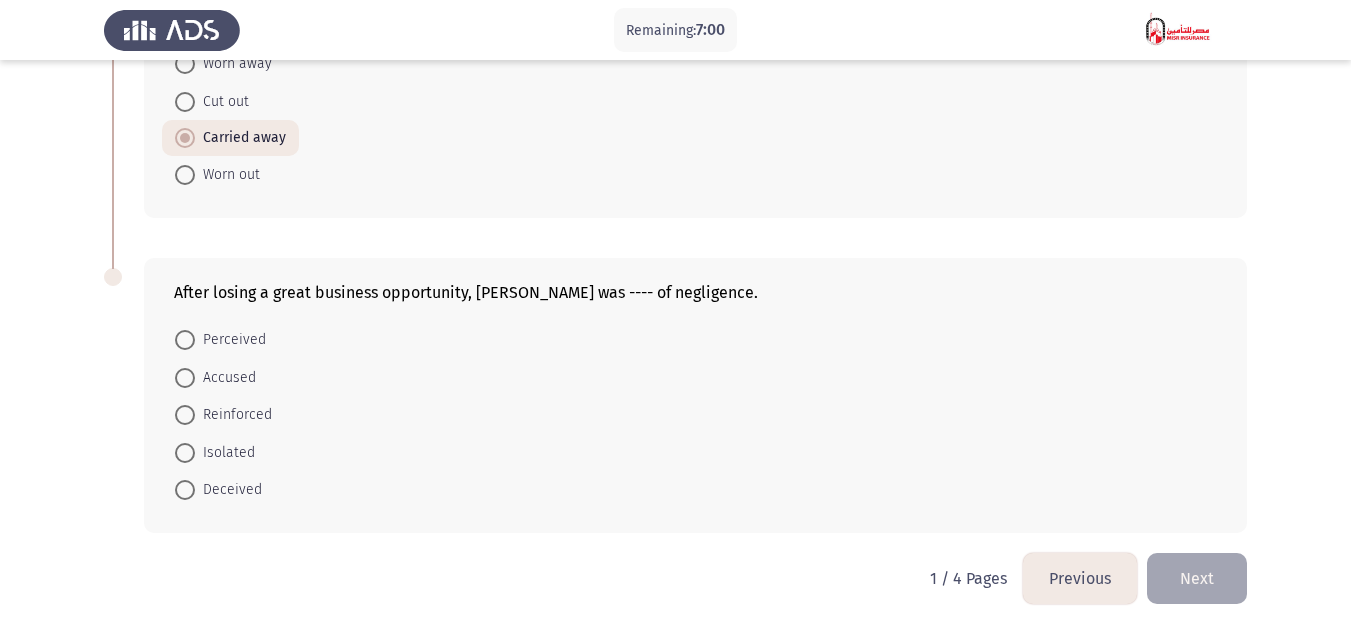 click on "Accused" at bounding box center (225, 378) 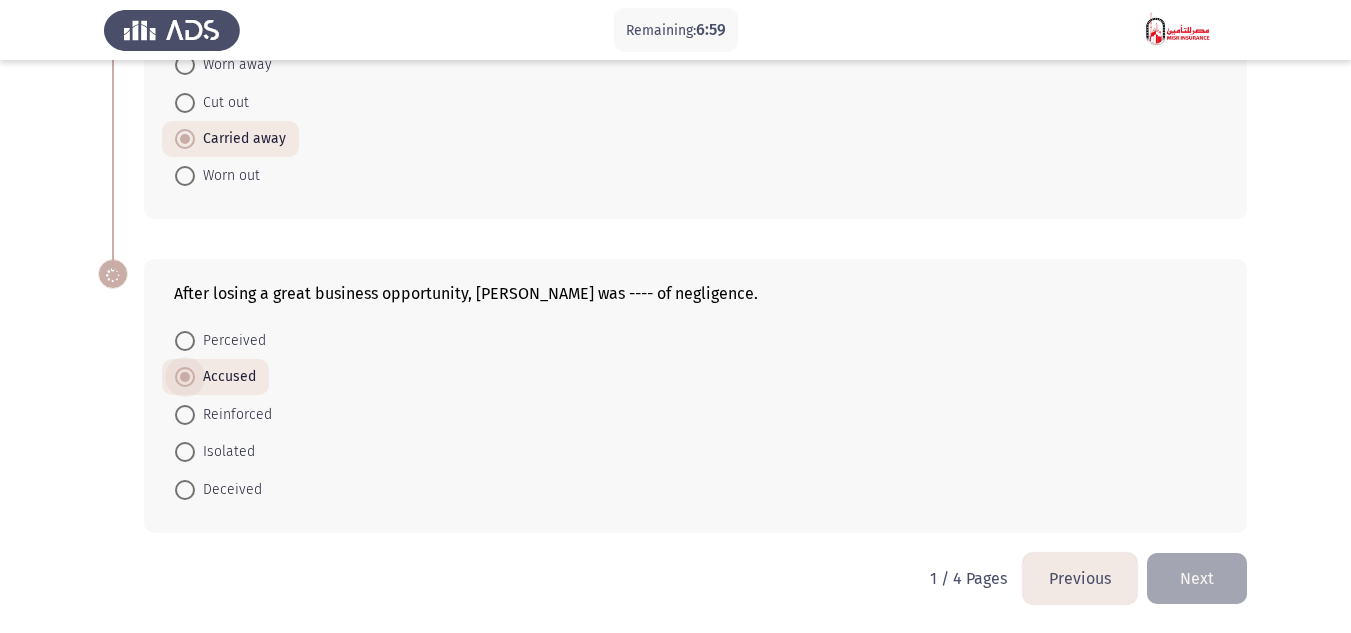 scroll, scrollTop: 849, scrollLeft: 0, axis: vertical 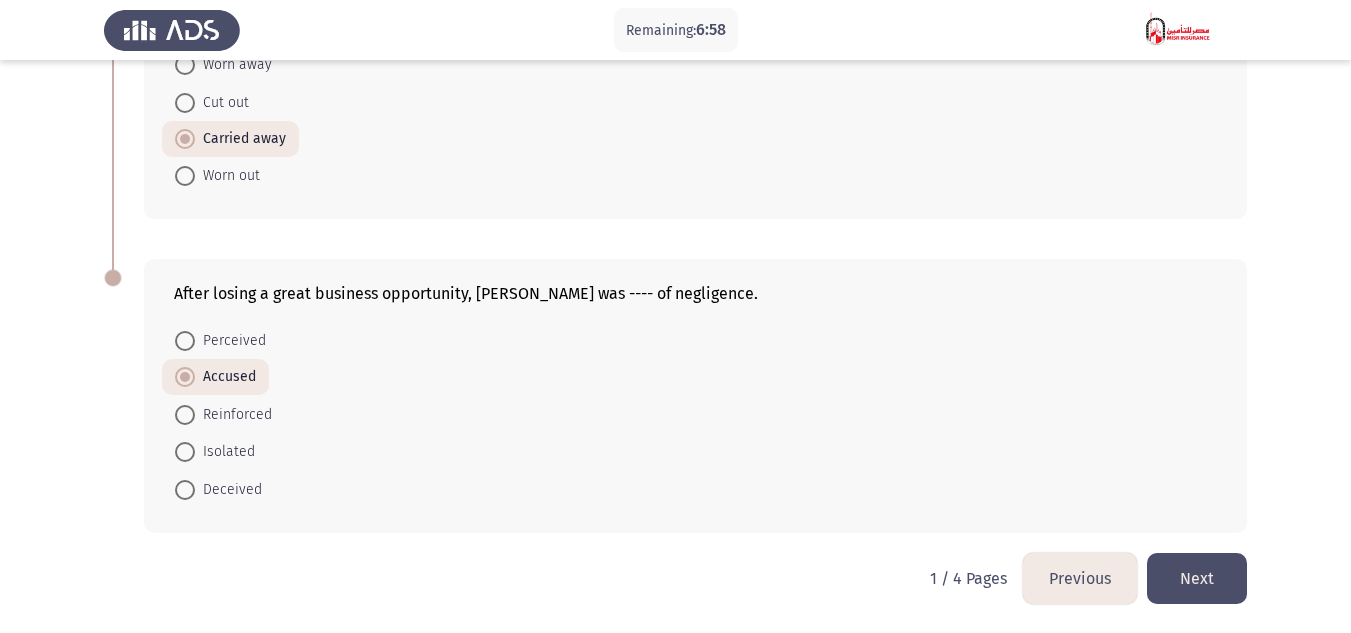 click on "Remaining:  6:58  Previous   ASSESS Aptitude (FOCUS) - English Vocabulary   Next  You can change the projector's position, it's ----.    Noticeable     Conventional     Available     Tolerable     Adjustable  He was full of ---- , that's why he won the match.    Training     Stress     Food     Supporters     Energy  Management is planning to replace all this ---- equipment with new ones.    Carried out     Worn away     Cut out     Carried away     Worn out  After losing a great business opportunity, [PERSON_NAME] was ---- of negligence.    Perceived     Accused     Reinforced     Isolated     Deceived   1 / 4 Pages   Previous   Next" 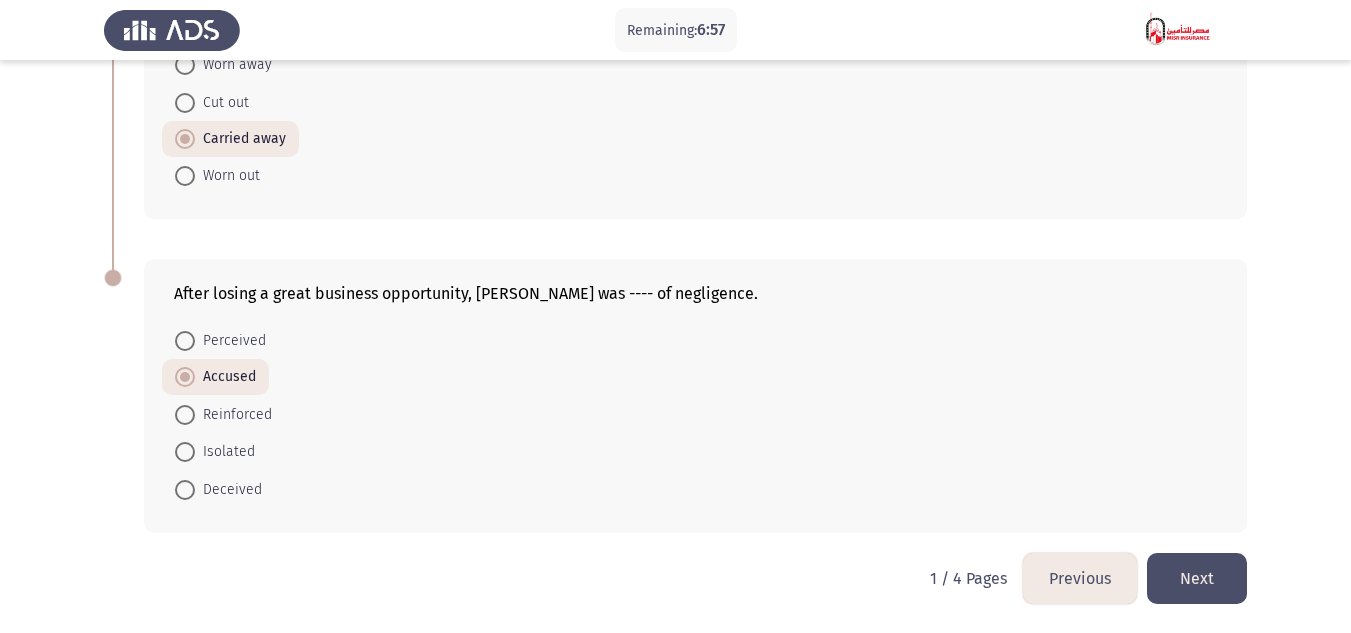 click on "Next" 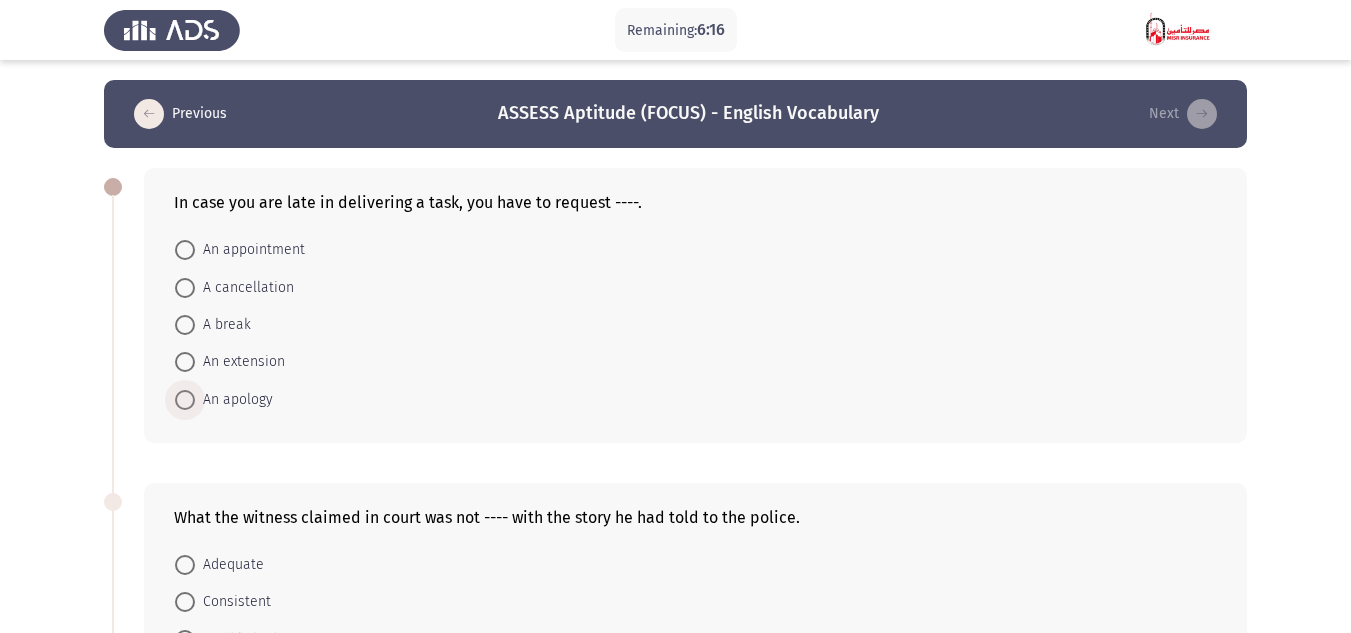 click on "An apology" at bounding box center (234, 400) 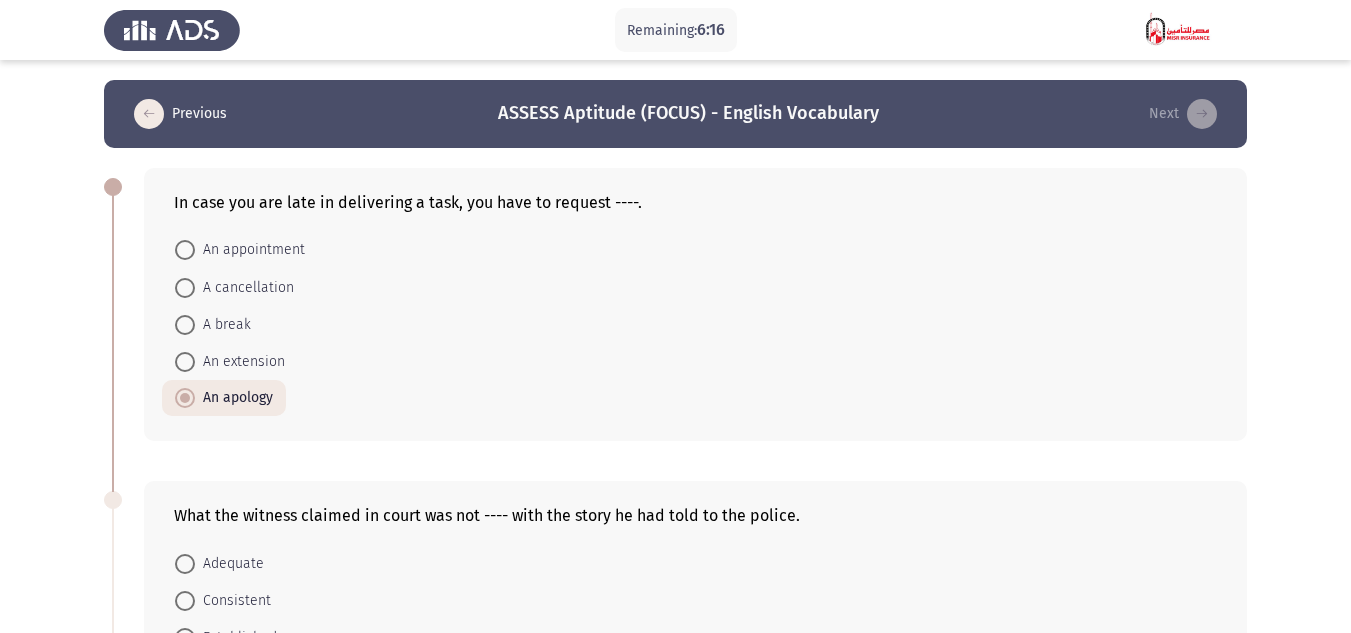 click on "Remaining:  6:16  Previous
ASSESS Aptitude (FOCUS) - English Vocabulary   Next  In case you are late in delivering a task, you have to request ----.    An appointment     A cancellation     A break     An extension     An apology  What the witness claimed in court was not ---- with the story he had told to the police.    Adequate     Consistent     Established     Sustainable     Deficient  I enjoy attending ---- meetings because we discuss a lot of different ideas in those meetings.    Board     Objective setting     Monthly review     Emergency     Brainstorming  While [PERSON_NAME] was away for his annual leave, Tarek ---- for him.    Filled in     Filled out     Filled     Filled up     Filled about   2 / 4 Pages   Previous
Next" 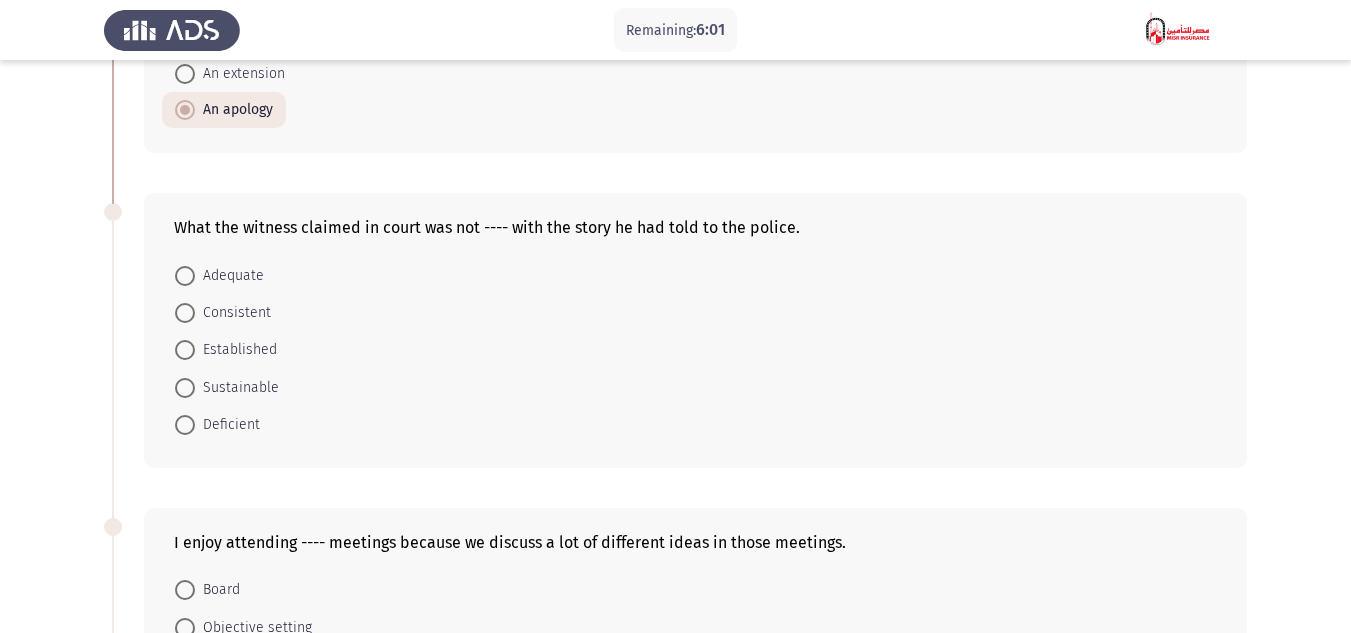 scroll, scrollTop: 300, scrollLeft: 0, axis: vertical 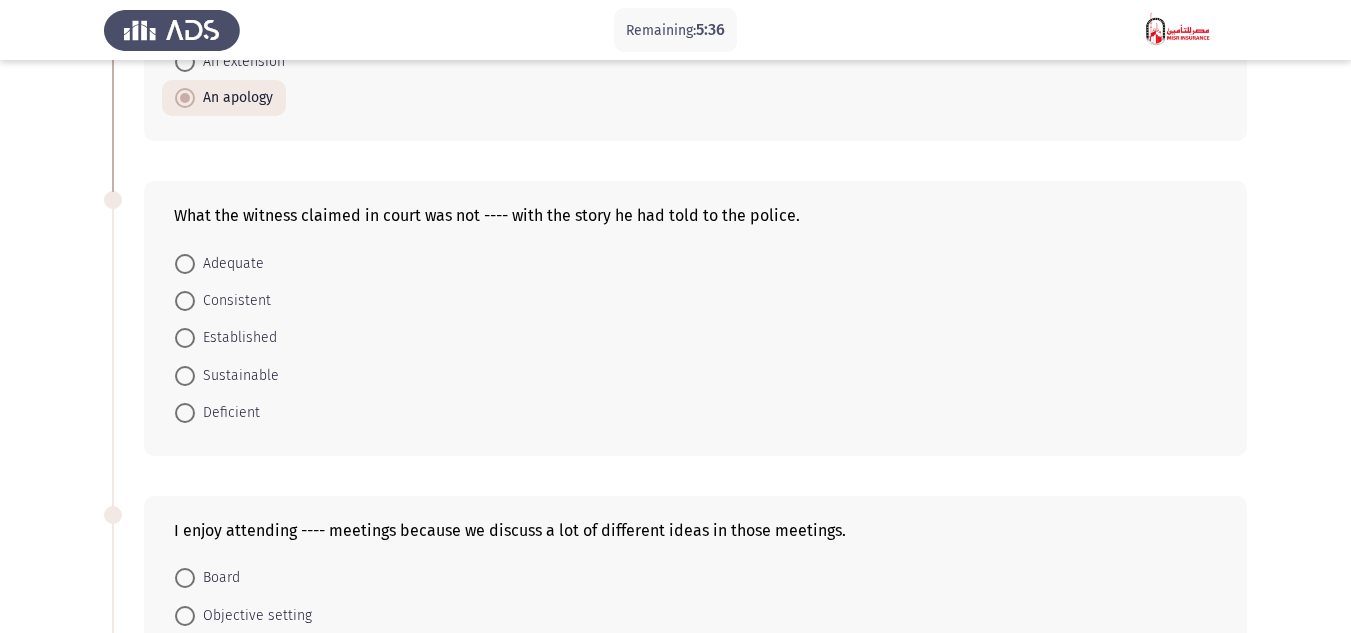 click on "Consistent" at bounding box center (233, 301) 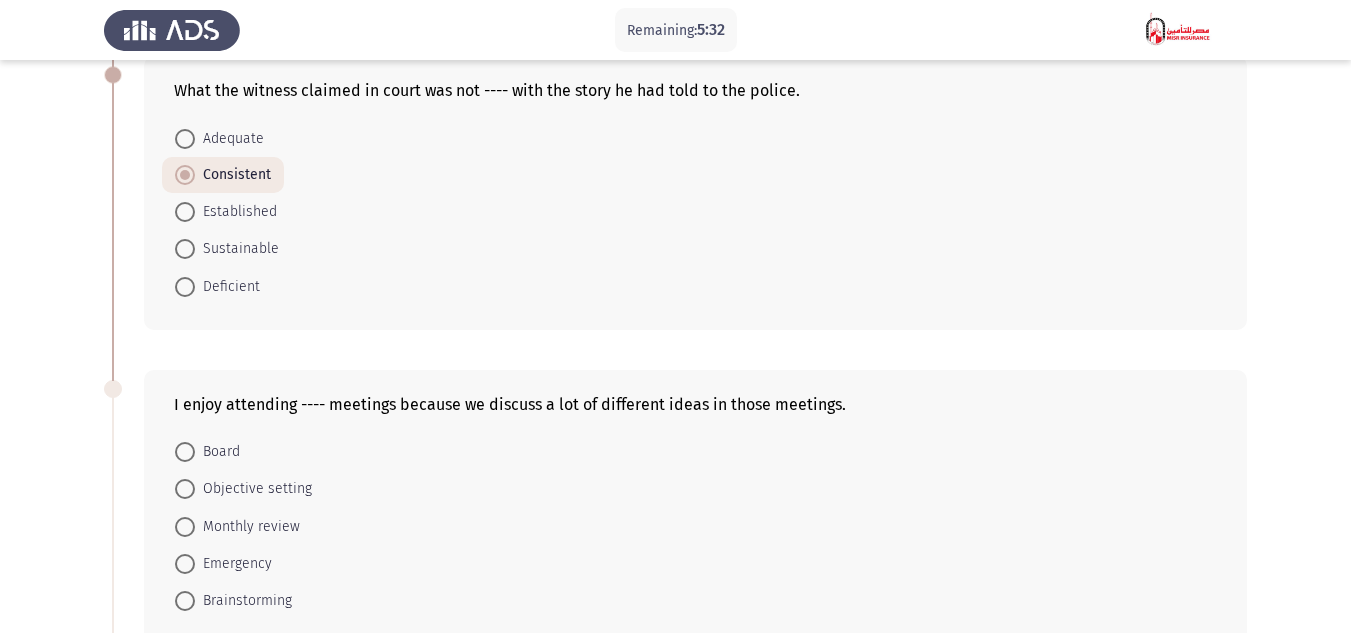 scroll, scrollTop: 600, scrollLeft: 0, axis: vertical 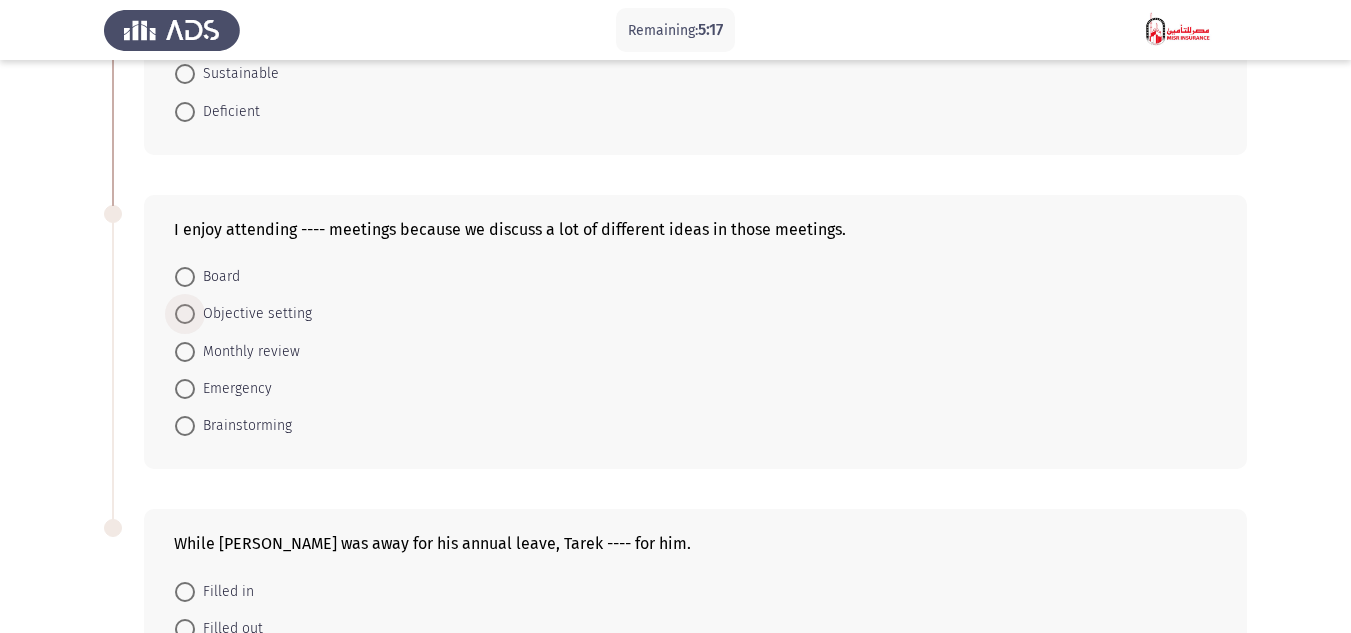 click on "Objective setting" at bounding box center [253, 314] 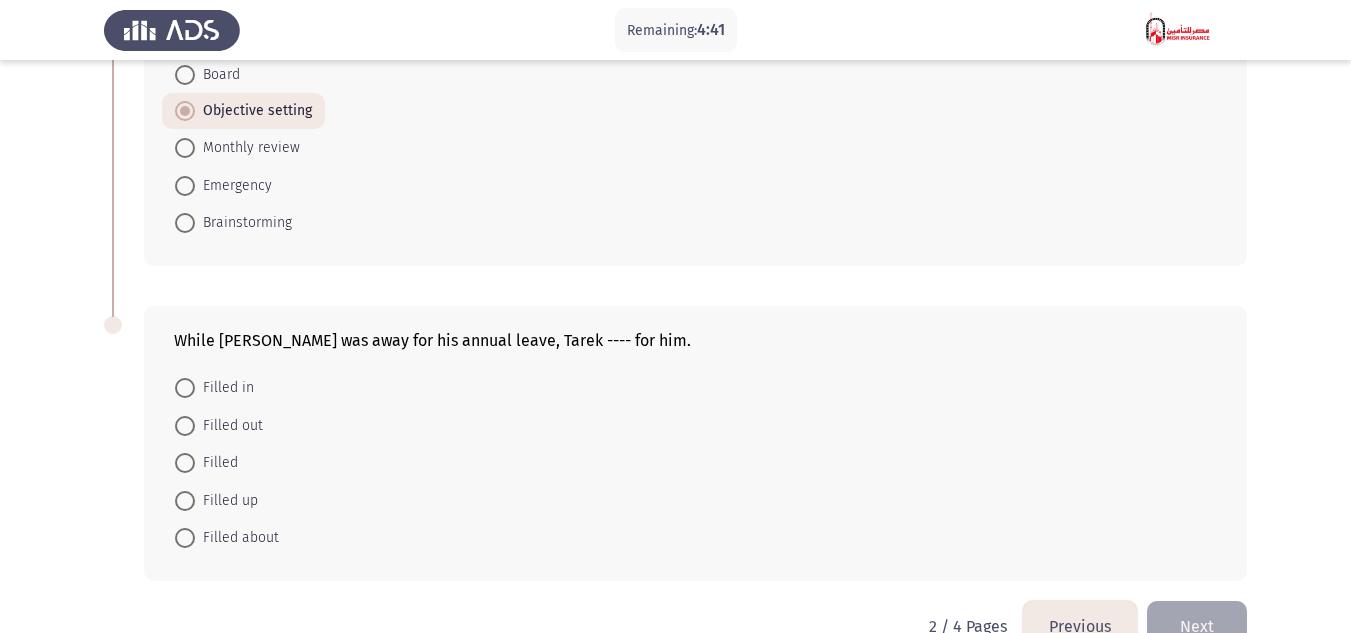 scroll, scrollTop: 850, scrollLeft: 0, axis: vertical 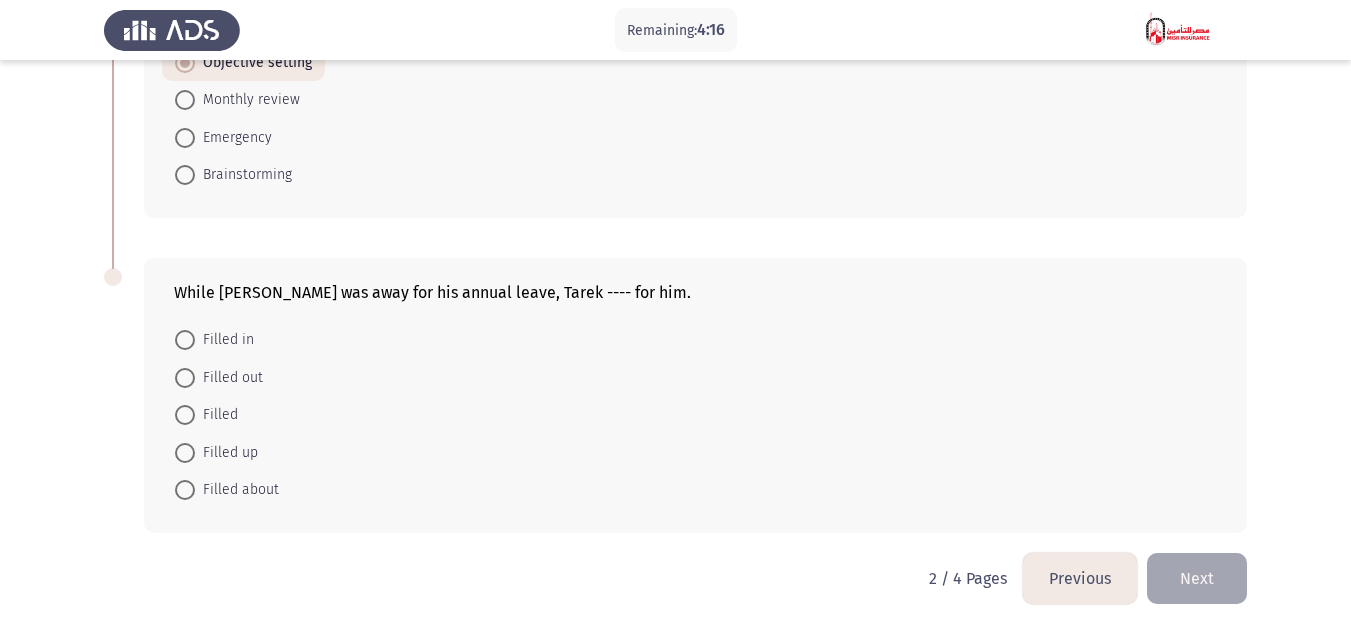 click on "Filled" at bounding box center [216, 415] 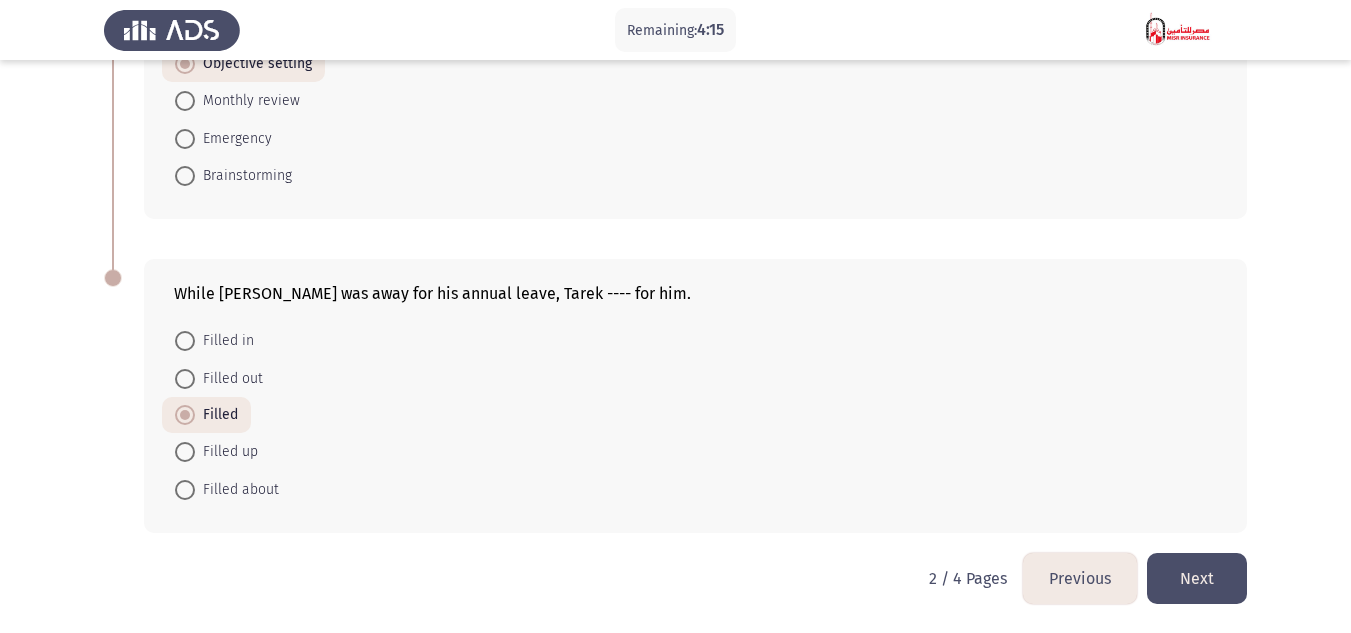 click on "Remaining:  4:15  Previous
ASSESS Aptitude (FOCUS) - English Vocabulary   Next  In case you are late in delivering a task, you have to request ----.    An appointment     A cancellation     A break     An extension     An apology  What the witness claimed in court was not ---- with the story he had told to the police.    Adequate     Consistent     Established     Sustainable     Deficient  I enjoy attending ---- meetings because we discuss a lot of different ideas in those meetings.    Board     Objective setting     Monthly review     Emergency     Brainstorming  While [PERSON_NAME] was away for his annual leave, Tarek ---- for him.    Filled in     Filled out     Filled     Filled up     Filled about   2 / 4 Pages   Previous
Next" 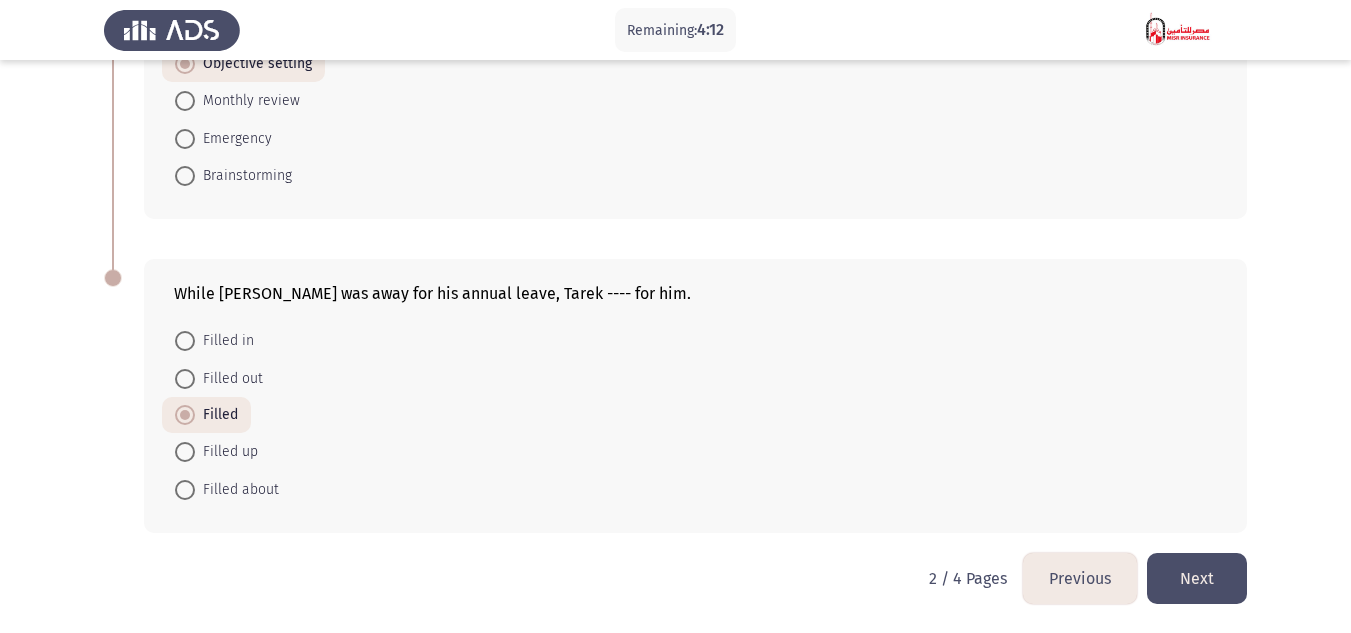 click on "Next" 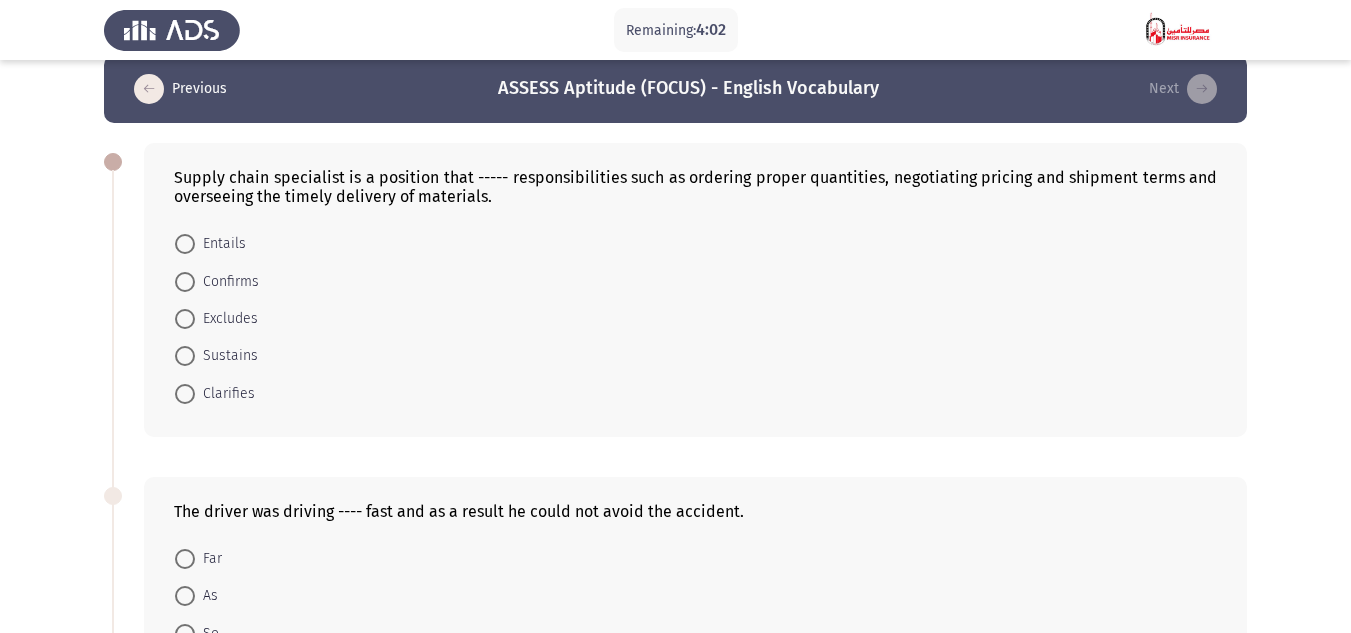 scroll, scrollTop: 0, scrollLeft: 0, axis: both 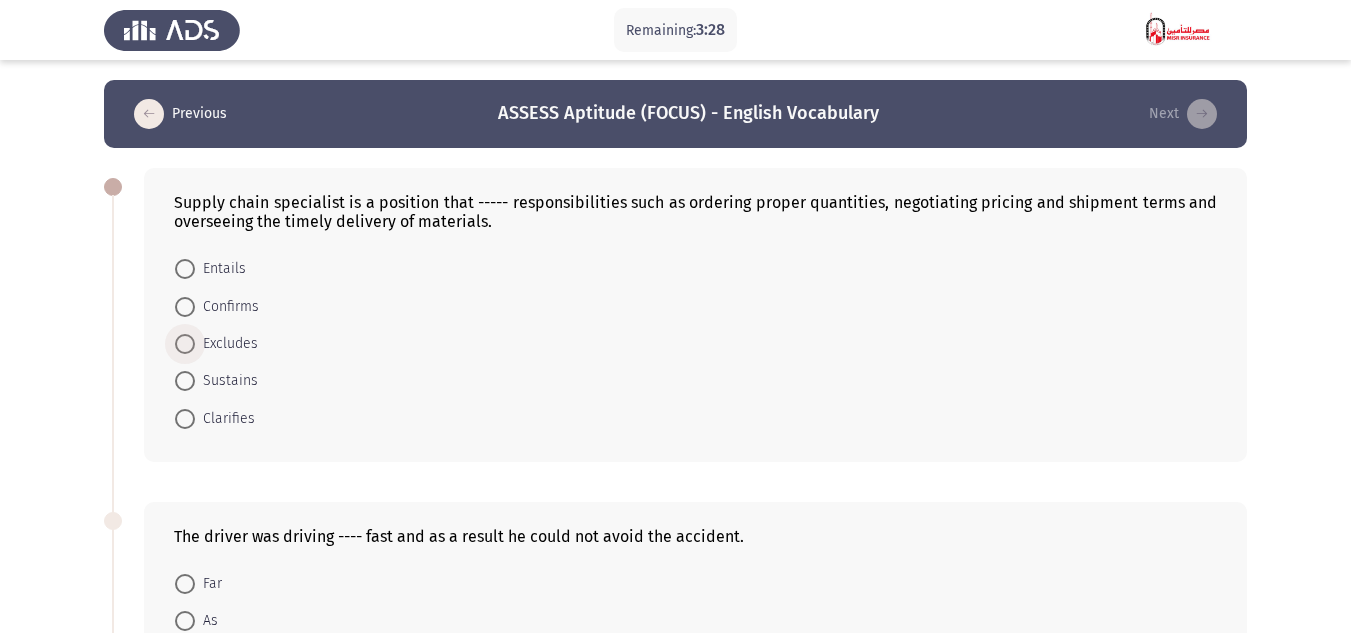 click on "Excludes" at bounding box center [226, 344] 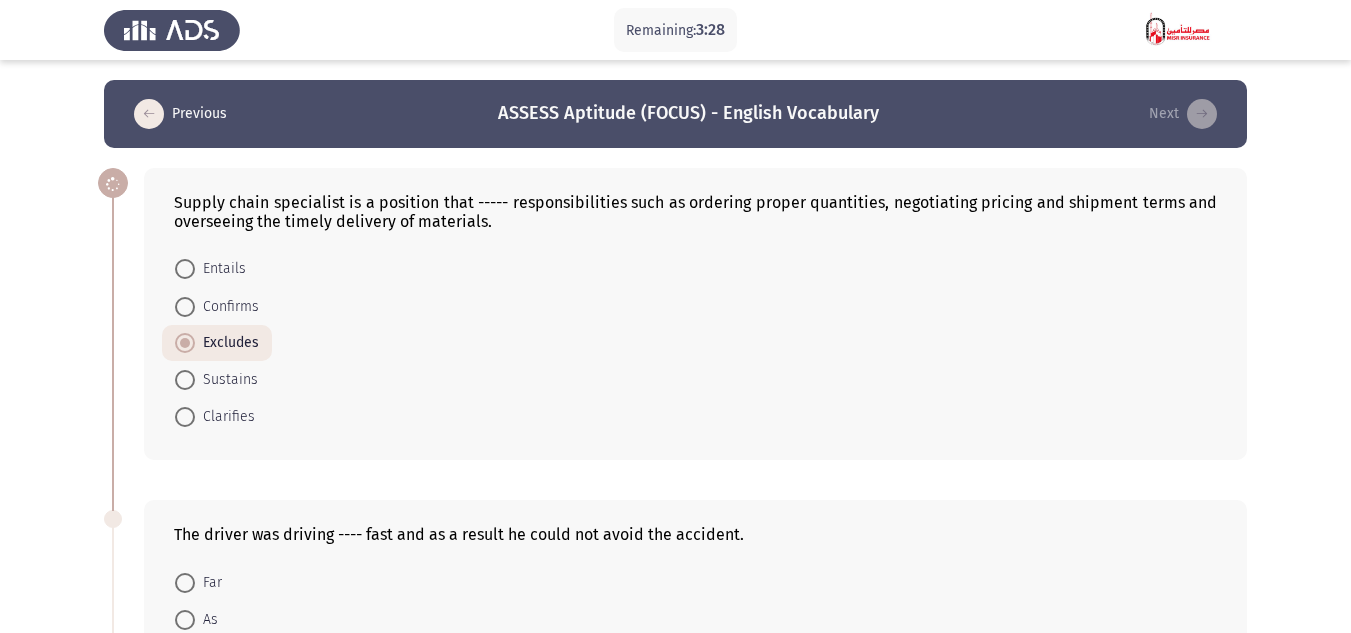click on "Remaining:  3:28  Previous
ASSESS Aptitude (FOCUS) - English Vocabulary   Next  Supply chain specialist is a position that ----- responsibilities such as ordering proper quantities, negotiating pricing and shipment terms and overseeing the timely delivery of materials.    Entails     Confirms     Excludes     Sustains     Clarifies  The driver was driving ---- fast and as a result he could not avoid the accident.    Far     As     So     To     Too  The employees are very excited because they will get their ---- in addition to their salaries, this month.    Decreases     Bonuses     Payments     Checks     Penalties  Some institutions in [GEOGRAPHIC_DATA] have ---- smoking indoors and in public places, except in some designated areas.    Endured     Perceived     Pertained     Restricted     Sustained   3 / 4 Pages   Previous
Next" 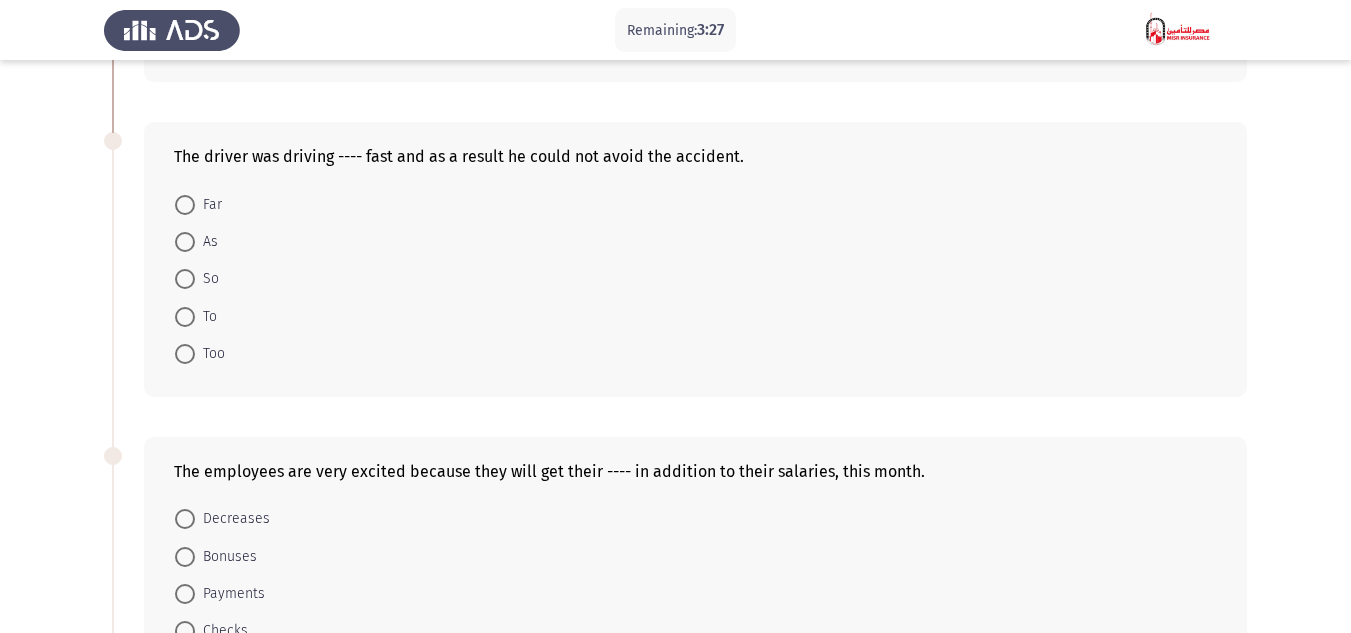 scroll, scrollTop: 400, scrollLeft: 0, axis: vertical 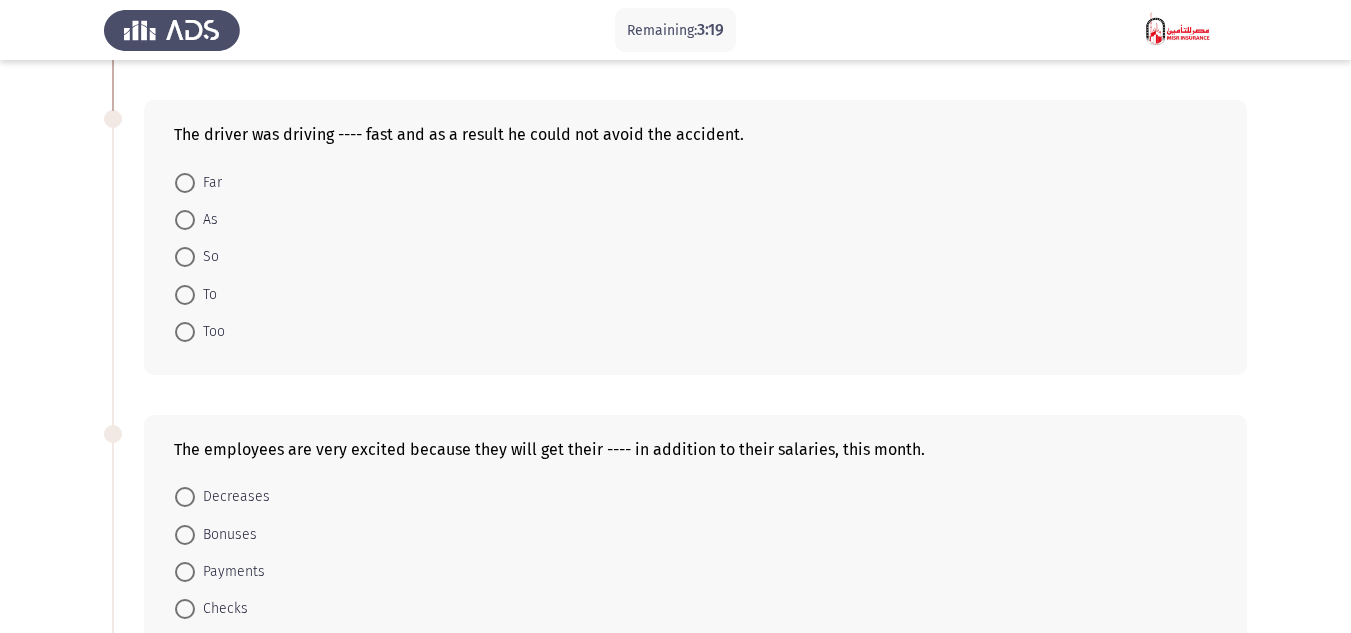 click at bounding box center [185, 332] 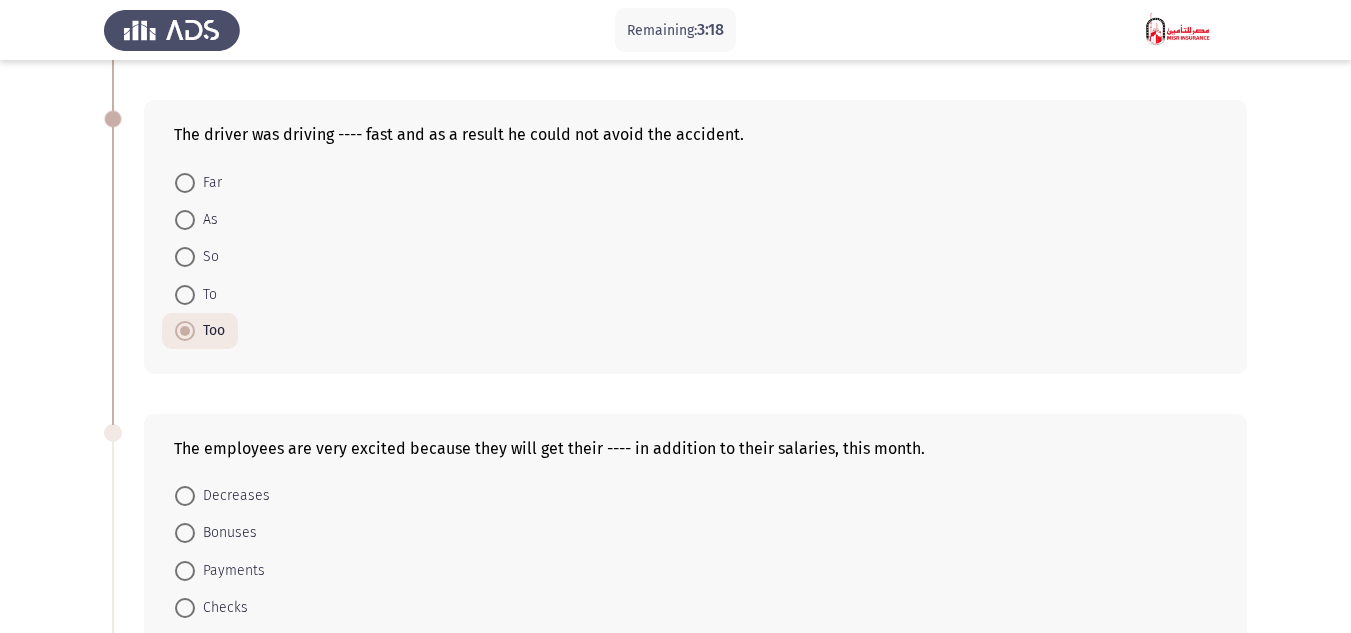 click on "Remaining:  3:18  Previous
ASSESS Aptitude (FOCUS) - English Vocabulary   Next  Supply chain specialist is a position that ----- responsibilities such as ordering proper quantities, negotiating pricing and shipment terms and overseeing the timely delivery of materials.    Entails     Confirms     Excludes     Sustains     Clarifies  The driver was driving ---- fast and as a result he could not avoid the accident.    Far     As     So     To     Too  The employees are very excited because they will get their ---- in addition to their salaries, this month.    Decreases     Bonuses     Payments     Checks     Penalties  Some institutions in [GEOGRAPHIC_DATA] have ---- smoking indoors and in public places, except in some designated areas.    Endured     Perceived     Pertained     Restricted     Sustained   3 / 4 Pages   Previous
Next" 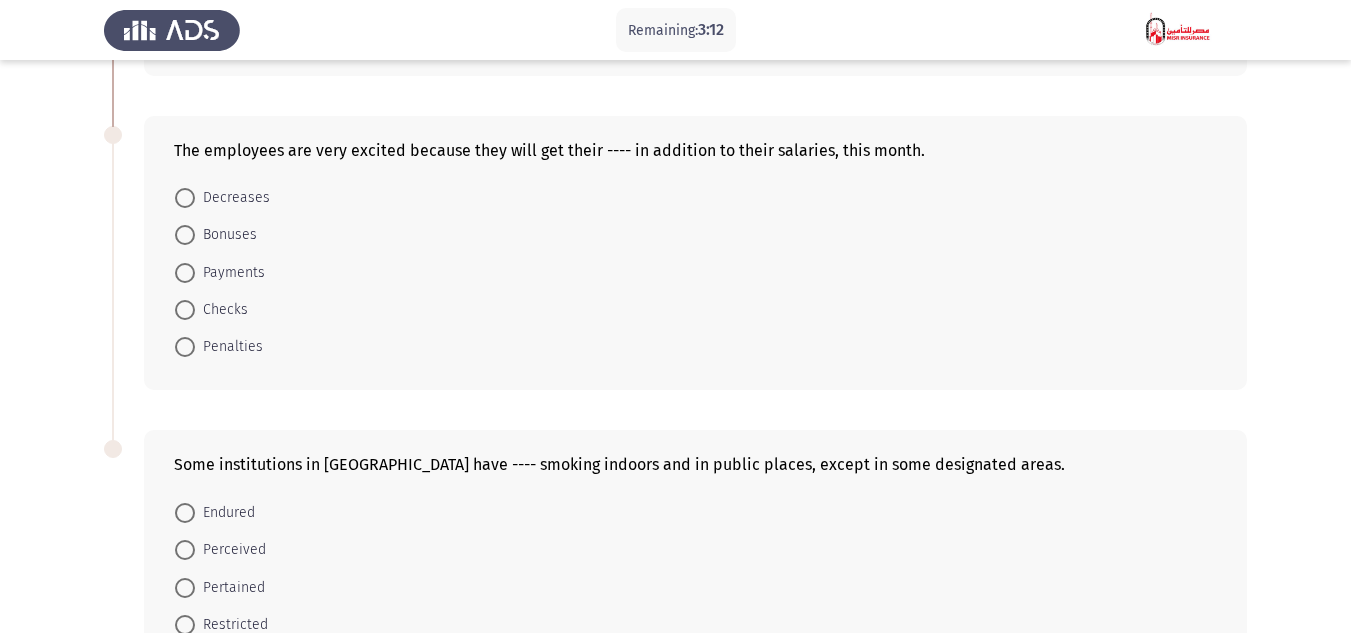 scroll, scrollTop: 700, scrollLeft: 0, axis: vertical 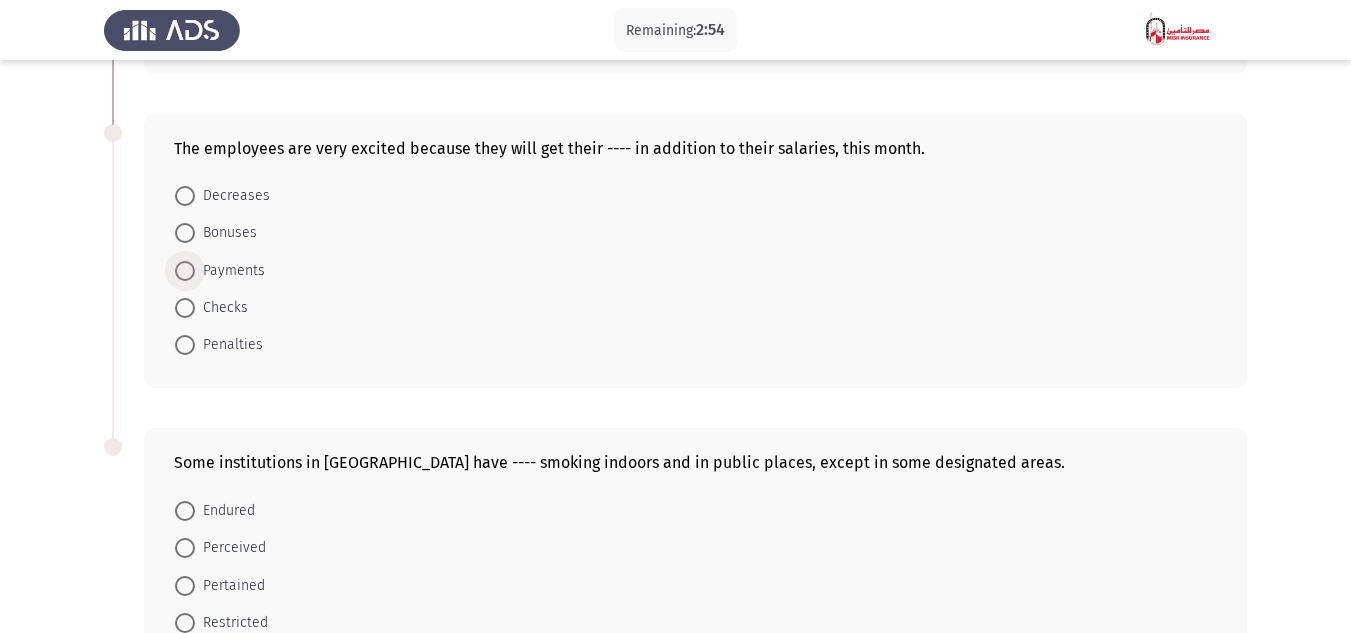 click on "Payments" at bounding box center (230, 271) 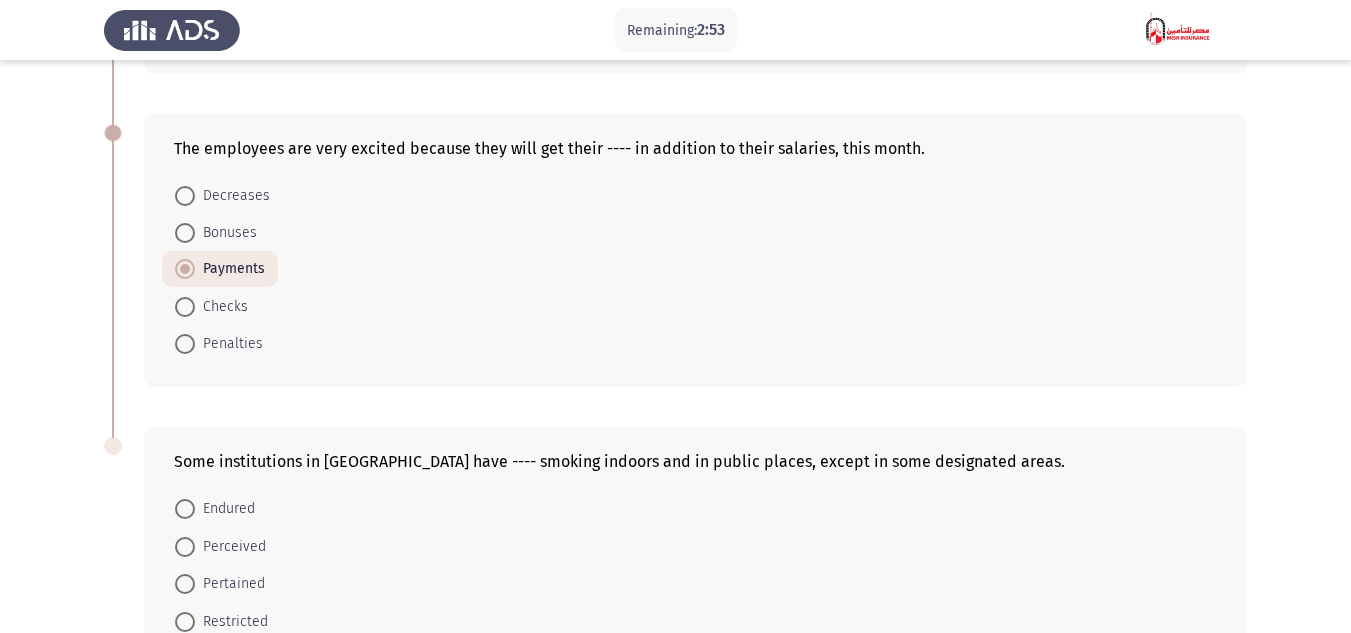click on "The employees are very excited because they will get their ---- in addition to their salaries, this month.    Decreases     Bonuses     Payments     Checks     Penalties" 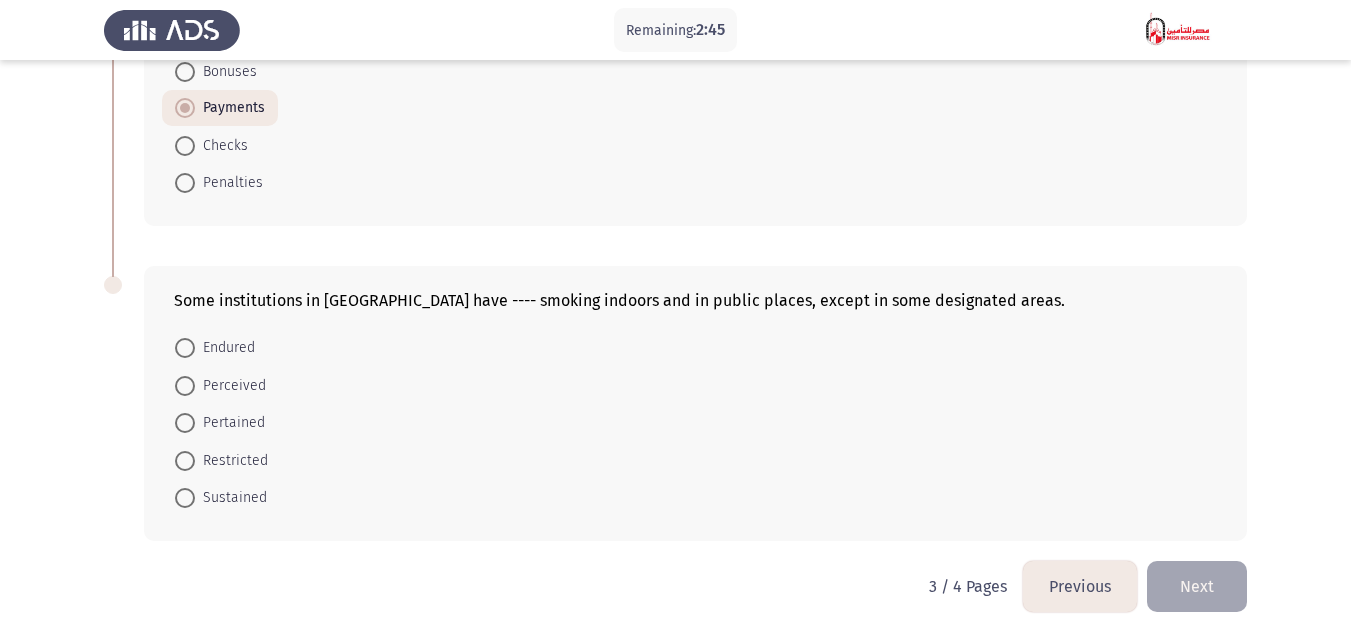 scroll, scrollTop: 869, scrollLeft: 0, axis: vertical 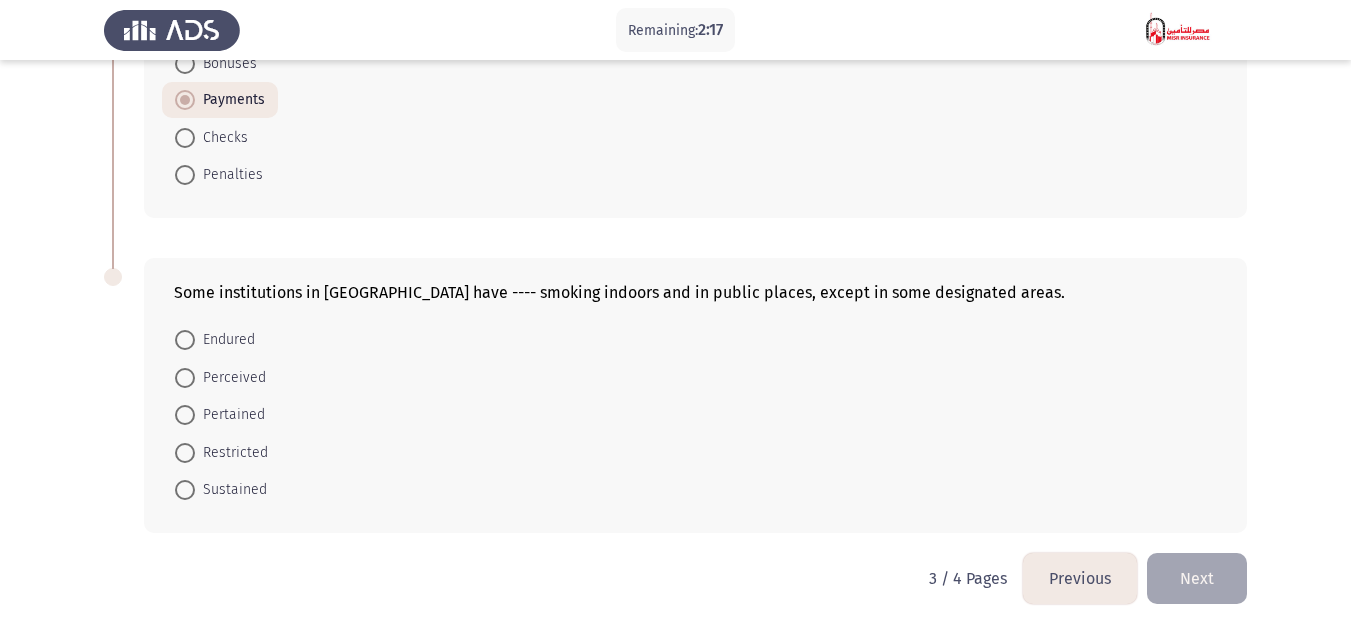 click on "Sustained" at bounding box center (231, 490) 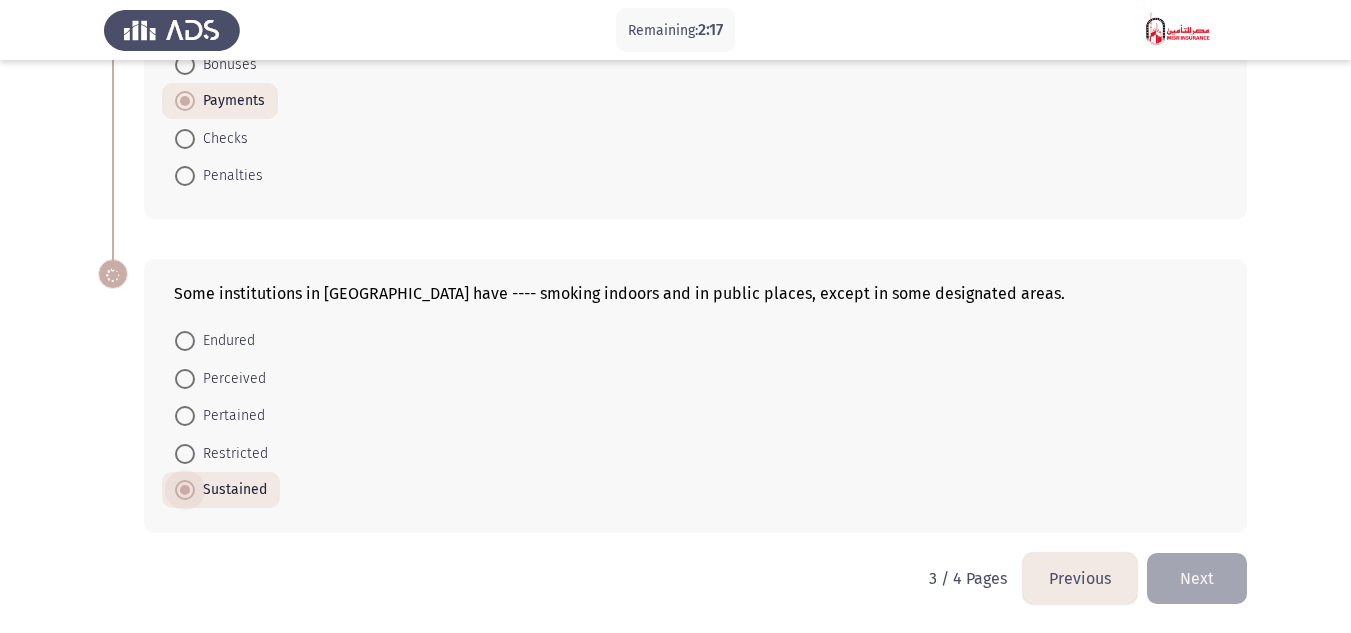 scroll, scrollTop: 868, scrollLeft: 0, axis: vertical 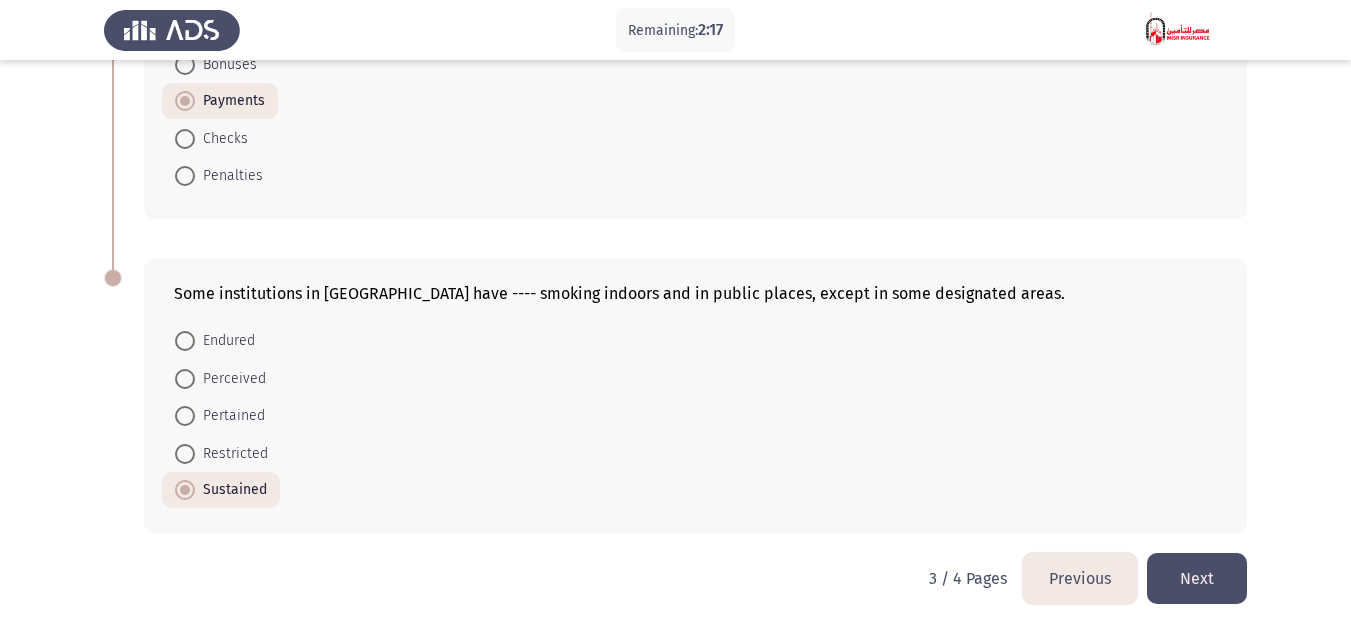 click on "Remaining:  2:17  Previous
ASSESS Aptitude (FOCUS) - English Vocabulary   Next  Supply chain specialist is a position that ----- responsibilities such as ordering proper quantities, negotiating pricing and shipment terms and overseeing the timely delivery of materials.    Entails     Confirms     Excludes     Sustains     Clarifies  The driver was driving ---- fast and as a result he could not avoid the accident.    Far     As     So     To     Too  The employees are very excited because they will get their ---- in addition to their salaries, this month.    Decreases     Bonuses     Payments     Checks     Penalties  Some institutions in [GEOGRAPHIC_DATA] have ---- smoking indoors and in public places, except in some designated areas.    Endured     Perceived     Pertained     Restricted     Sustained   3 / 4 Pages   Previous
Next" 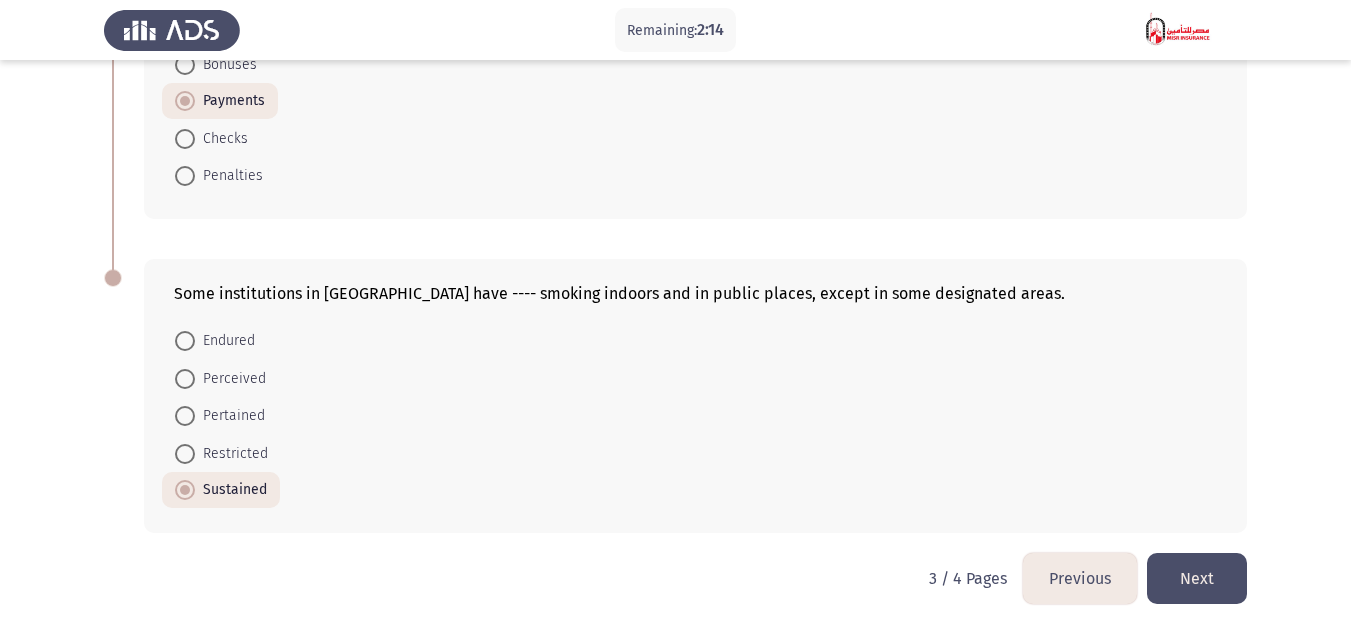 click on "Next" 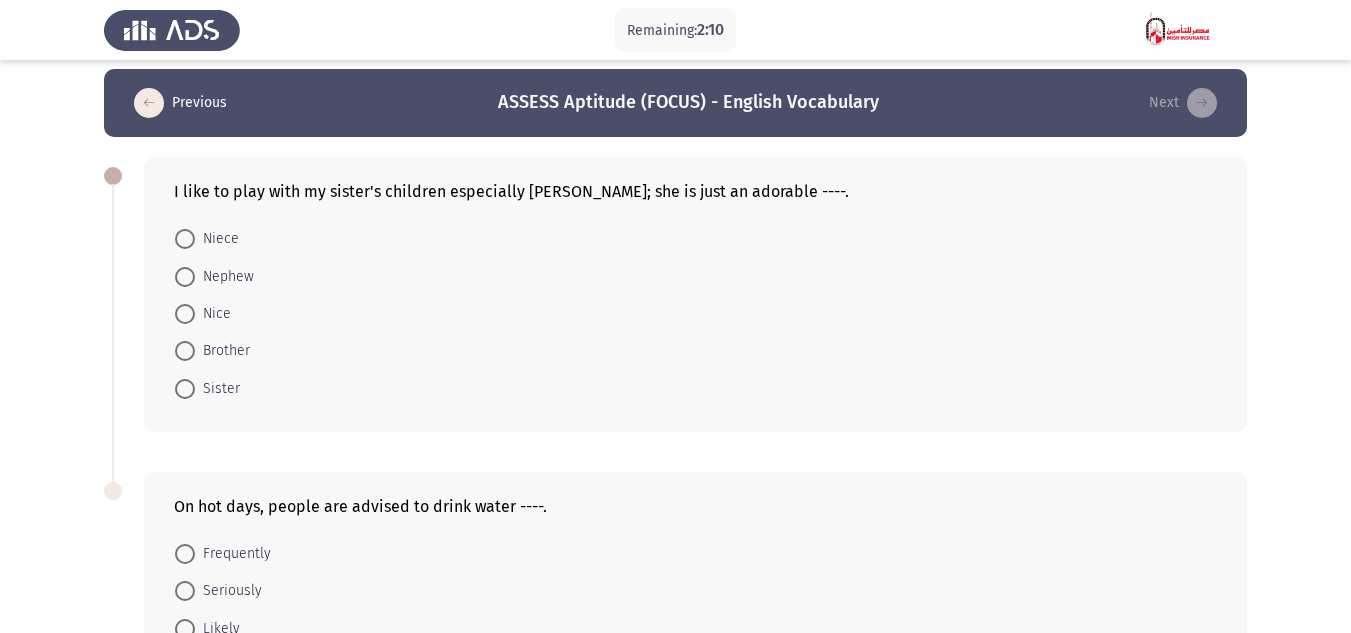 scroll, scrollTop: 0, scrollLeft: 0, axis: both 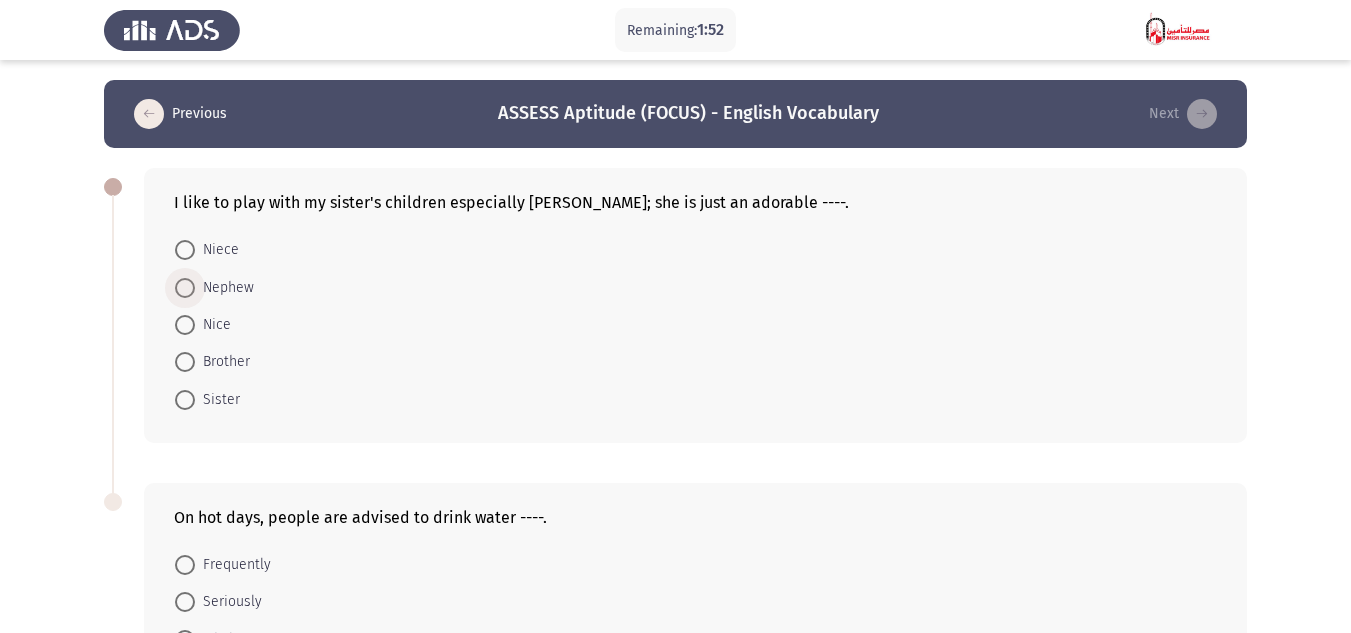click at bounding box center [185, 288] 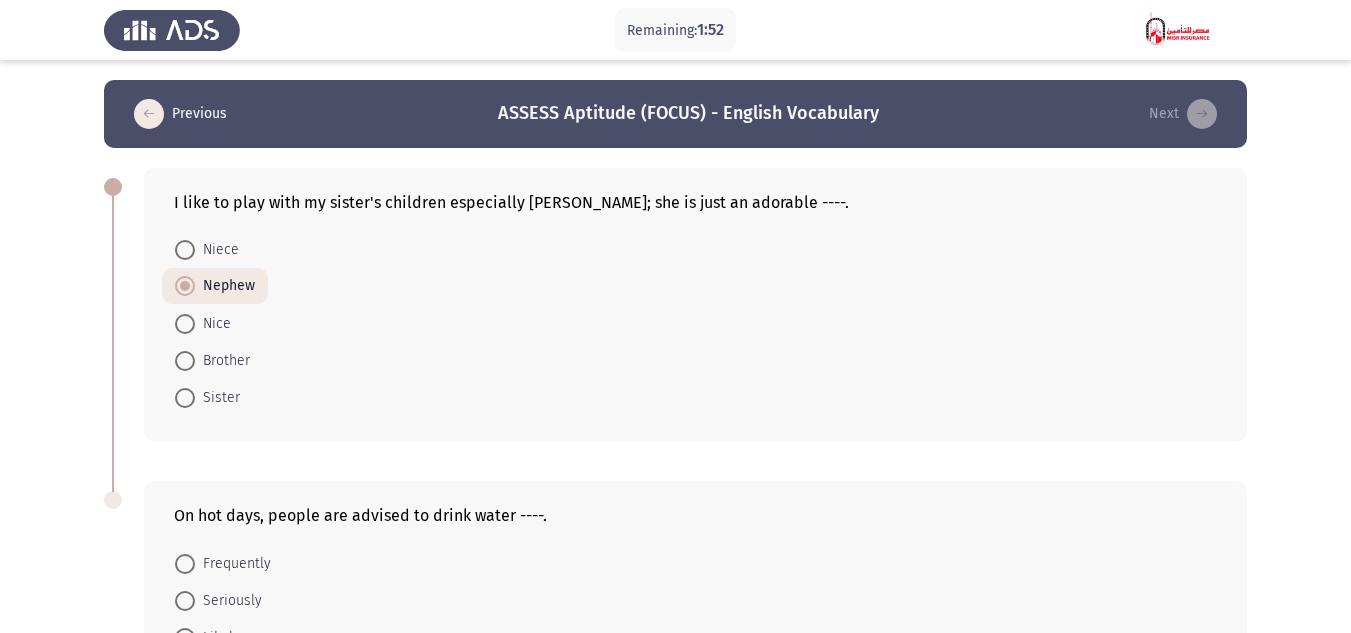 click on "Remaining:  1:52  Previous
ASSESS Aptitude (FOCUS) - English Vocabulary   Next  I like to play with my sister's children especially [PERSON_NAME]; she is just an adorable ----.    Niece     Nephew     Nice     Brother     Sister  On hot days, people are advised to drink water ----.    Frequently     Seriously     Likely     Barely     Instantly   4 / 4 Pages   Previous
Next" 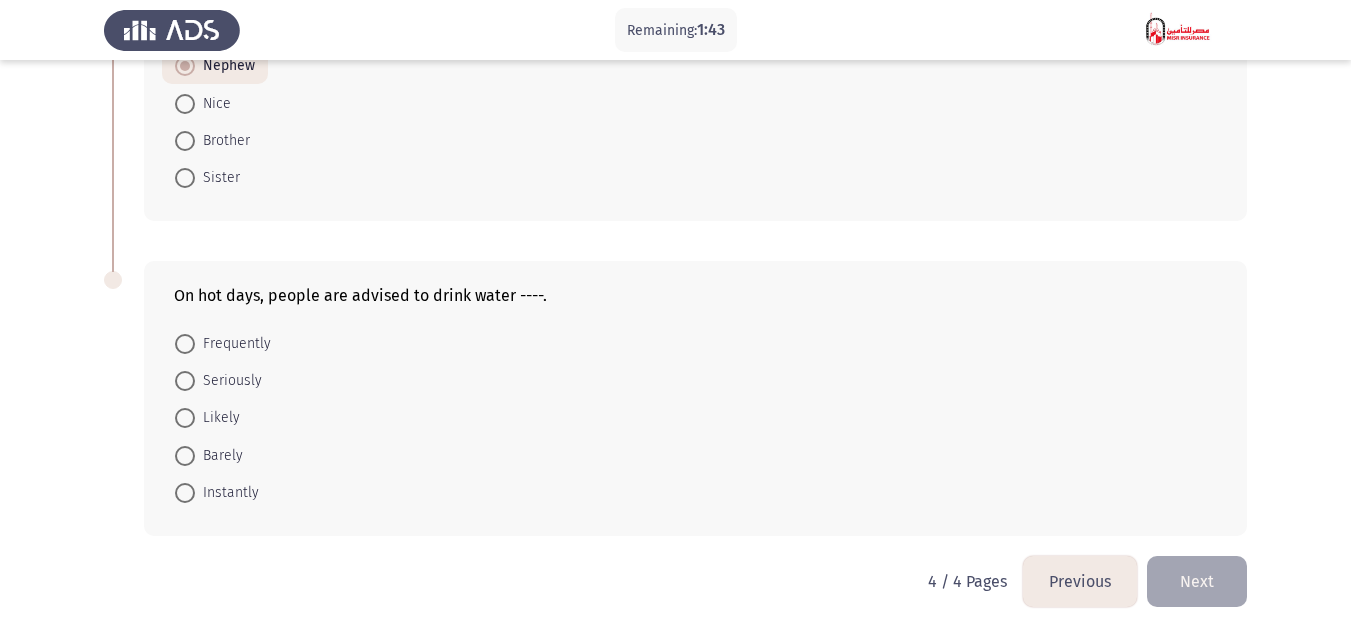 scroll, scrollTop: 223, scrollLeft: 0, axis: vertical 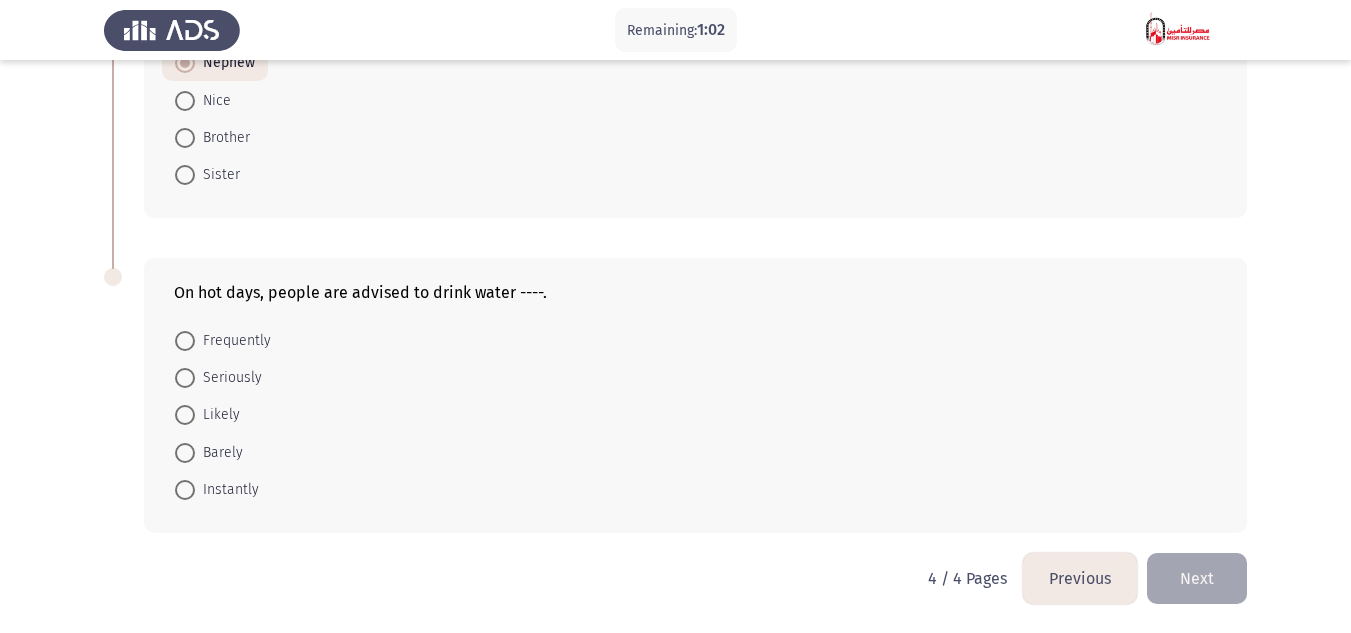 click on "Frequently" at bounding box center (233, 341) 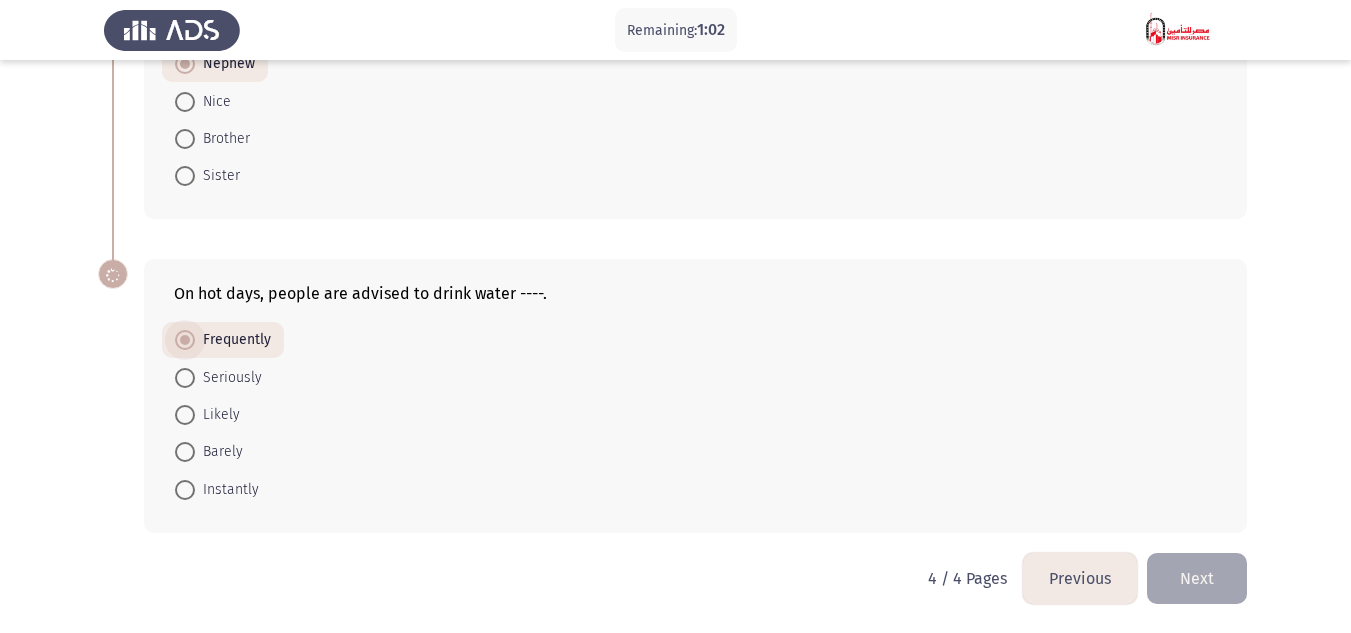 scroll, scrollTop: 222, scrollLeft: 0, axis: vertical 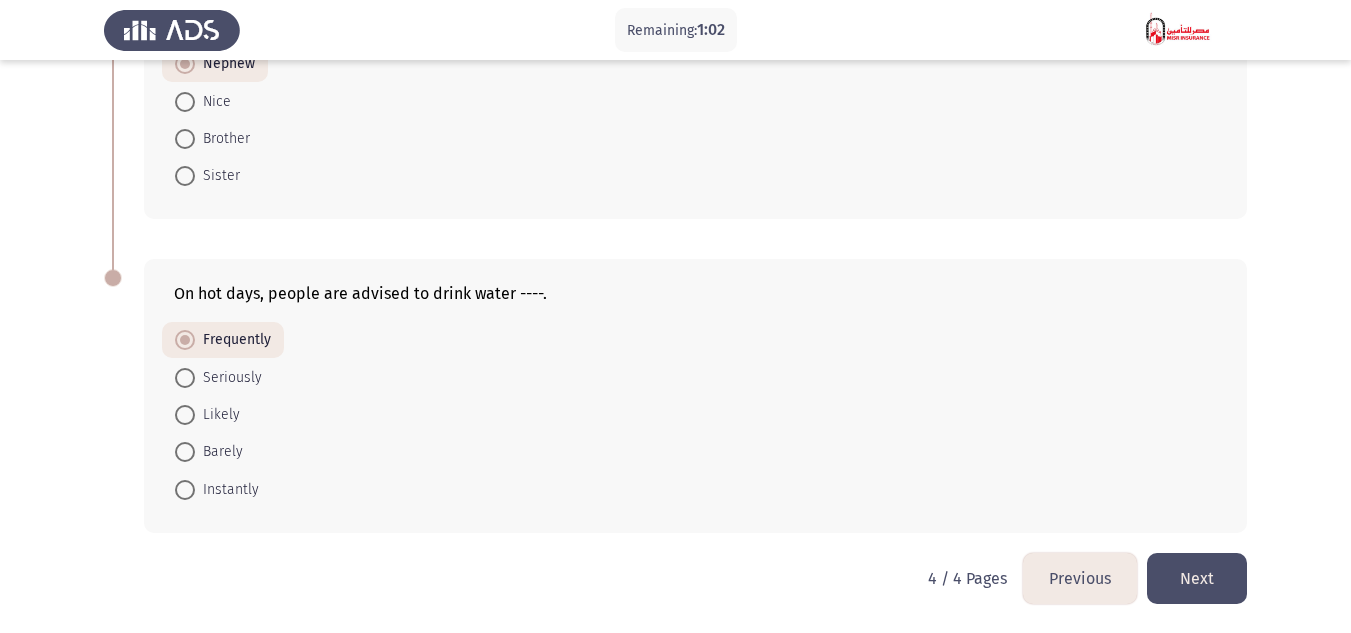 click on "Remaining:  1:02  Previous
ASSESS Aptitude (FOCUS) - English Vocabulary   Next  I like to play with my sister's children especially [PERSON_NAME]; she is just an adorable ----.    Niece     Nephew     Nice     Brother     Sister  On hot days, people are advised to drink water ----.    Frequently     Seriously     Likely     Barely     Instantly   4 / 4 Pages   Previous
Next" 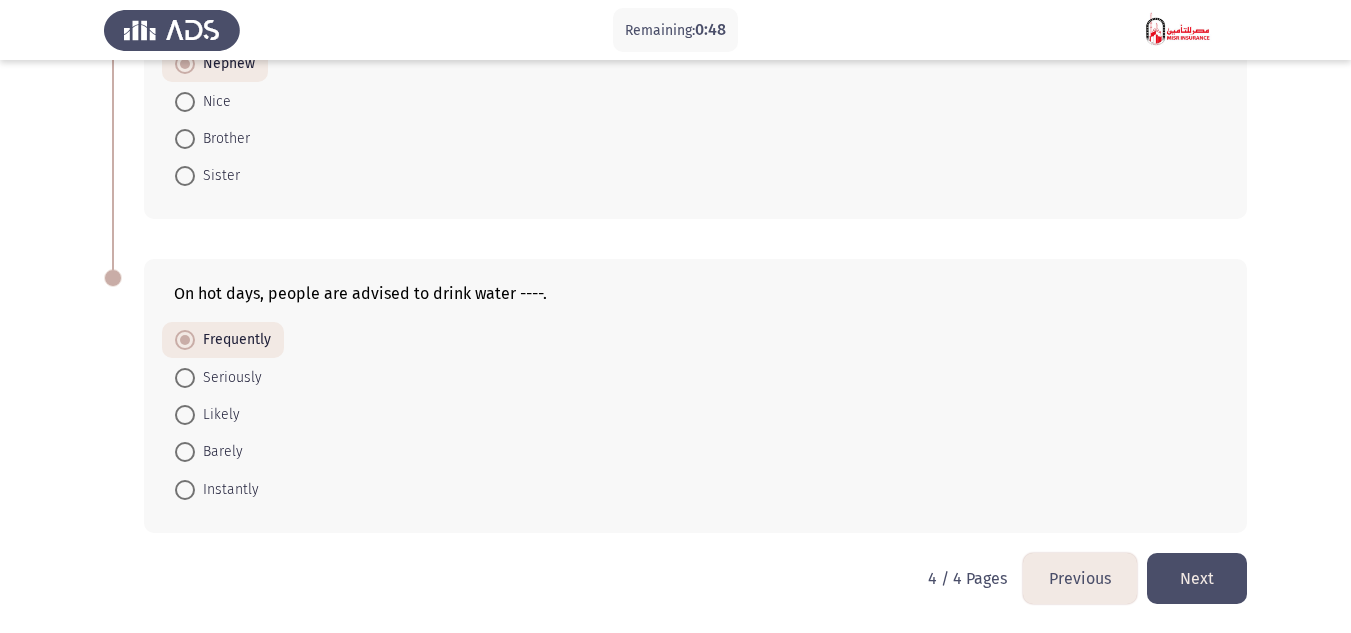 click on "Next" 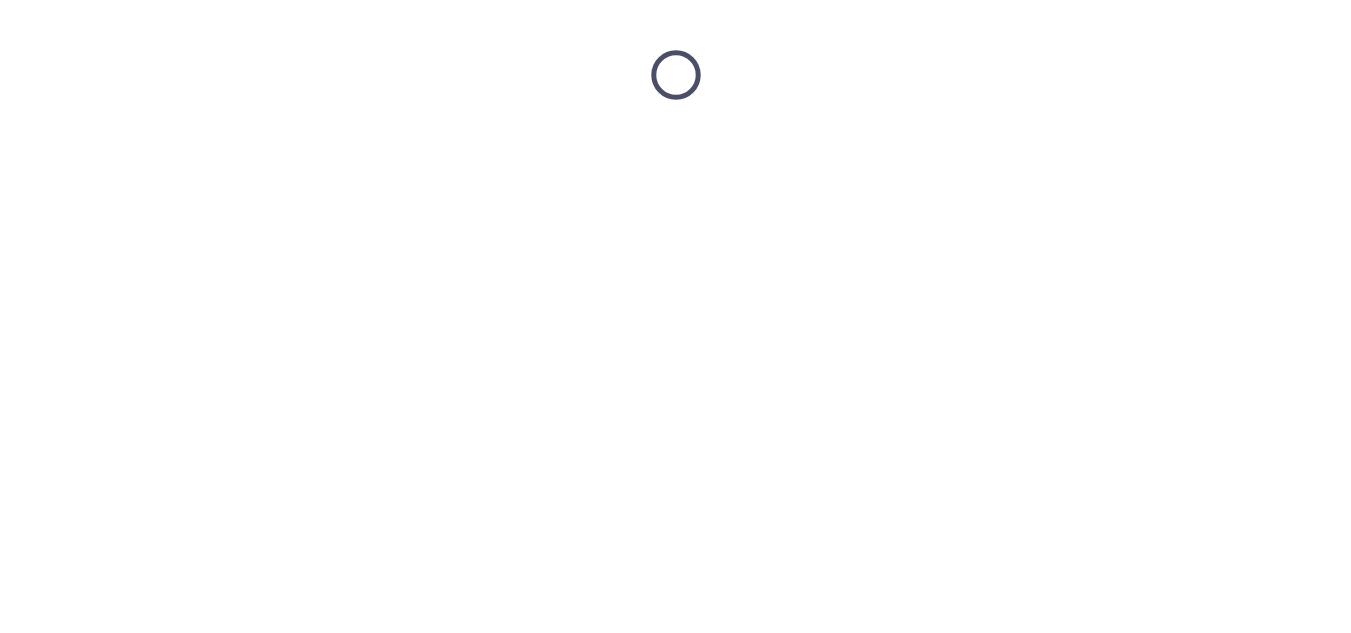 scroll, scrollTop: 0, scrollLeft: 0, axis: both 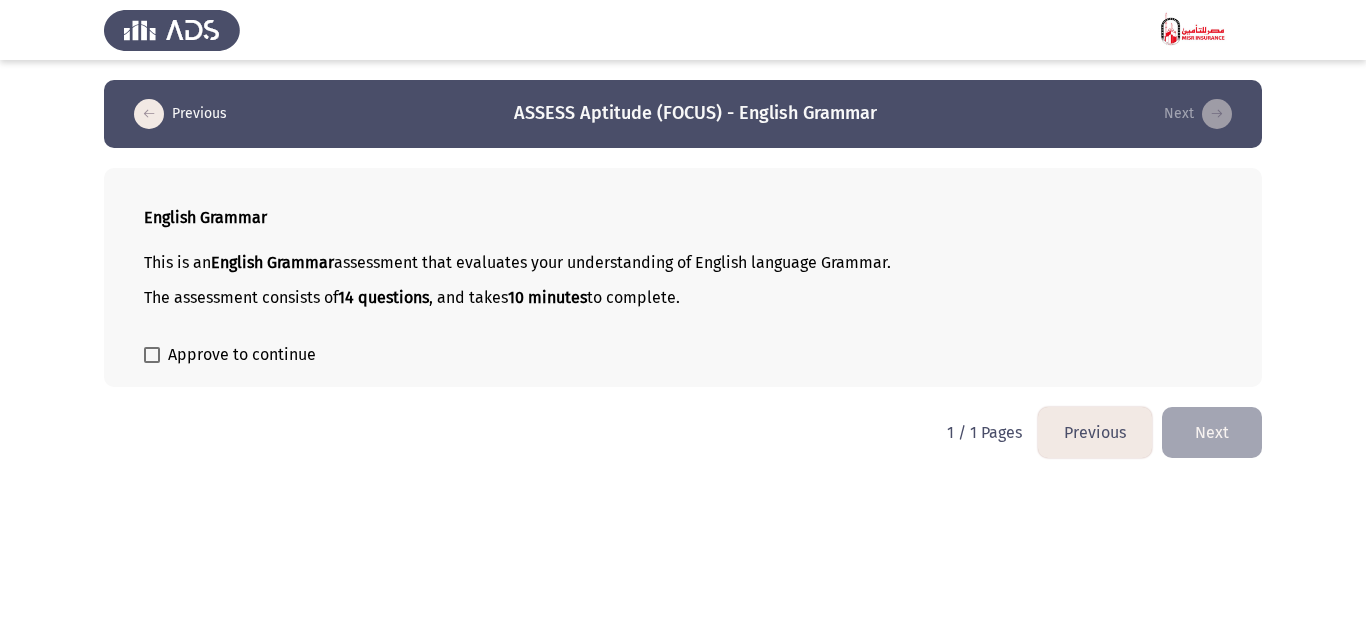 click on "English Grammar This is an  English Grammar  assessment that evaluates your understanding of English language Grammar. The assessment consists of  14 questions , and takes  10 minutes  to complete.    Approve to continue" 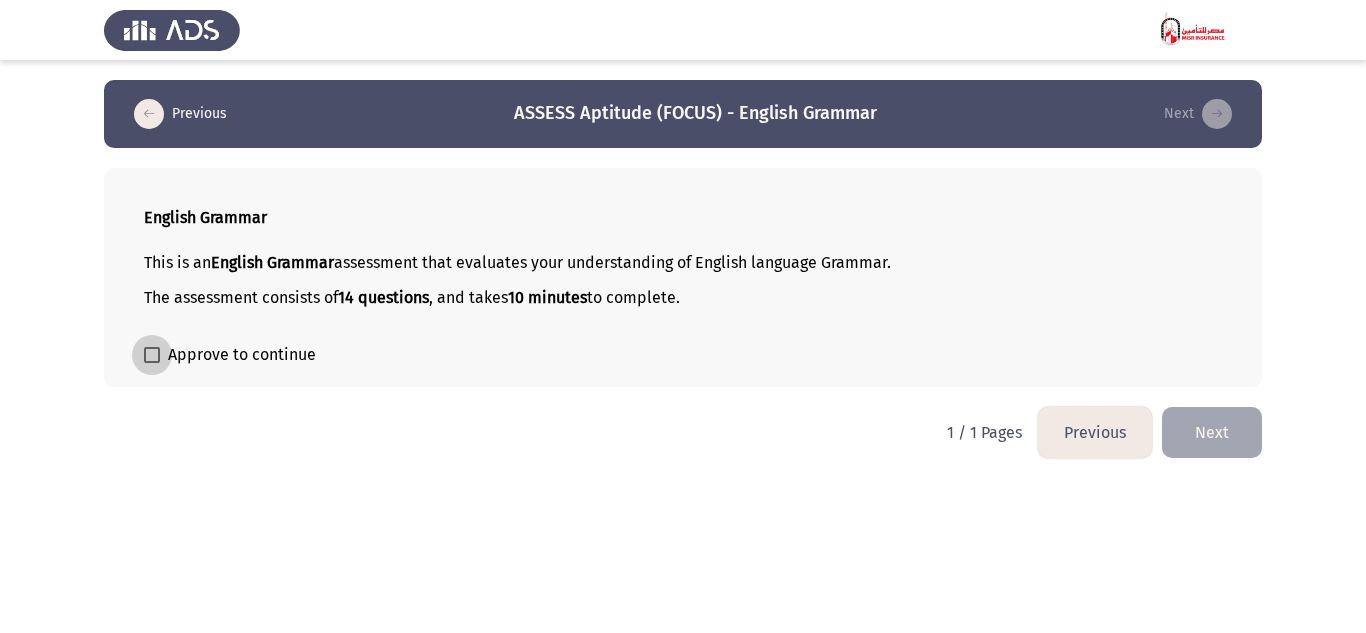 click on "Approve to continue" at bounding box center [242, 355] 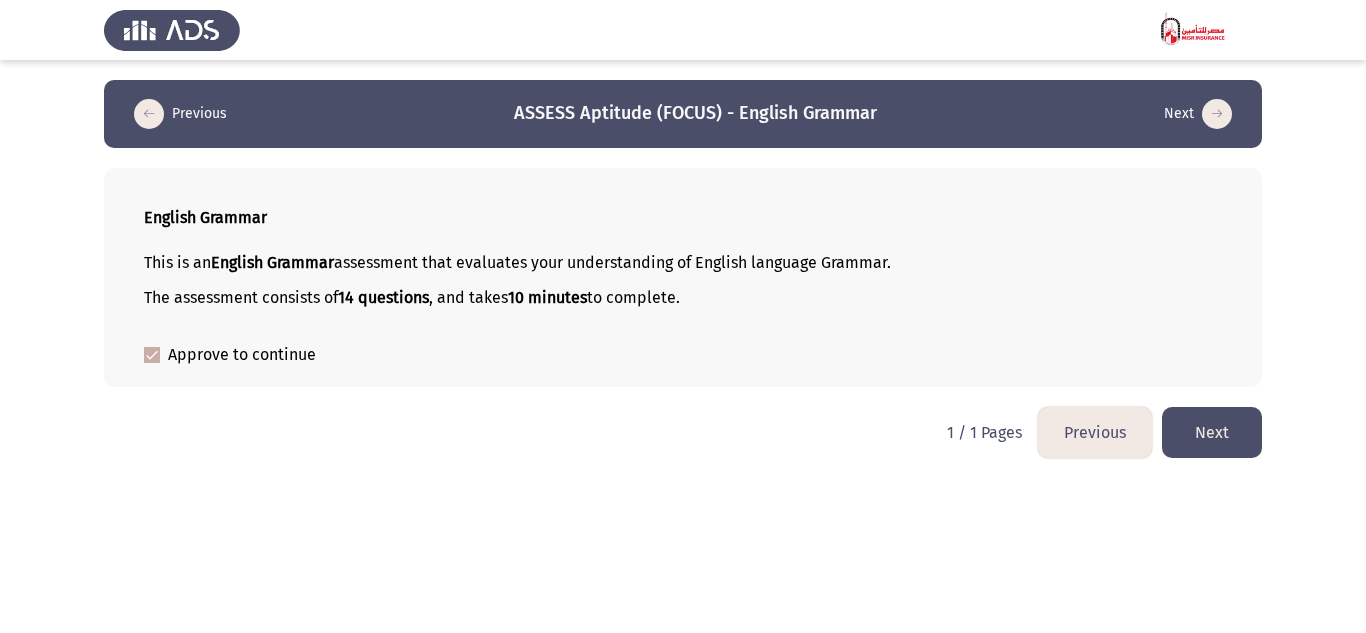click on "Next" 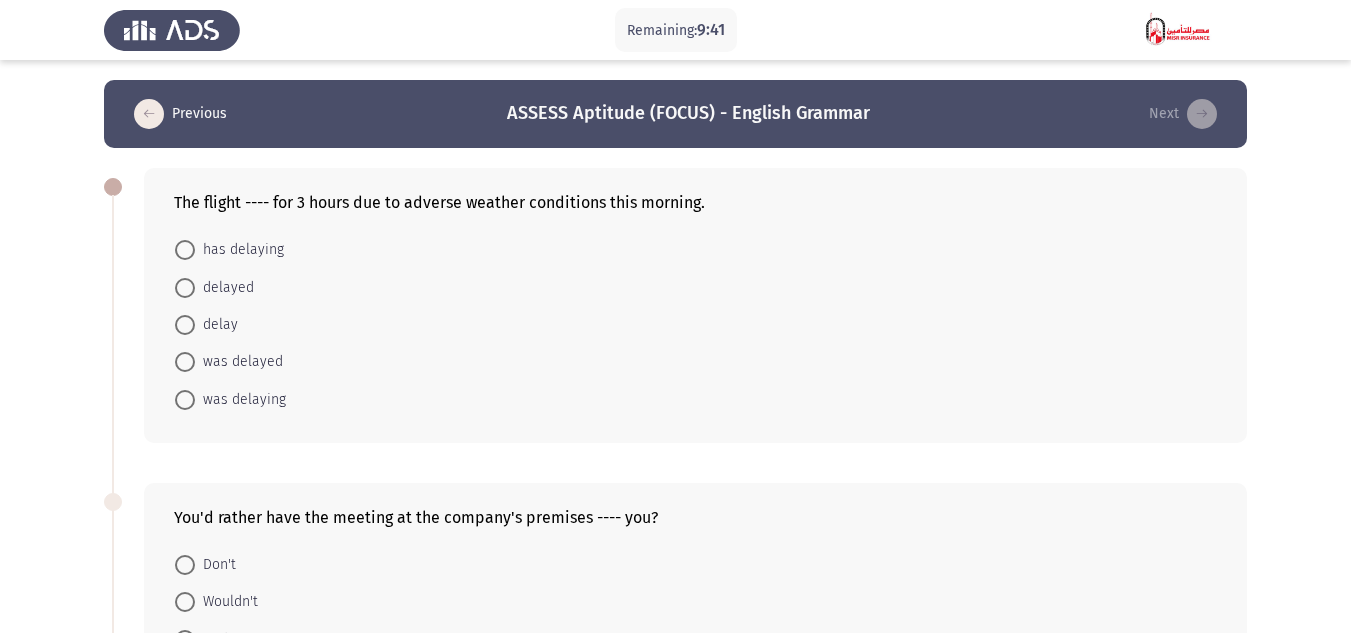click on "was delaying" at bounding box center [240, 400] 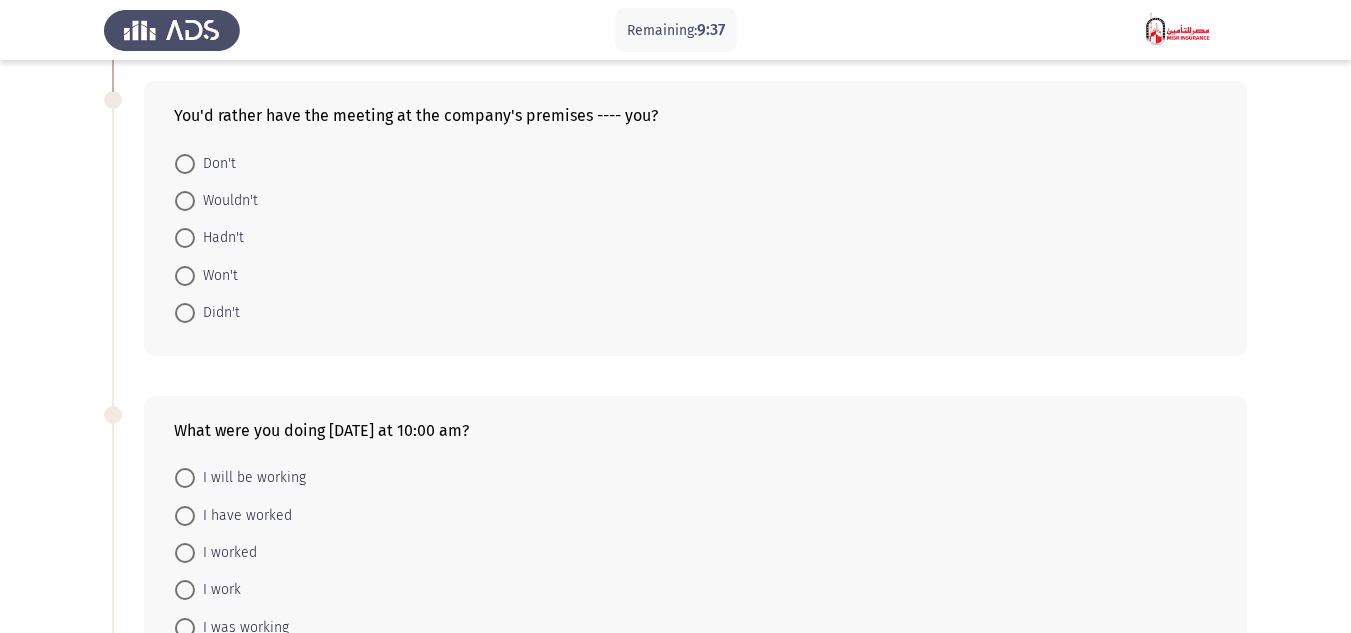 scroll, scrollTop: 300, scrollLeft: 0, axis: vertical 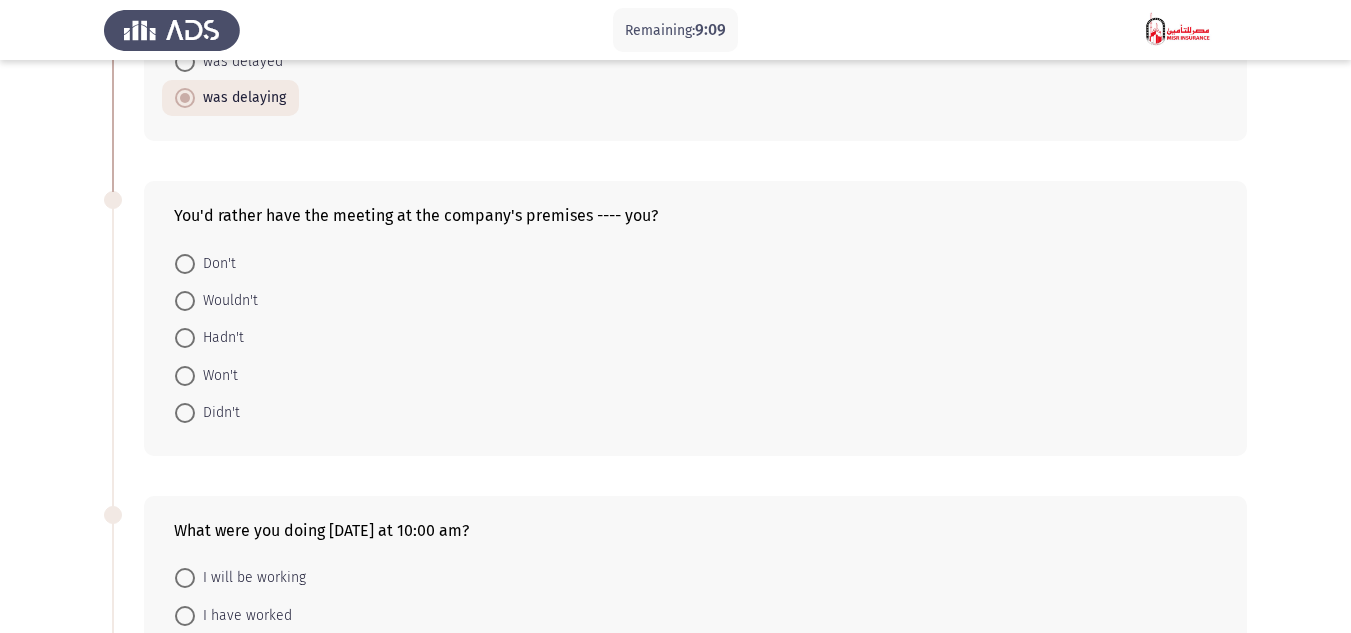 click on "Won't" at bounding box center [216, 376] 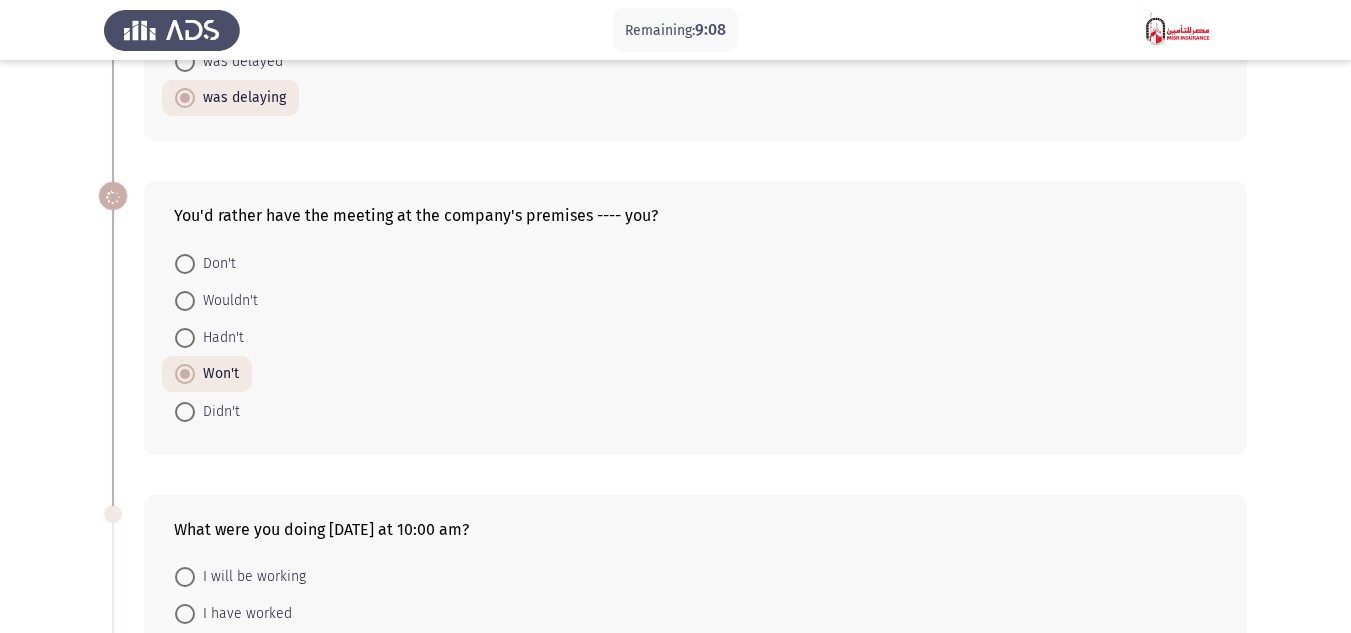 click on "Remaining:  9:08  Previous   ASSESS Aptitude (FOCUS) - English Grammar   Next  The flight ---- for 3 hours due to adverse weather conditions this morning.    has delaying     delayed     delay     was delayed     was delaying  You'd rather have the meeting at the company's premises ---- you?    Don't     Wouldn't     Hadn't     Won't     Didn't  What were you doing [DATE] at 10:00 am?    I will be working     I have worked     I worked     I work     I was working  [PERSON_NAME] got to the office --- than the rest of the team.    early     the earliest     earlier     latest     earliest   1 / 4 Pages   Previous   Next" 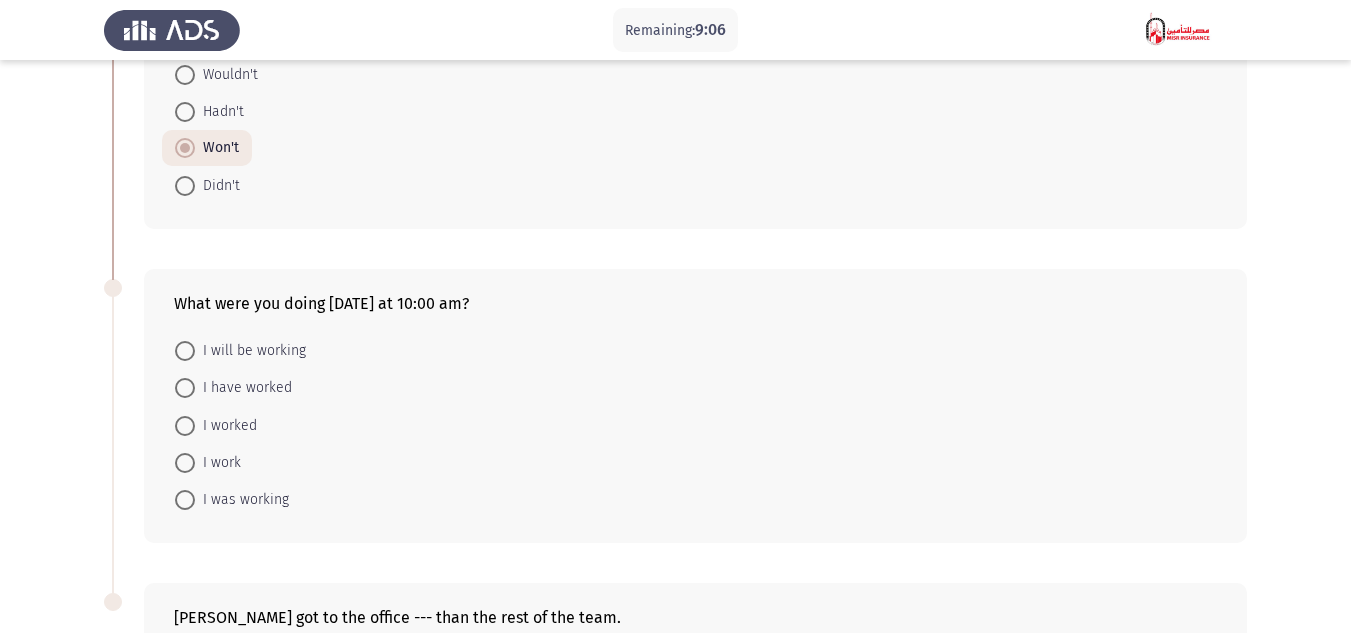 scroll, scrollTop: 600, scrollLeft: 0, axis: vertical 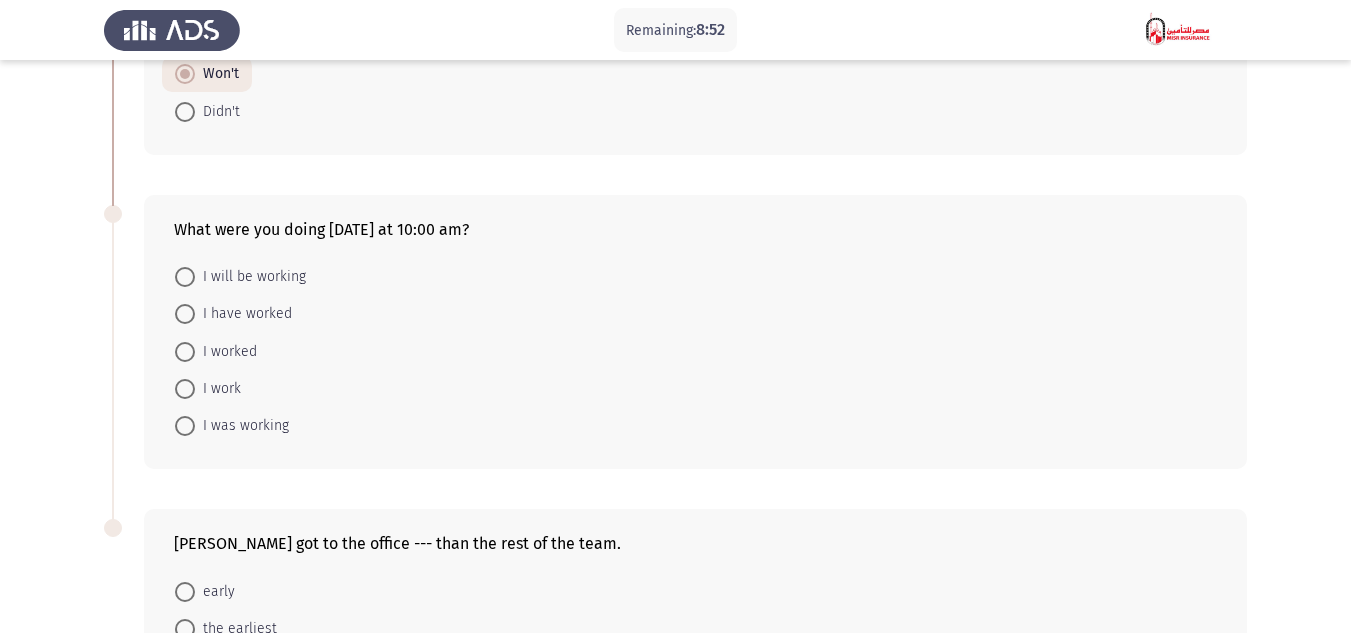 click on "I was working" at bounding box center (242, 426) 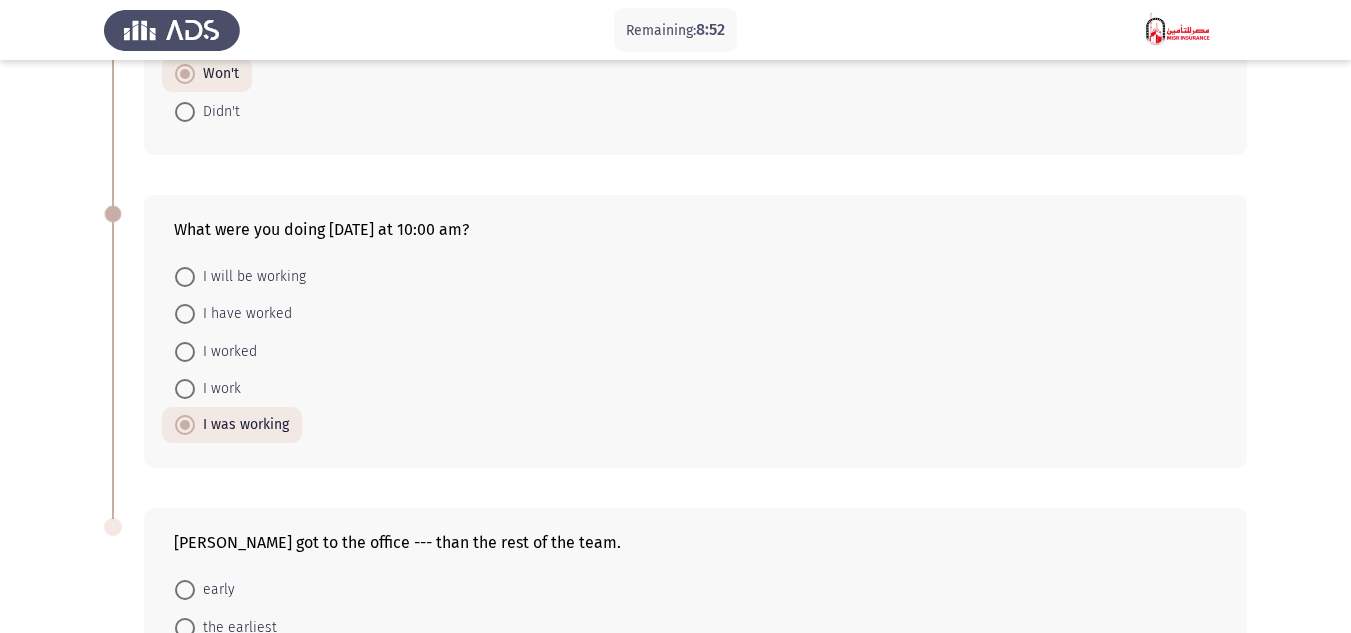click on "Remaining:  8:52  Previous   ASSESS Aptitude (FOCUS) - English Grammar   Next  The flight ---- for 3 hours due to adverse weather conditions this morning.    has delaying     delayed     delay     was delayed     was delaying  You'd rather have the meeting at the company's premises ---- you?    Don't     Wouldn't     Hadn't     Won't     Didn't  What were you doing [DATE] at 10:00 am?    I will be working     I have worked     I worked     I work     I was working  [PERSON_NAME] got to the office --- than the rest of the team.    early     the earliest     earlier     latest     earliest   1 / 4 Pages   Previous   Next" 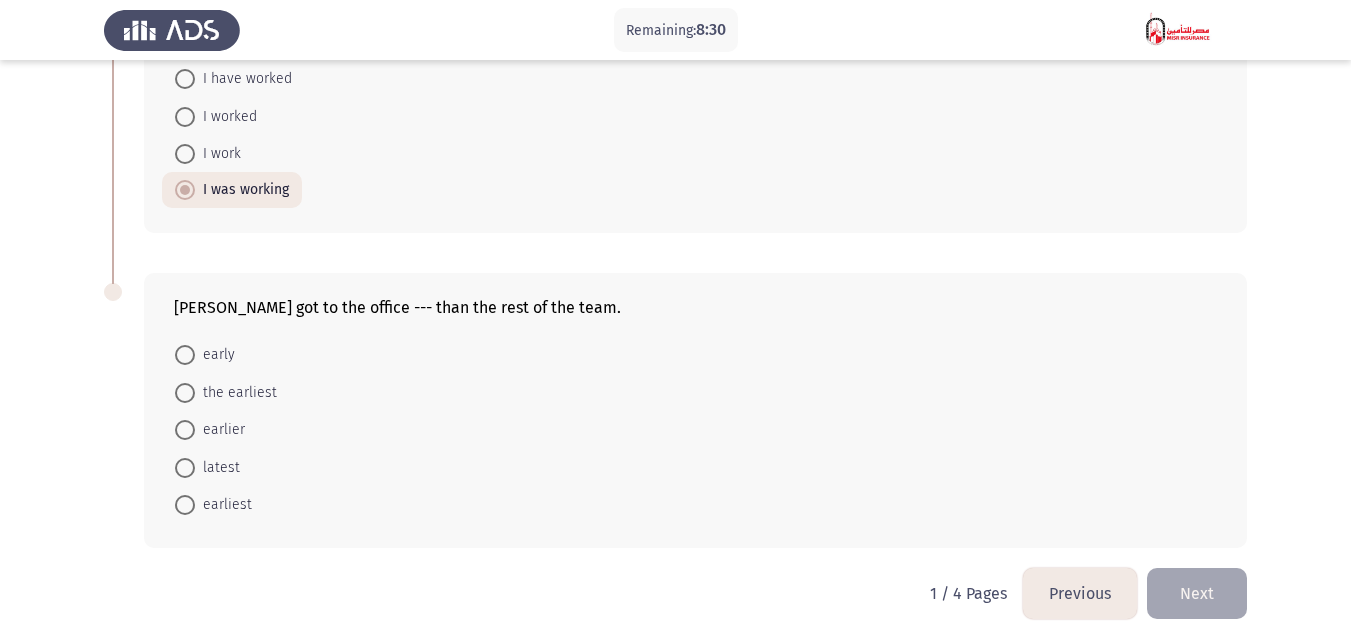 scroll, scrollTop: 850, scrollLeft: 0, axis: vertical 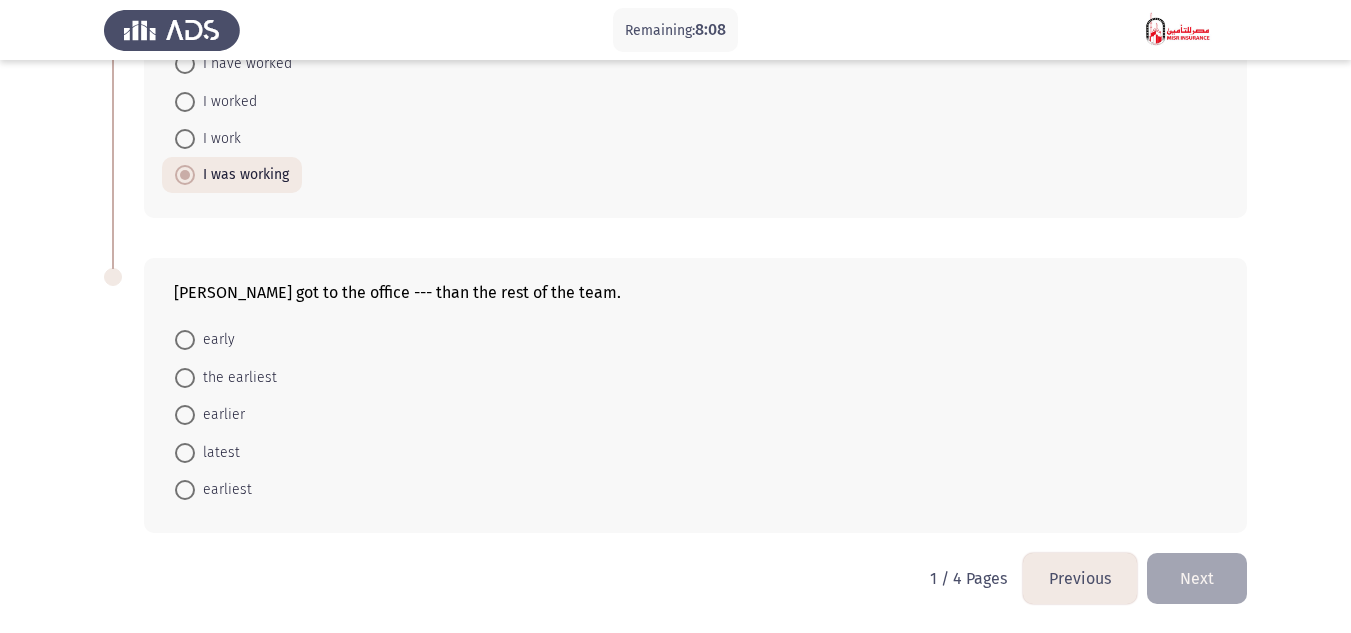 click on "earlier" at bounding box center [220, 415] 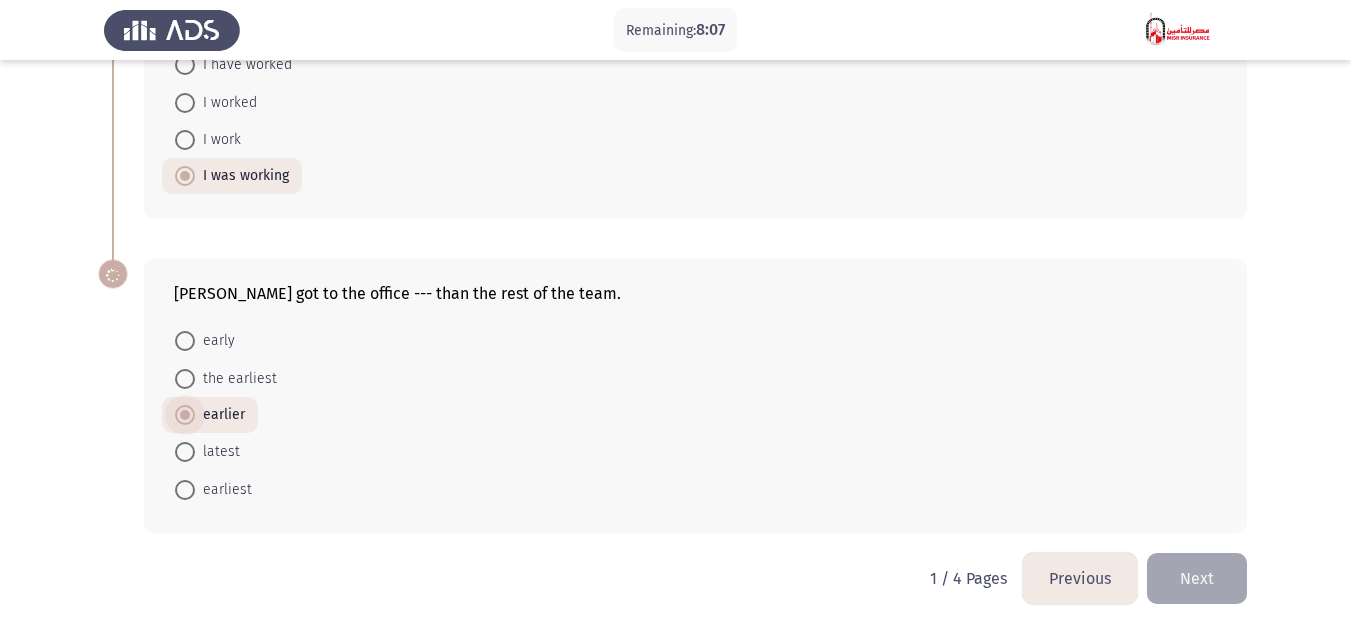 scroll, scrollTop: 849, scrollLeft: 0, axis: vertical 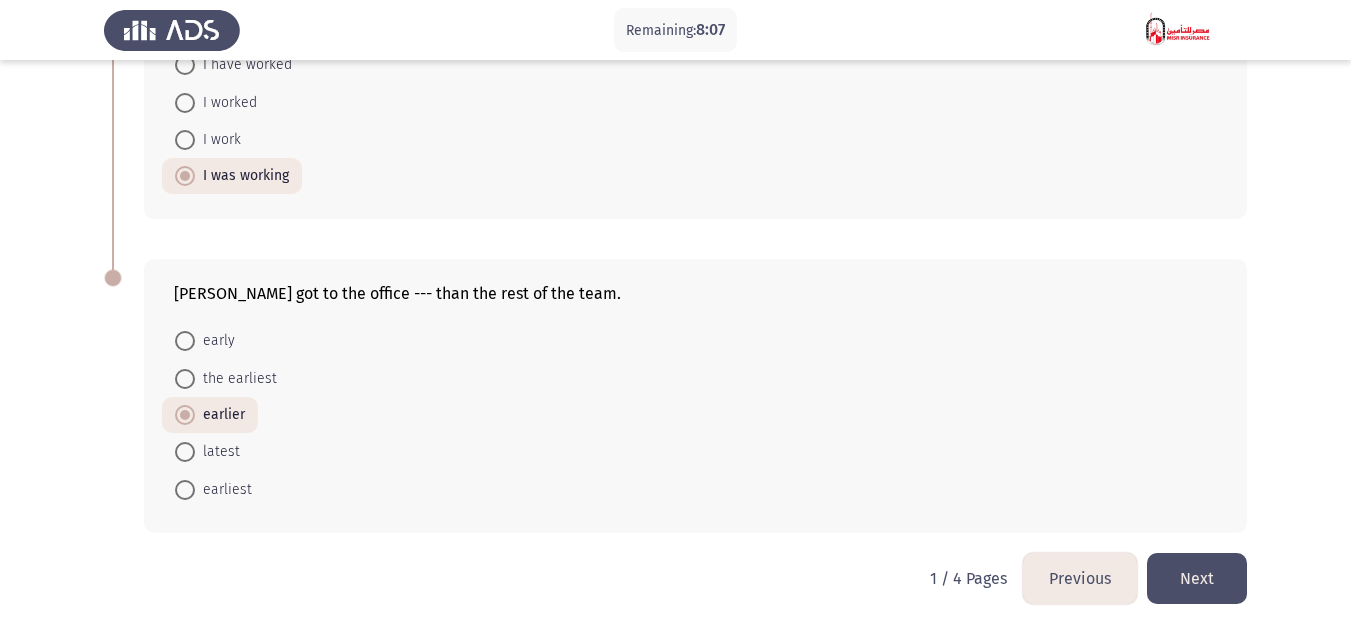 click on "[PERSON_NAME] got to the office --- than the rest of the team.    early     the earliest     earlier     latest     earliest" 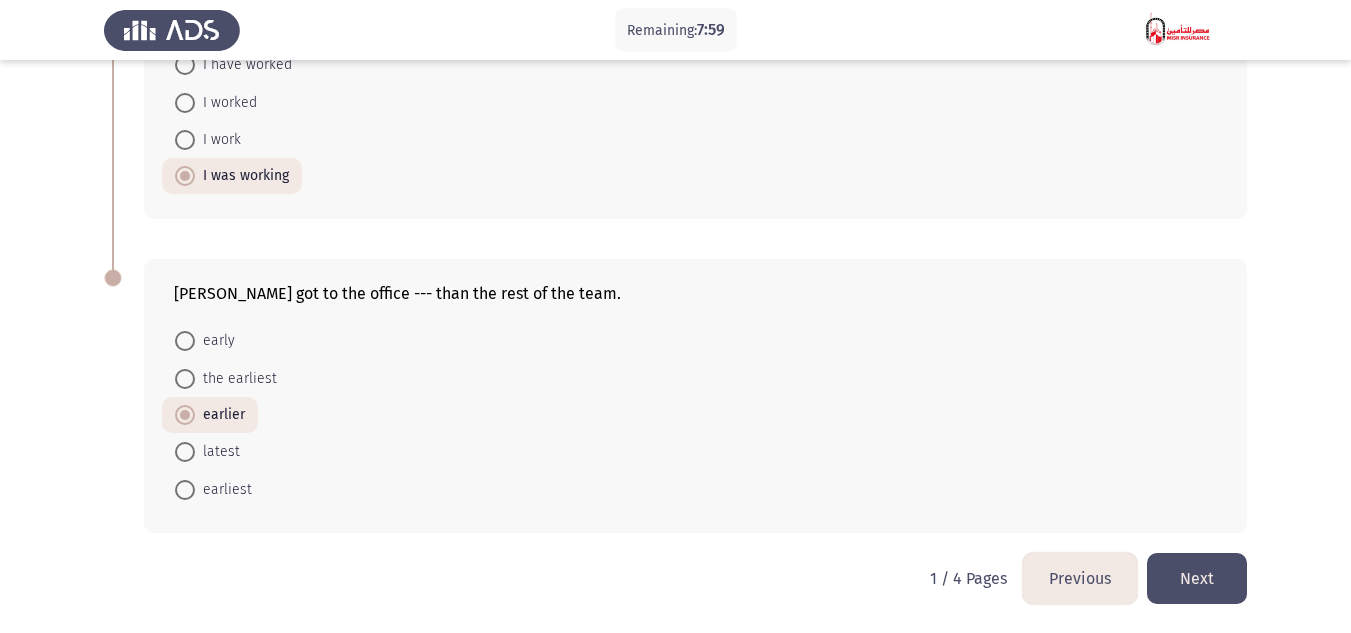 click on "Next" 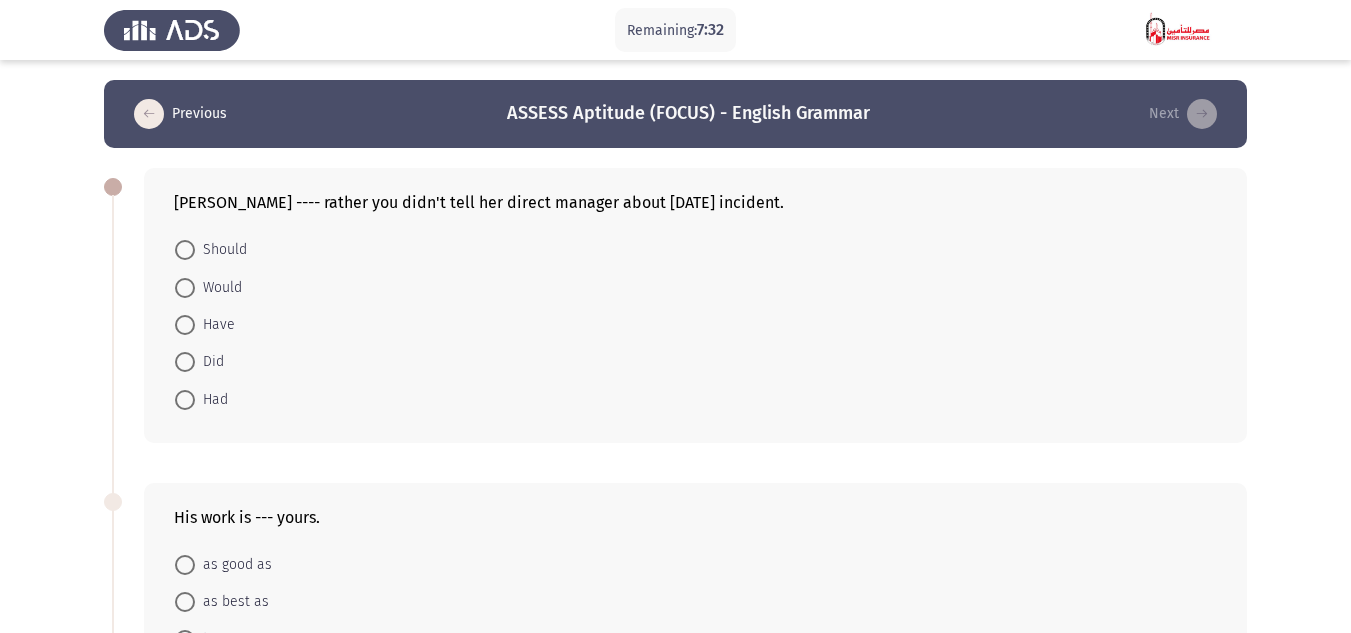 click at bounding box center (185, 288) 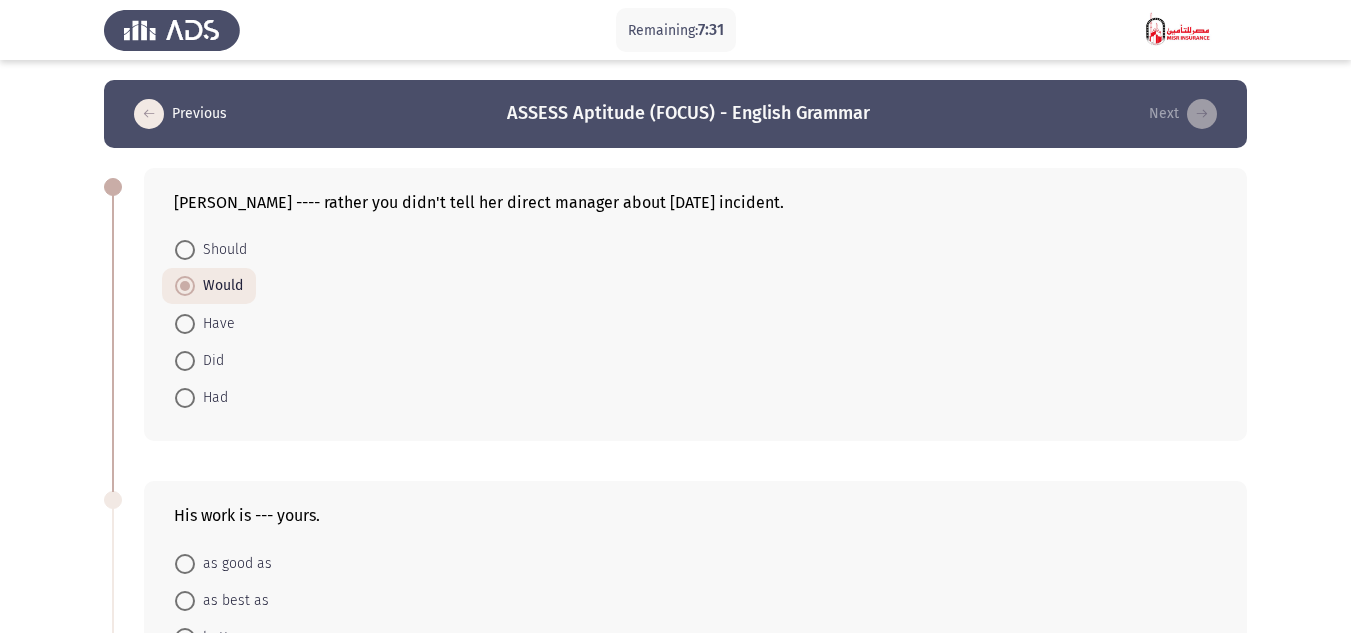 click on "Remaining:  7:31  Previous
ASSESS Aptitude (FOCUS) - English Grammar   Next  [PERSON_NAME] ---- rather you didn't tell her direct manager about [DATE] incident.    Should     Would     Have     Did     Had  His work is --- yours.    as good as     as best as     better     better as     good as  I am not sure, but I think I ---- to Europe 3 or 4 times so far.    Been     Have been going     Go     Have been     Am going  Unfortunately, his car ---- while he was out of town visiting his relatives abroad.    Got burgled     Had burgled     Been burgled     Went burgled     Burgled   2 / 4 Pages   Previous
Next" 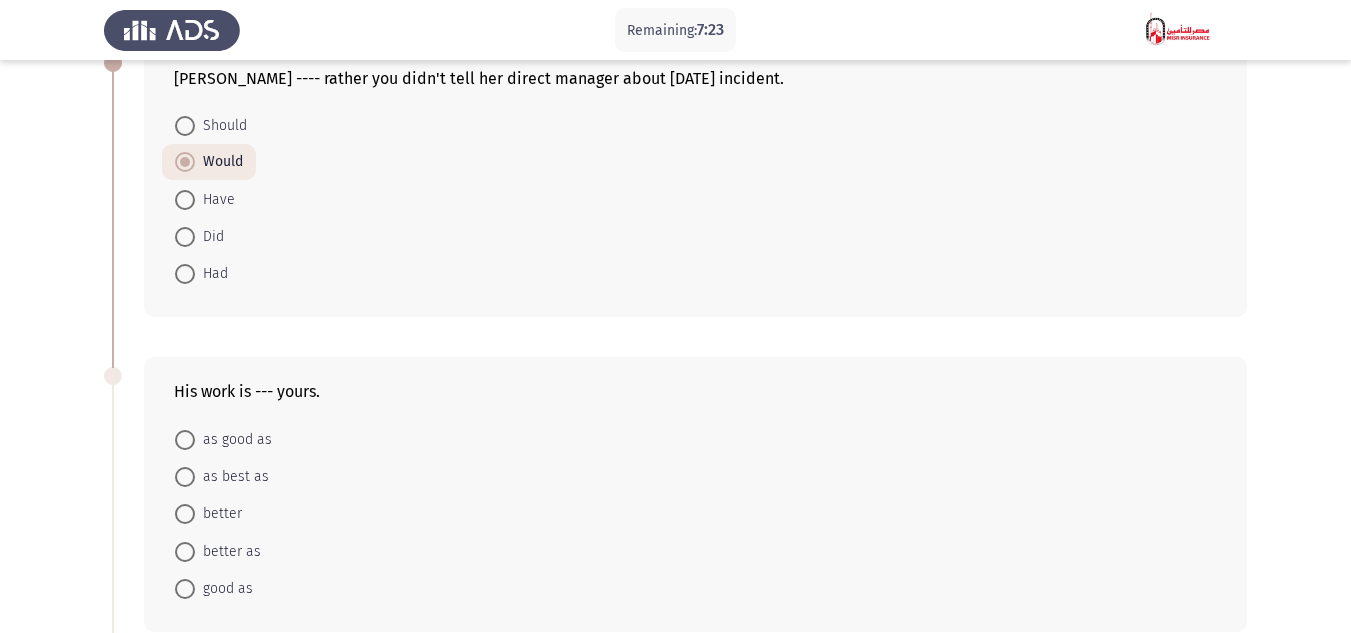 scroll, scrollTop: 400, scrollLeft: 0, axis: vertical 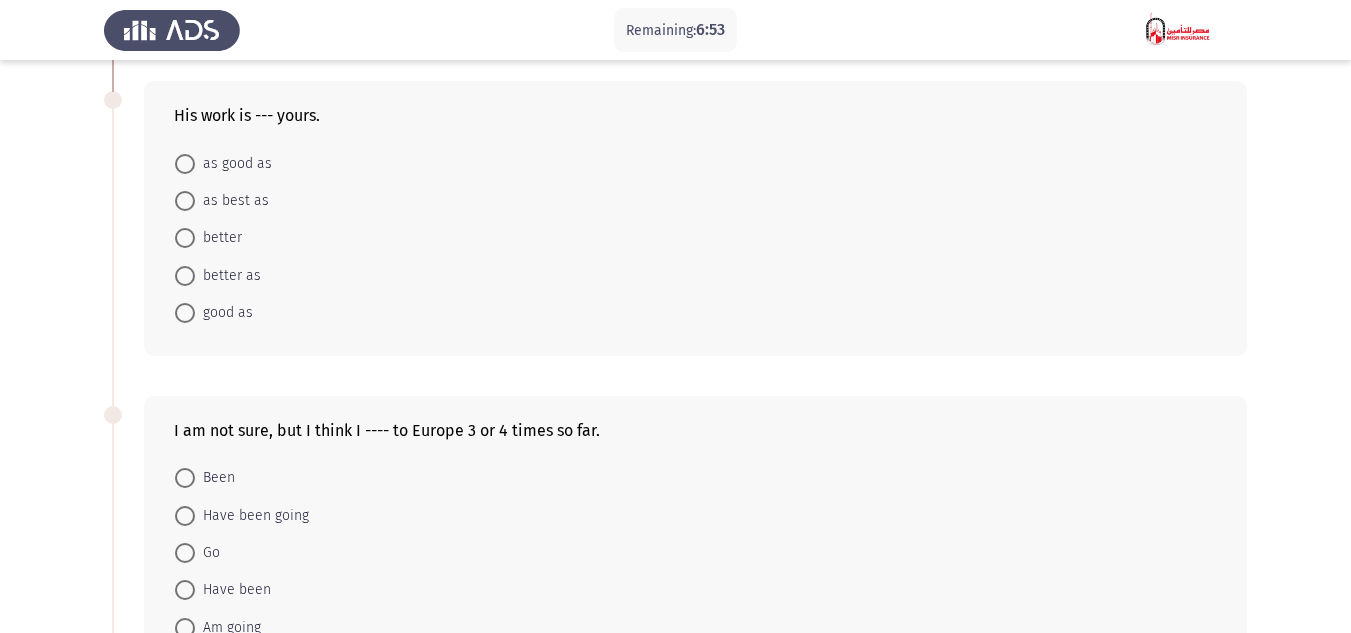 click on "as good as" at bounding box center [233, 164] 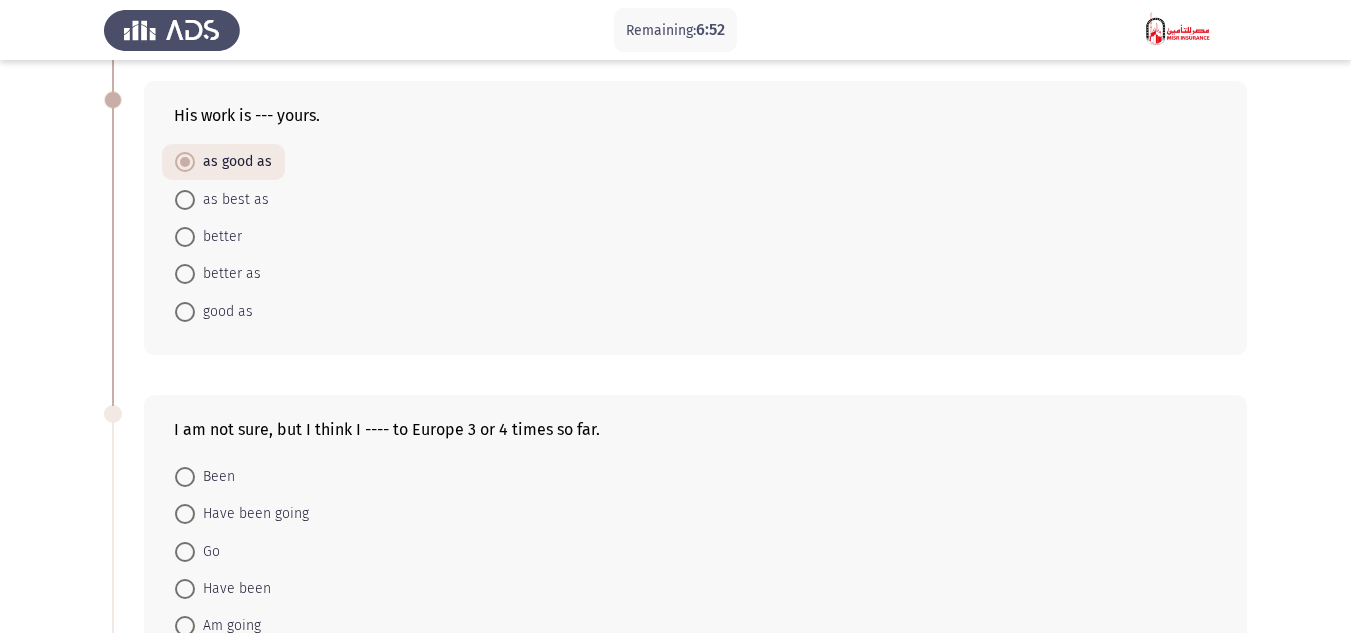 click on "Remaining:  6:52  Previous
ASSESS Aptitude (FOCUS) - English Grammar   Next  [PERSON_NAME] ---- rather you didn't tell her direct manager about [DATE] incident.    Should     Would     Have     Did     Had  His work is --- yours.    as good as     as best as     better     better as     good as  I am not sure, but I think I ---- to Europe 3 or 4 times so far.    Been     Have been going     Go     Have been     Am going  Unfortunately, his car ---- while he was out of town visiting his relatives abroad.    Got burgled     Had burgled     Been burgled     Went burgled     Burgled   2 / 4 Pages   Previous
Next" 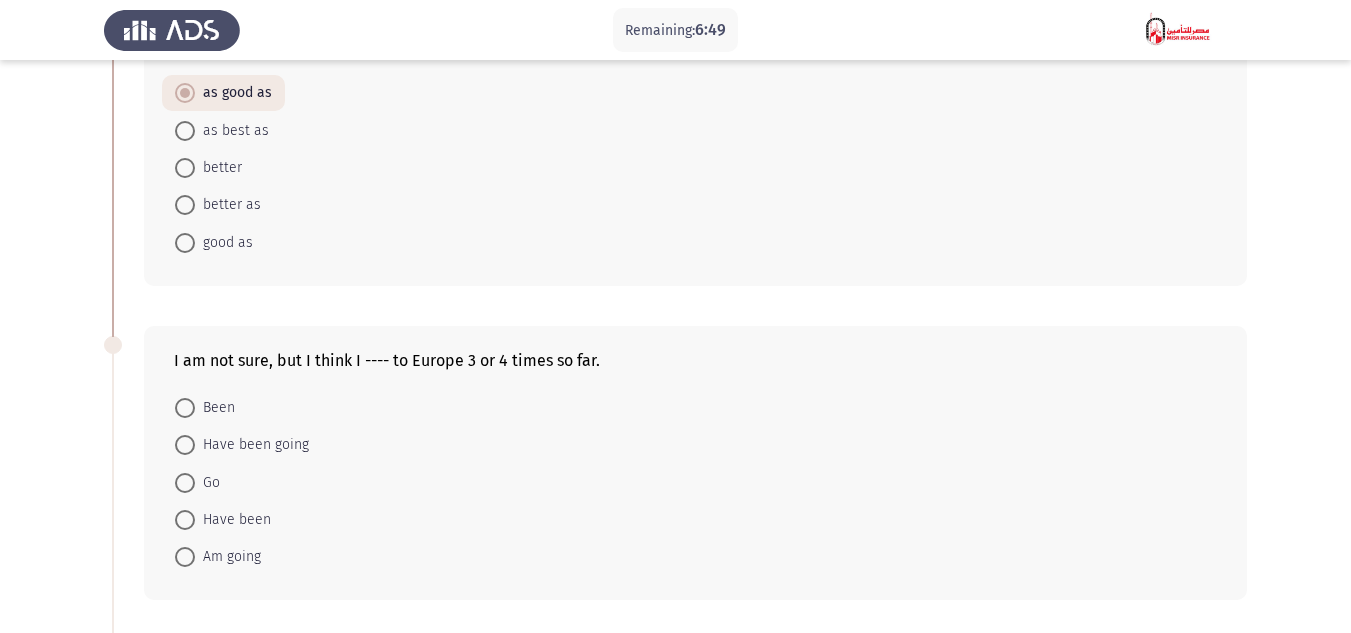 scroll, scrollTop: 600, scrollLeft: 0, axis: vertical 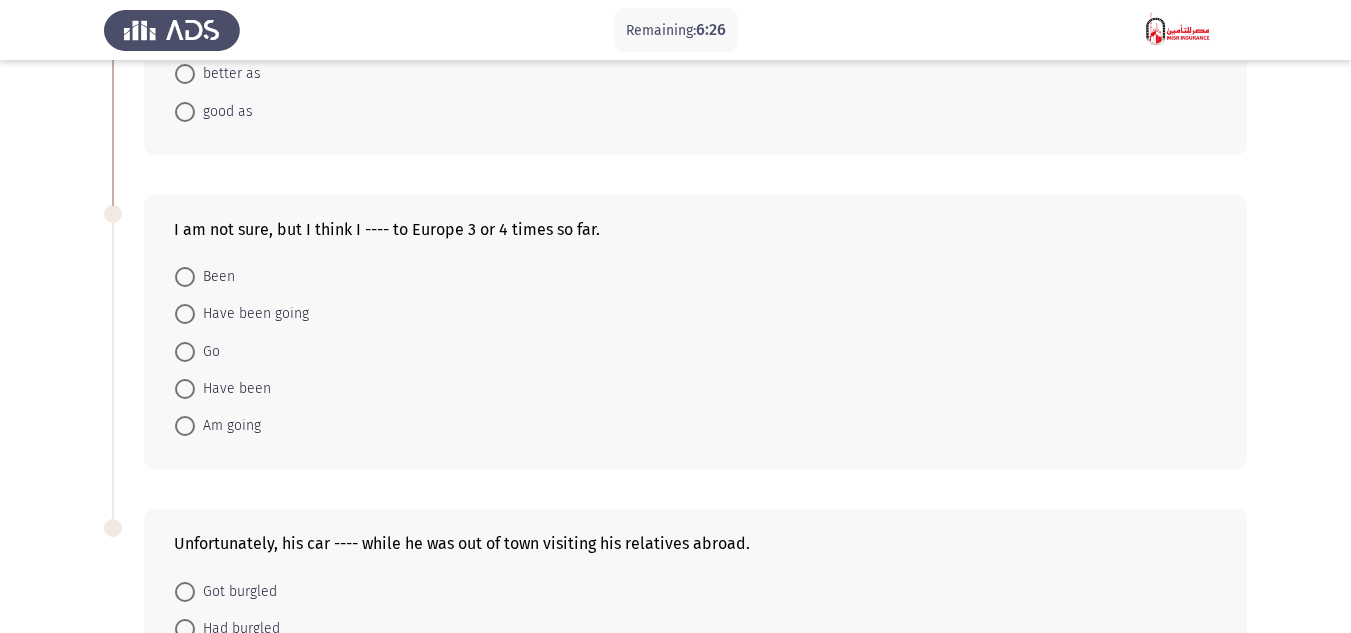 click on "Have been" at bounding box center [233, 389] 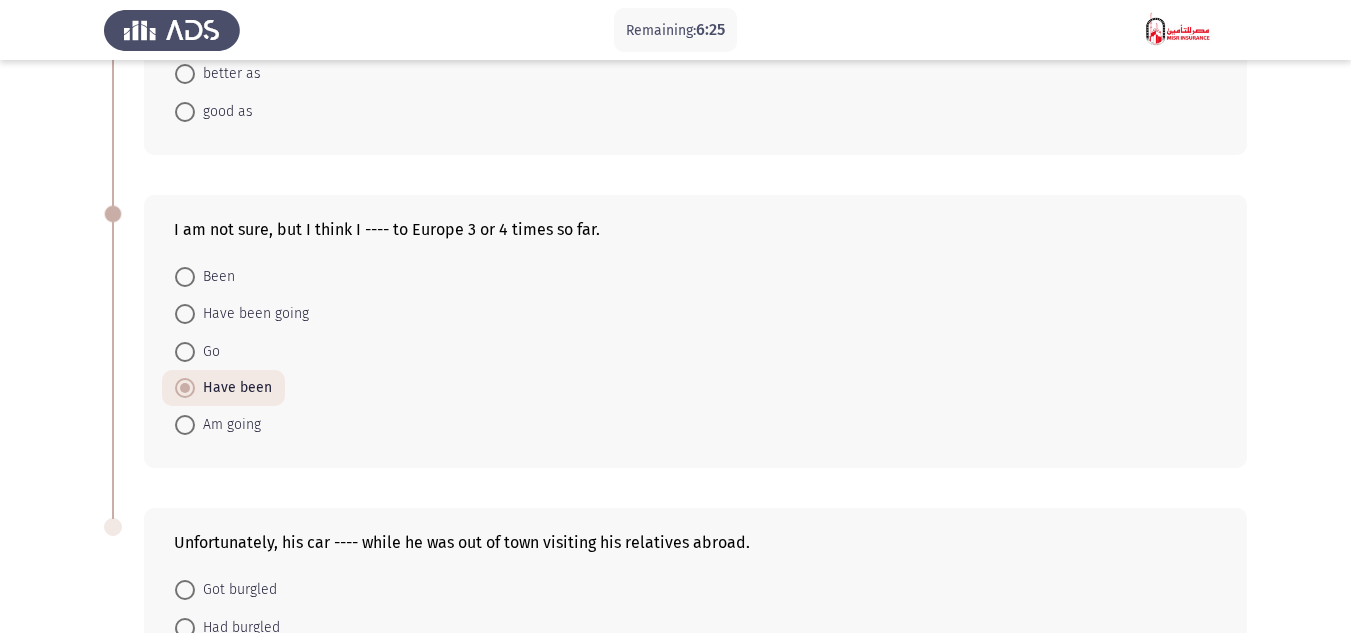 click on "Remaining:  6:25  Previous
ASSESS Aptitude (FOCUS) - English Grammar   Next  [PERSON_NAME] ---- rather you didn't tell her direct manager about [DATE] incident.    Should     Would     Have     Did     Had  His work is --- yours.    as good as     as best as     better     better as     good as  I am not sure, but I think I ---- to Europe 3 or 4 times so far.    Been     Have been going     Go     Have been     Am going  Unfortunately, his car ---- while he was out of town visiting his relatives abroad.    Got burgled     Had burgled     Been burgled     Went burgled     Burgled   2 / 4 Pages   Previous
Next" 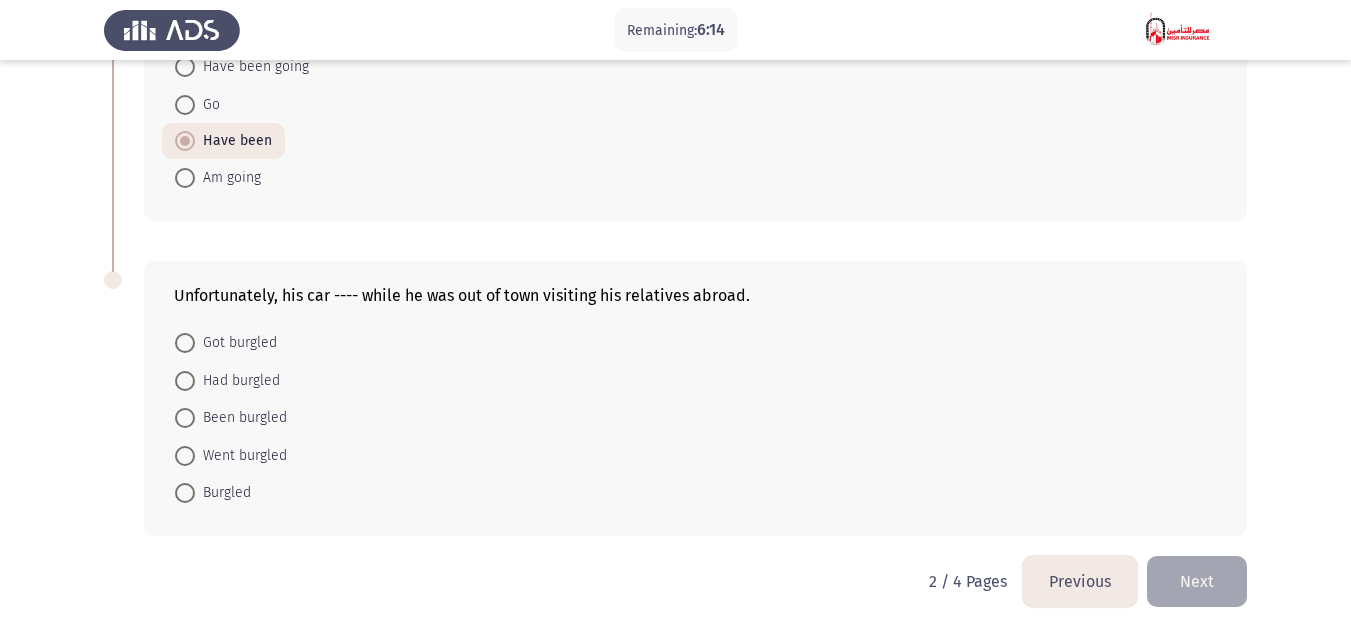 scroll, scrollTop: 850, scrollLeft: 0, axis: vertical 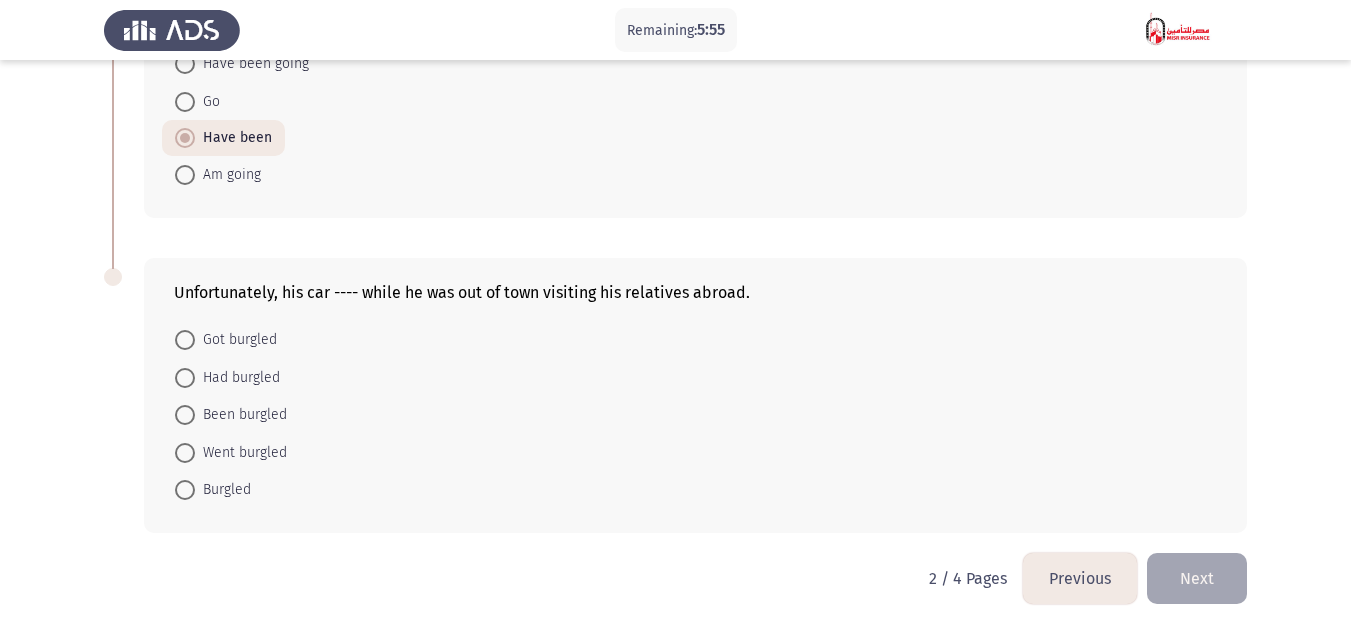 click on "Had burgled" at bounding box center (237, 378) 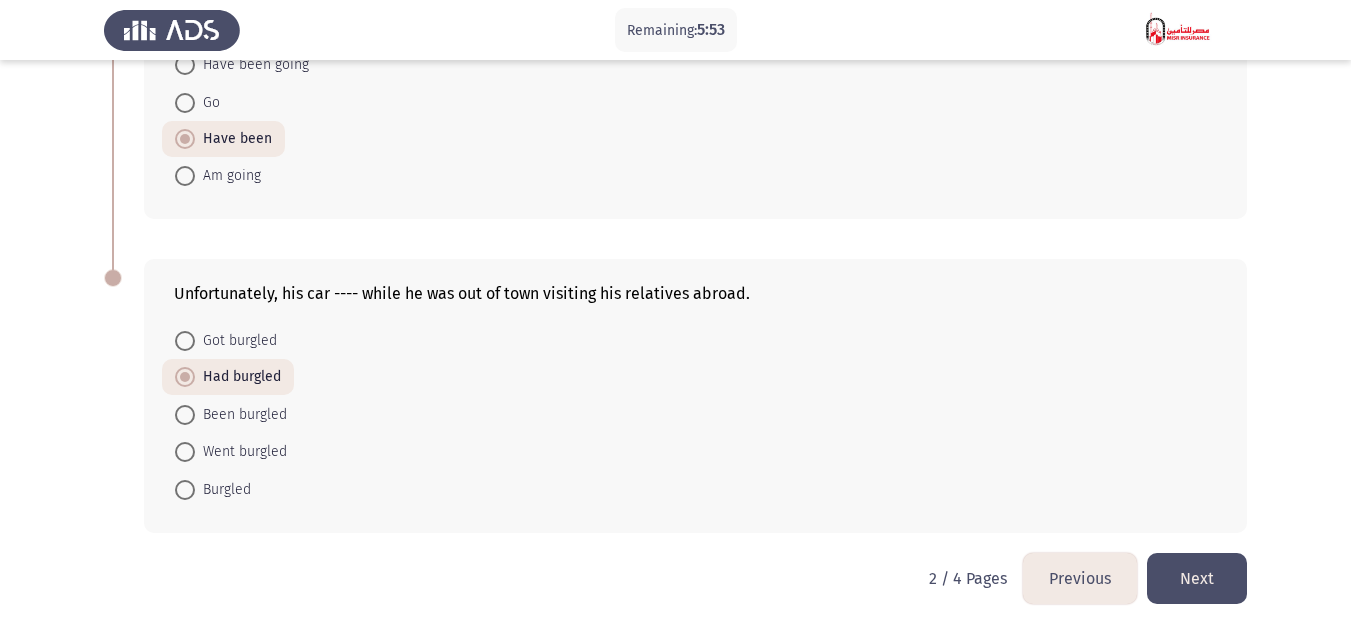 click on "Remaining:  5:53  Previous
ASSESS Aptitude (FOCUS) - English Grammar   Next  [PERSON_NAME] ---- rather you didn't tell her direct manager about [DATE] incident.    Should     Would     Have     Did     Had  His work is --- yours.    as good as     as best as     better     better as     good as  I am not sure, but I think I ---- to Europe 3 or 4 times so far.    Been     Have been going     Go     Have been     Am going  Unfortunately, his car ---- while he was out of town visiting his relatives abroad.    Got burgled     Had burgled     Been burgled     Went burgled     Burgled   2 / 4 Pages   Previous
Next" 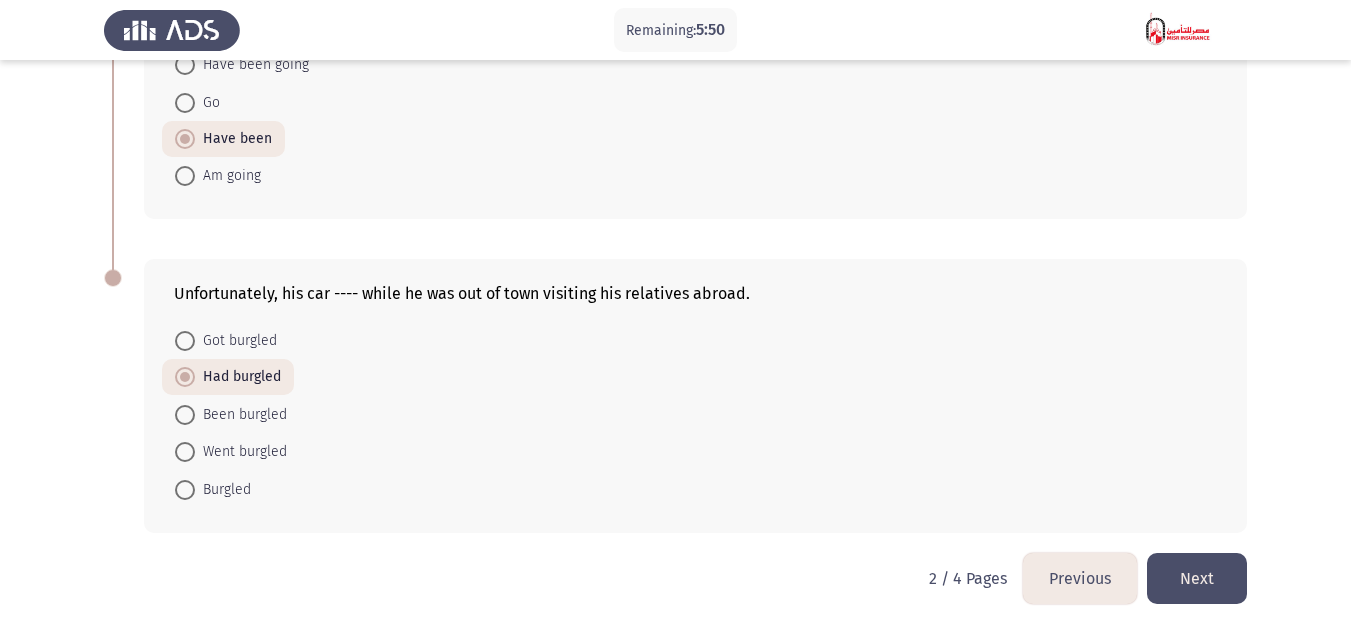 click on "Next" 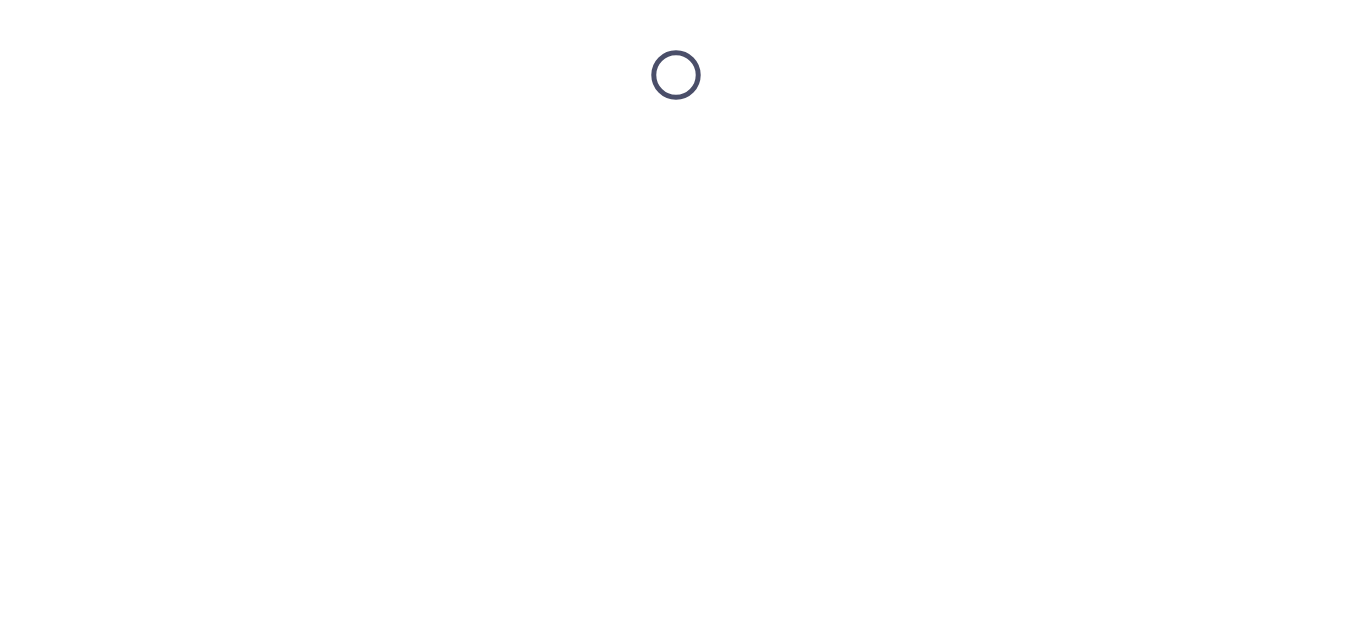 scroll, scrollTop: 0, scrollLeft: 0, axis: both 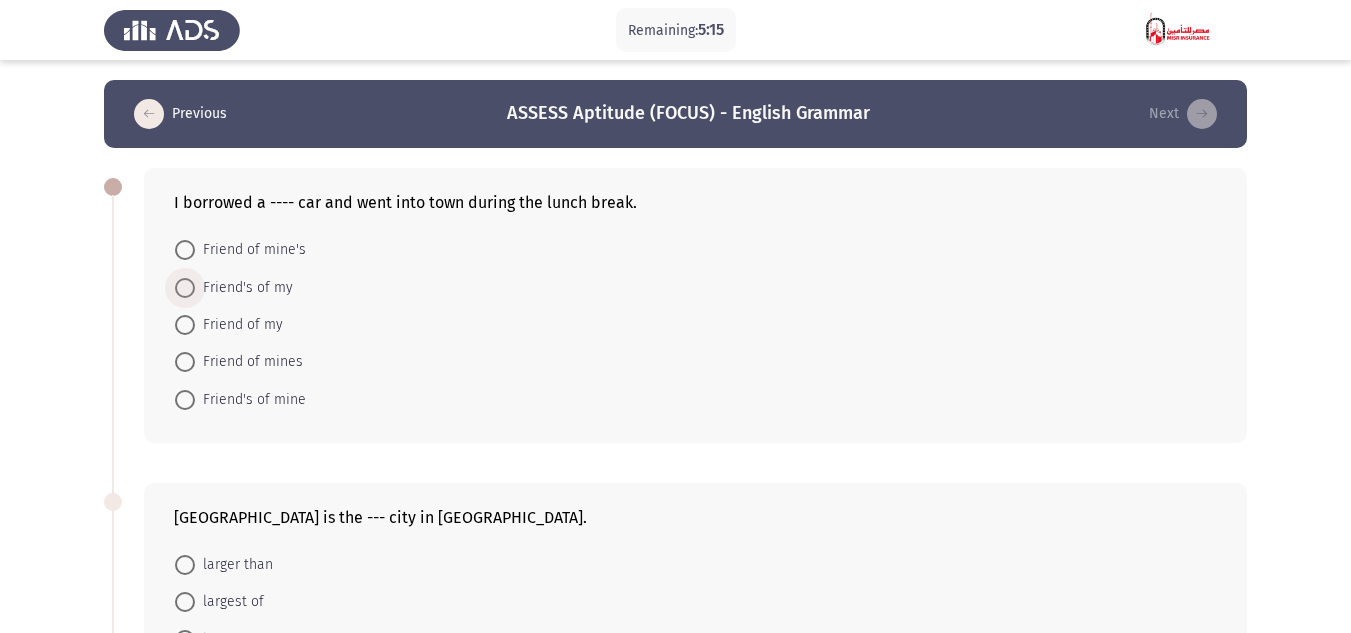 click at bounding box center (185, 288) 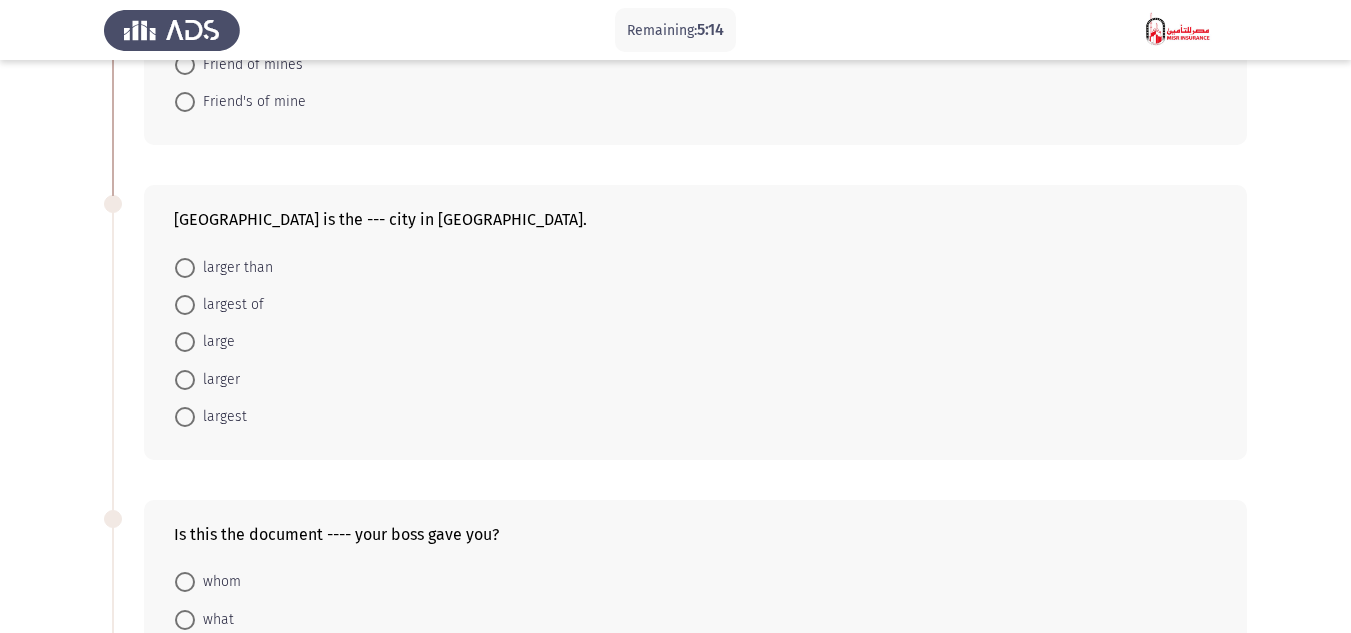 scroll, scrollTop: 300, scrollLeft: 0, axis: vertical 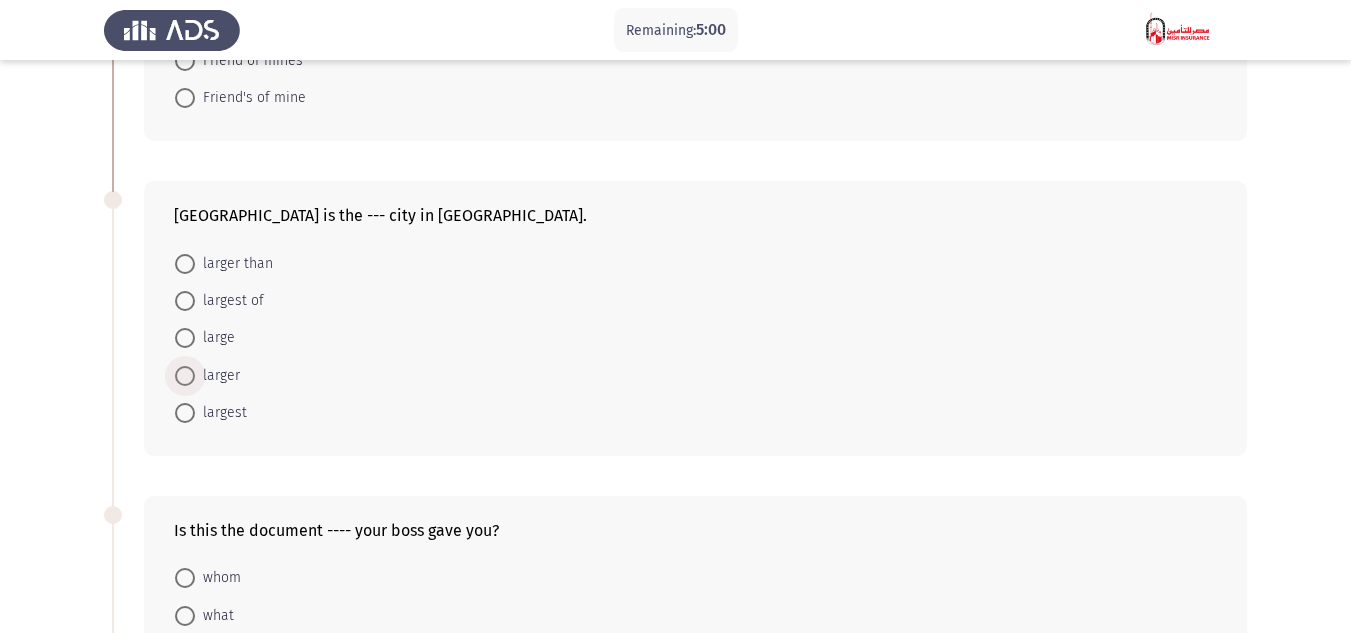 click on "larger" at bounding box center (217, 376) 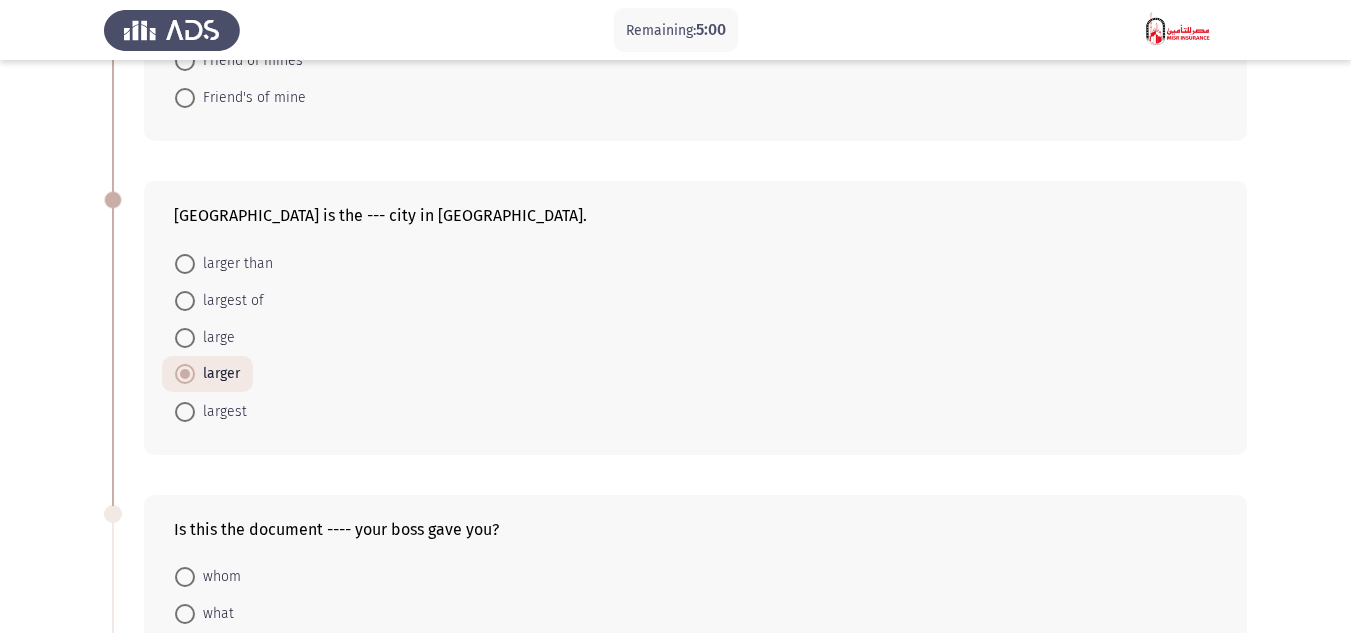 click on "Remaining:  5:00  Previous
ASSESS Aptitude (FOCUS) - English Grammar   Next  I borrowed a ---- car and went into town during the lunch break.    Friend of mine's     Friend's of my     Friend of my     Friend of mines     Friend's of mine  [GEOGRAPHIC_DATA] is the --- city in [GEOGRAPHIC_DATA].    larger than     largest of     large     larger     largest  Is this the document ---- your boss gave you?    whom     what     which     who     where  ---- there ---- mistakes in the technical proposal?    Are/ some     Are / any     Is/ some     Have/ any     Is / any   3 / 4 Pages   Previous
Next" 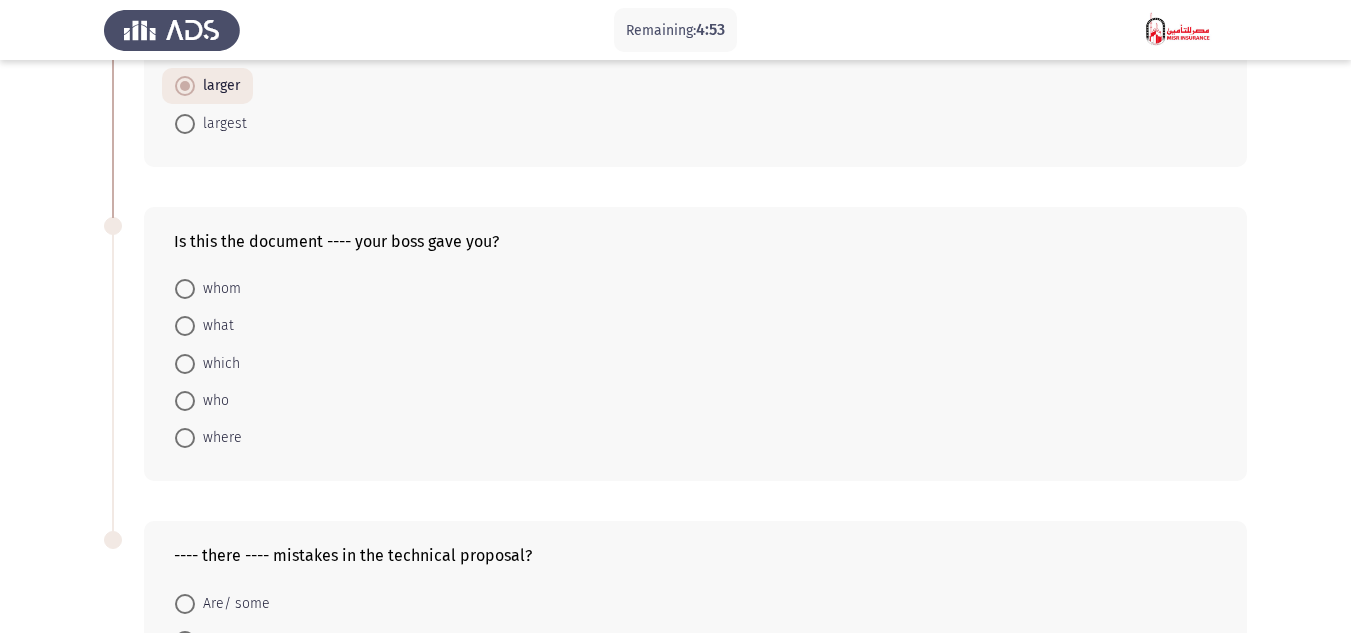 scroll, scrollTop: 600, scrollLeft: 0, axis: vertical 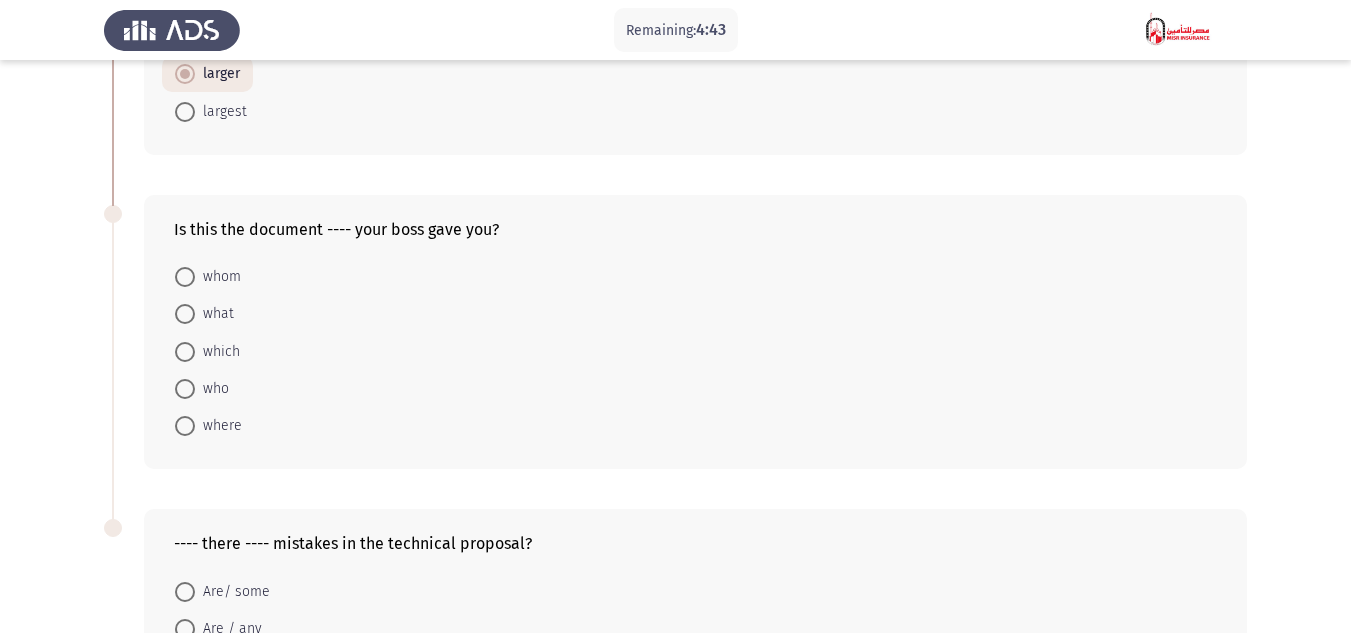 click at bounding box center (185, 352) 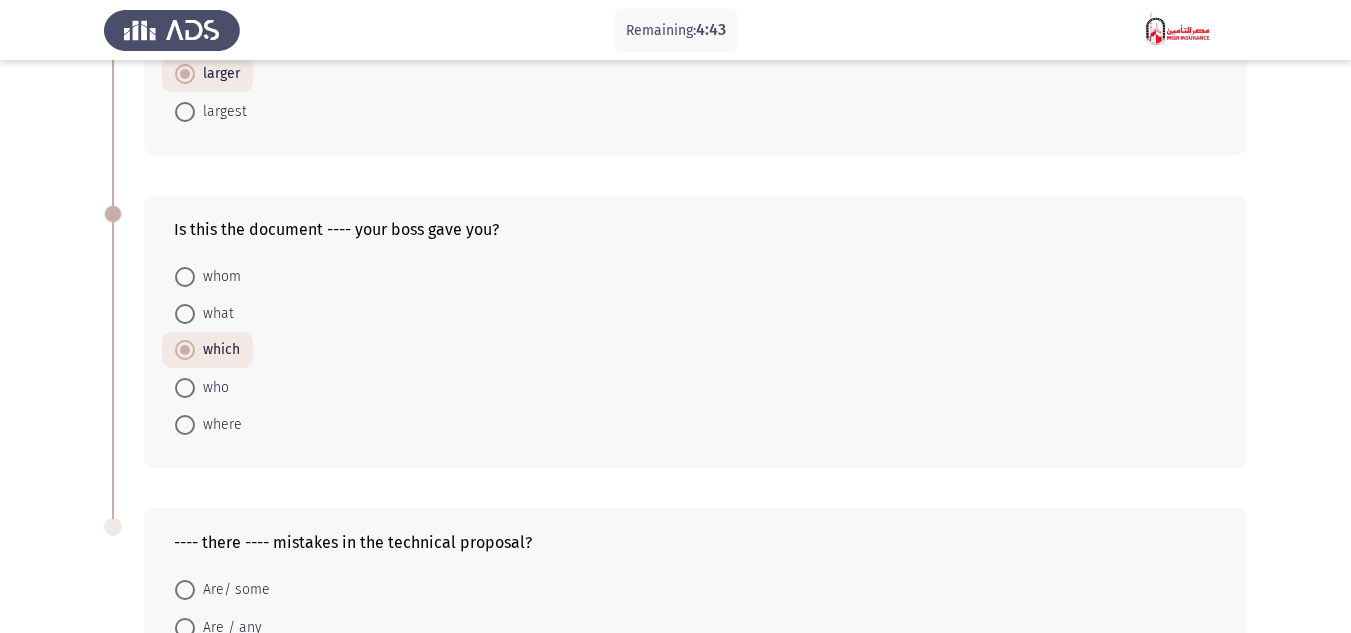 click on "Remaining:  4:43  Previous
ASSESS Aptitude (FOCUS) - English Grammar   Next  I borrowed a ---- car and went into town during the lunch break.    Friend of mine's     Friend's of my     Friend of my     Friend of mines     Friend's of mine  [GEOGRAPHIC_DATA] is the --- city in [GEOGRAPHIC_DATA].    larger than     largest of     large     larger     largest  Is this the document ---- your boss gave you?    whom     what     which     who     where  ---- there ---- mistakes in the technical proposal?    Are/ some     Are / any     Is/ some     Have/ any     Is / any   3 / 4 Pages   Previous
Next" 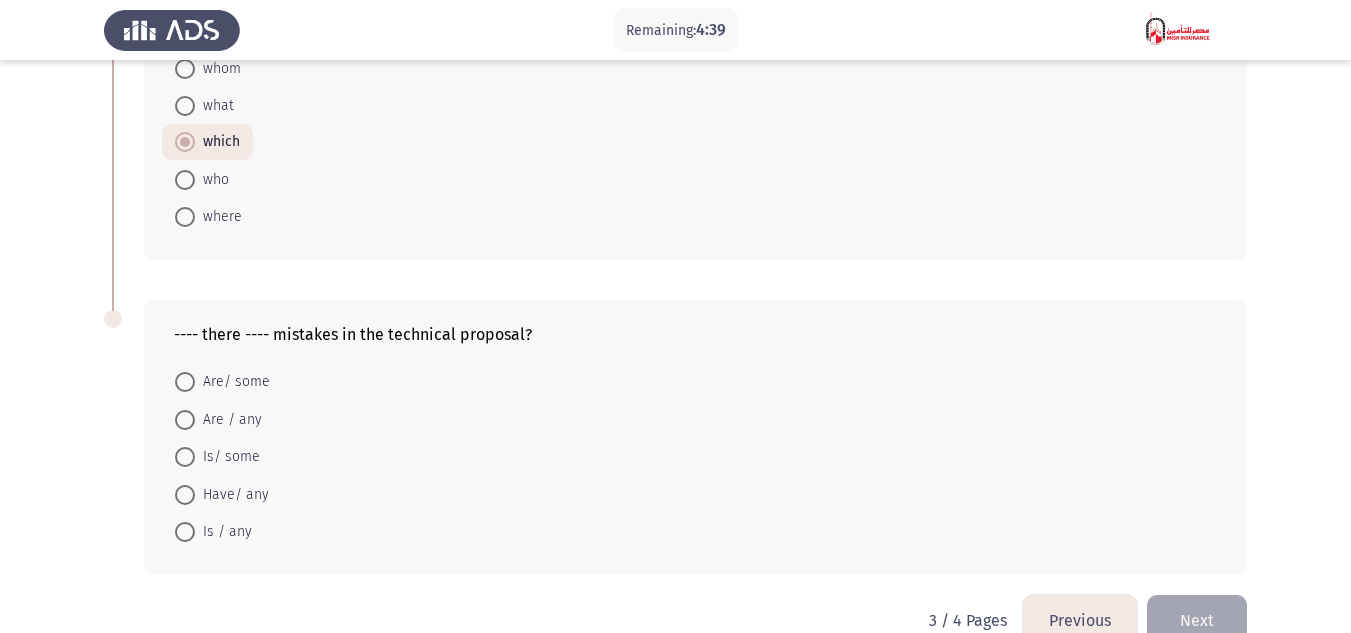 scroll, scrollTop: 850, scrollLeft: 0, axis: vertical 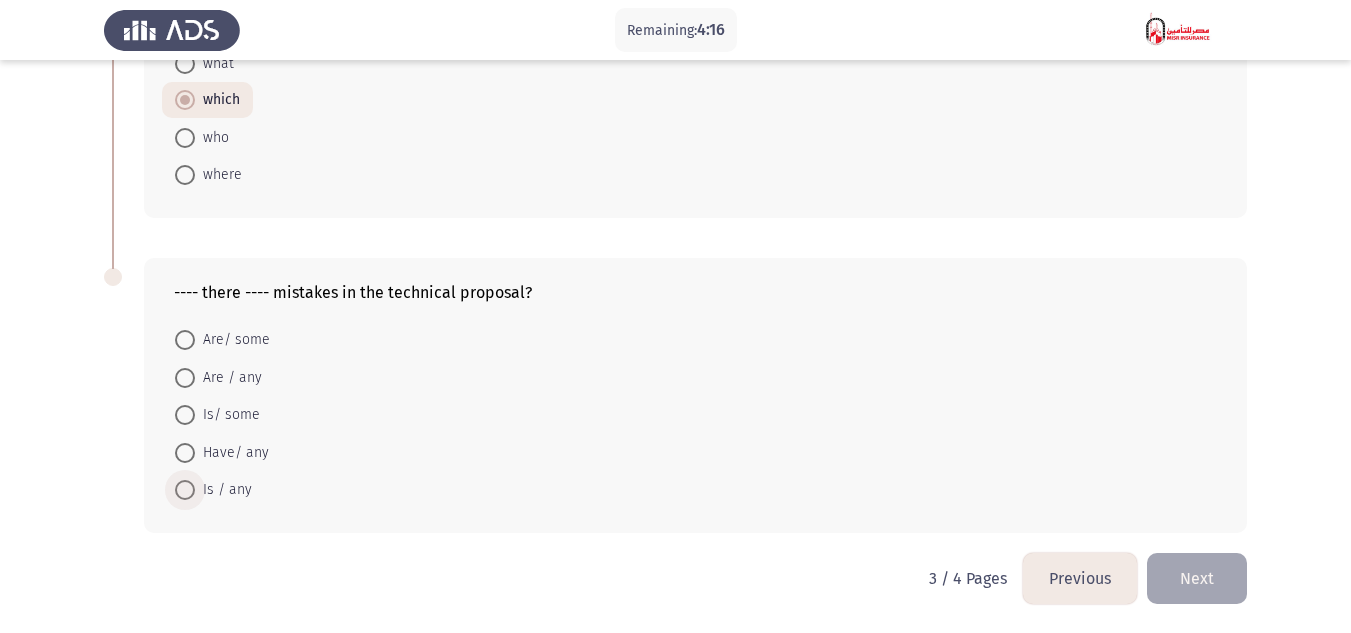 click at bounding box center (185, 490) 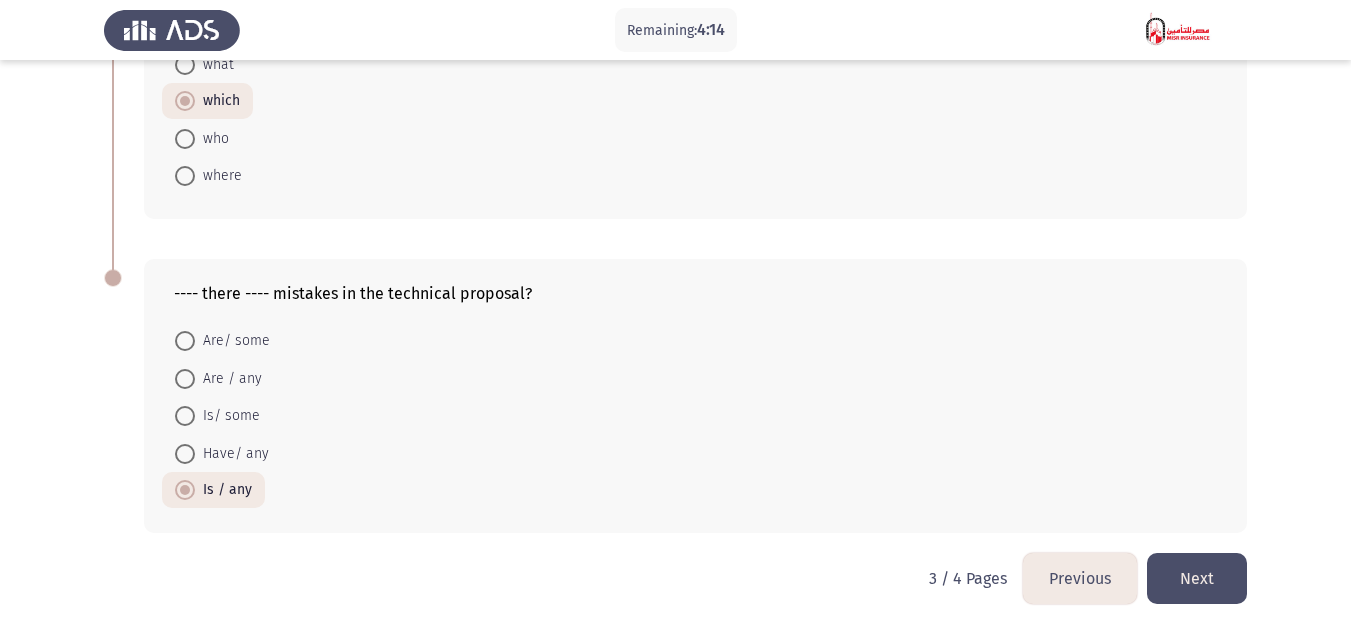 click on "Next" 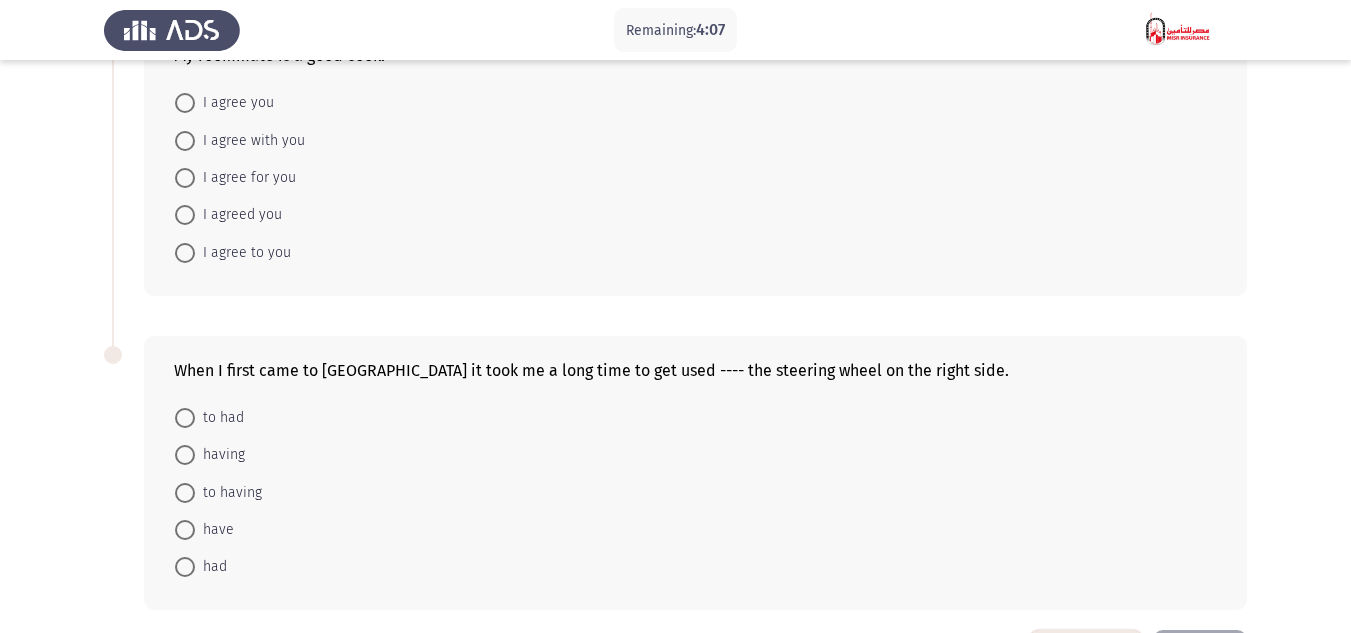 scroll, scrollTop: 0, scrollLeft: 0, axis: both 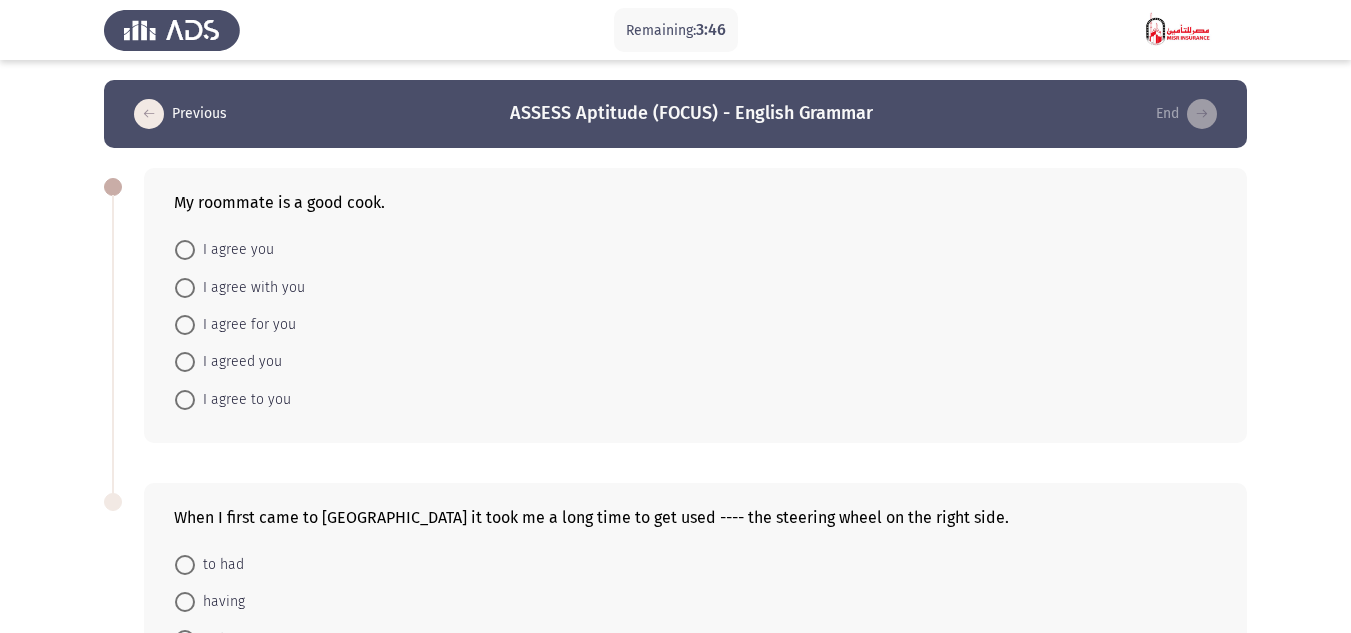 click on "I agree with you" at bounding box center [250, 288] 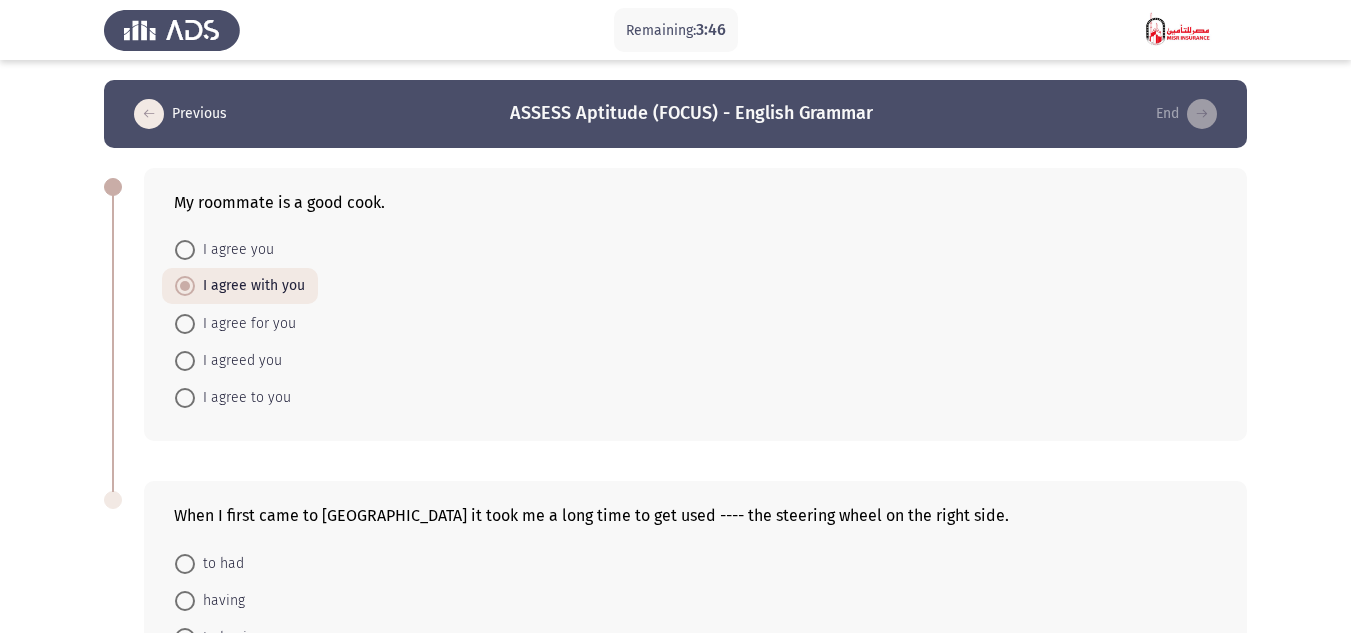 click on "Remaining:  3:46  Previous
ASSESS Aptitude (FOCUS) - English Grammar   End  My roommate is a good cook.    I agree you     I agree with you     I agree for you     I agreed you     I agree to you  When I first came to [GEOGRAPHIC_DATA] it took me a long time to get used ---- the steering wheel on the right side.    to had     having     to having     have     had   4 / 4 Pages   Previous
End" 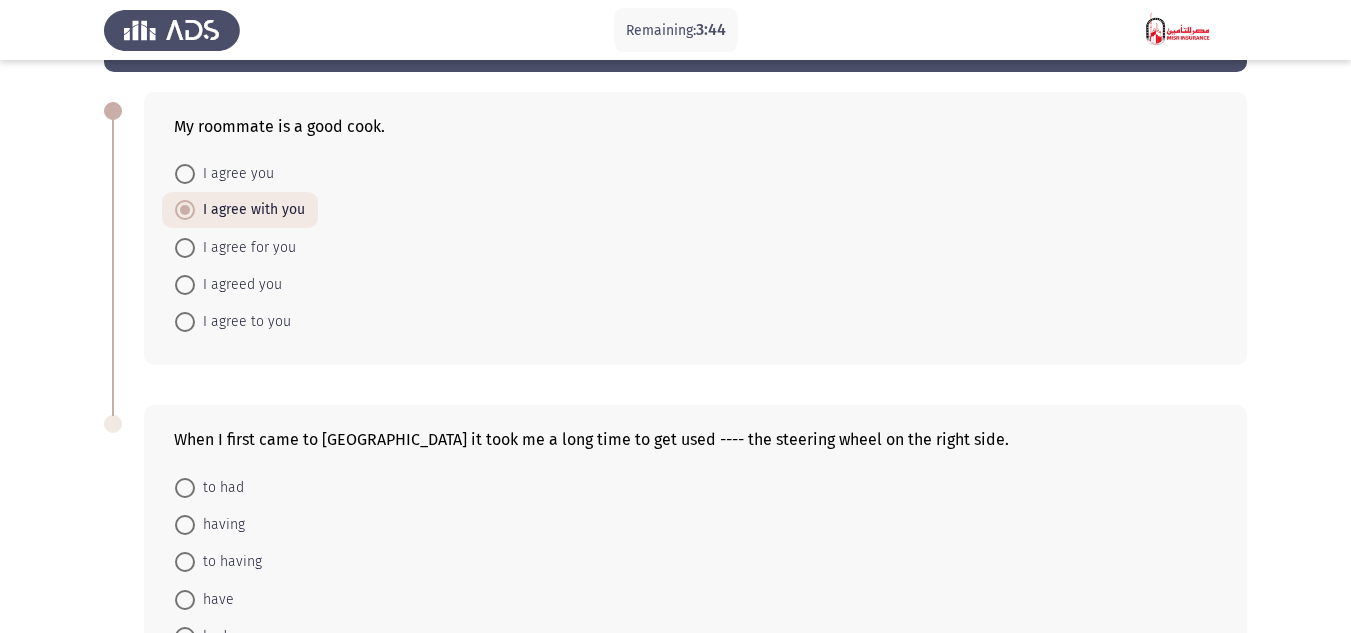 scroll, scrollTop: 223, scrollLeft: 0, axis: vertical 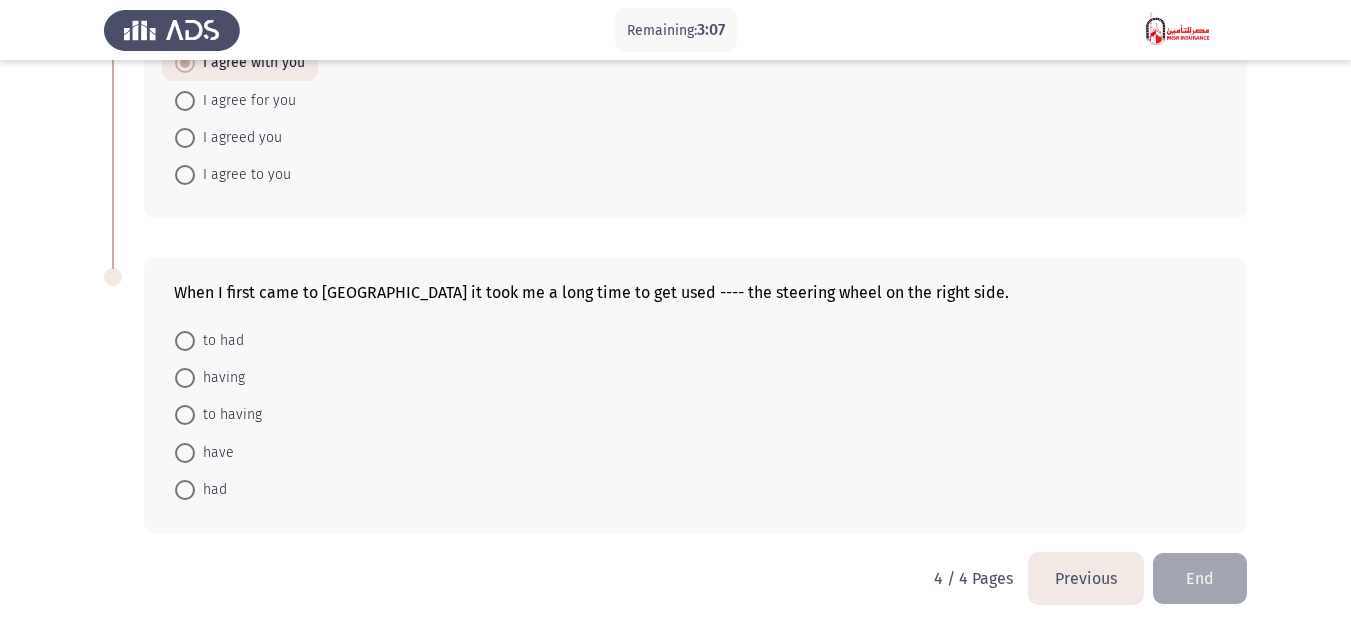 click on "to having" at bounding box center [218, 414] 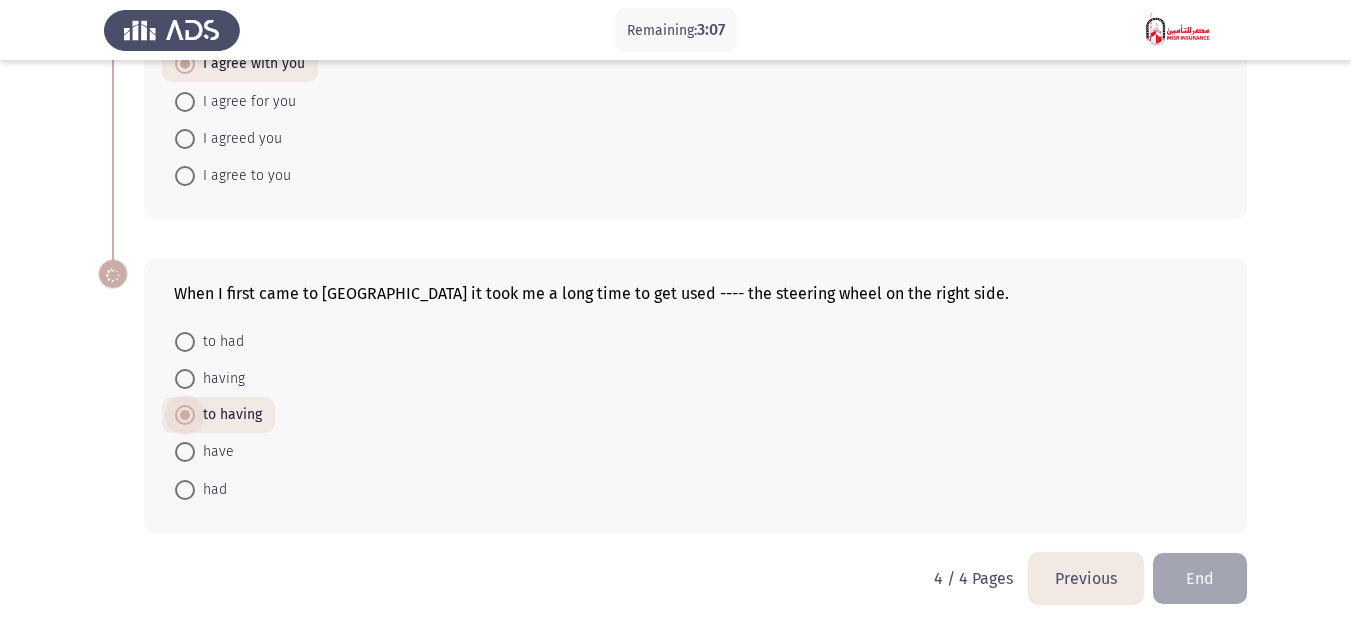 scroll, scrollTop: 222, scrollLeft: 0, axis: vertical 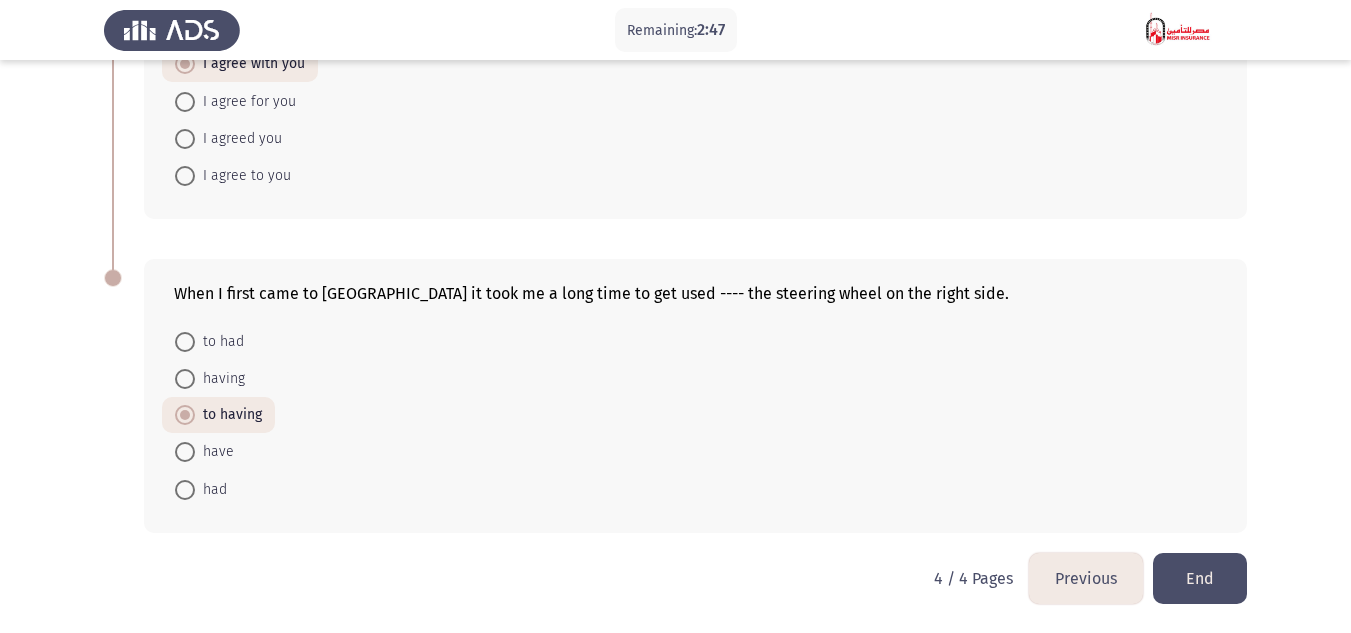 click on "to had" at bounding box center [219, 342] 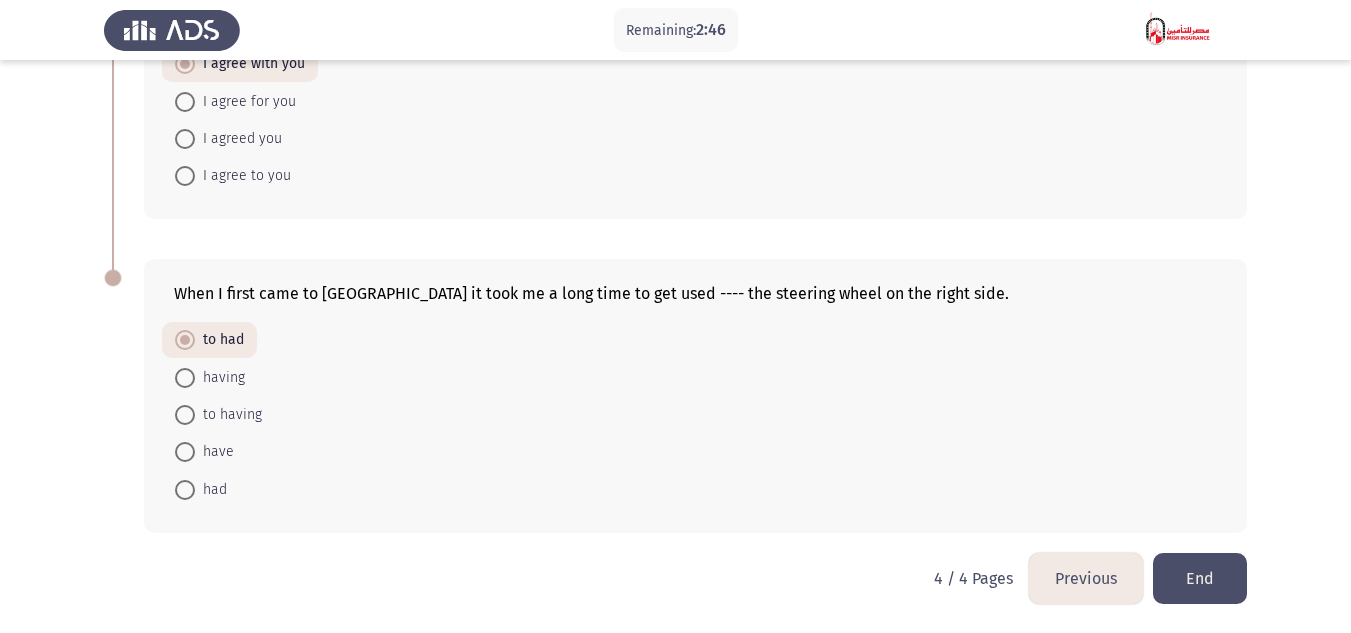 click on "When I first came to [GEOGRAPHIC_DATA] it took me a long time to get used ---- the steering wheel on the right side.    to had     having     to having     have     had" 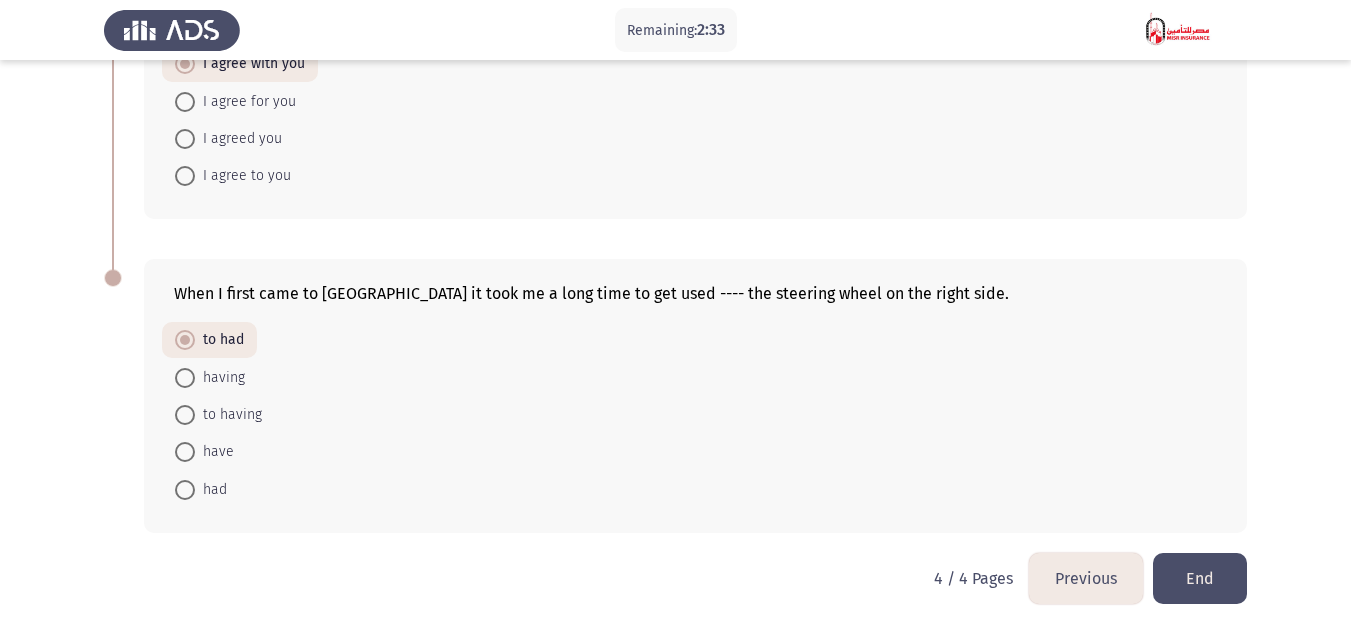 click on "to having" at bounding box center (218, 414) 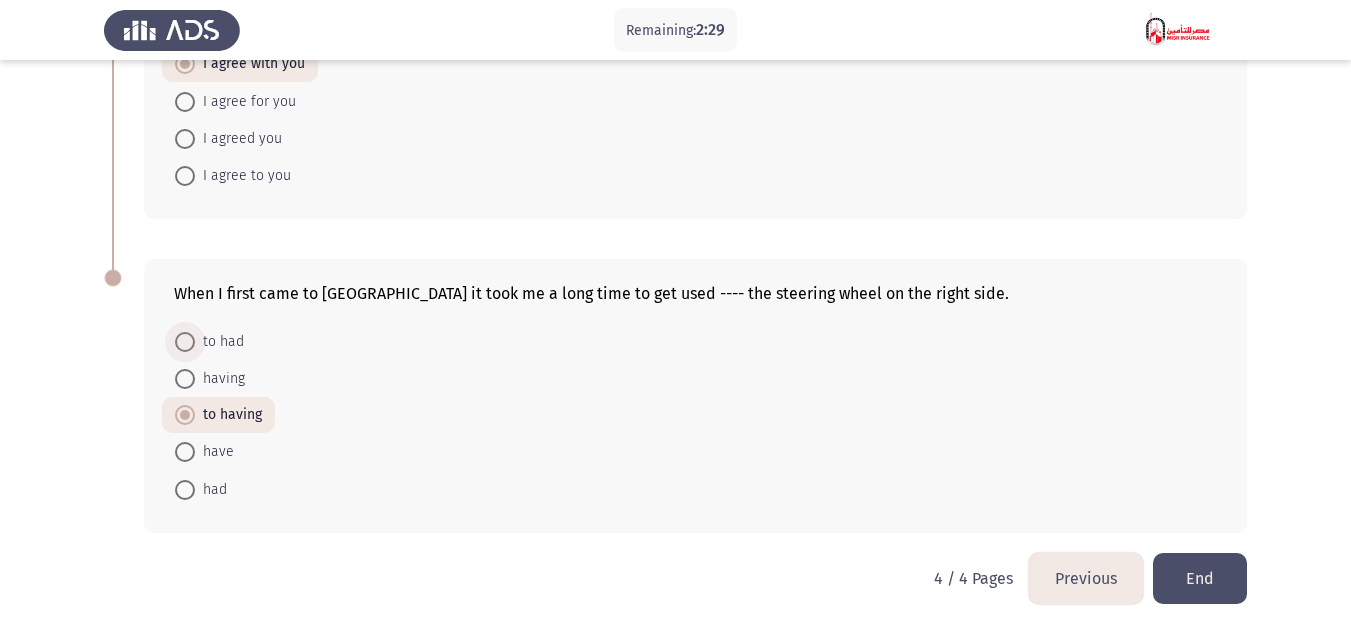 click on "to had" at bounding box center [219, 342] 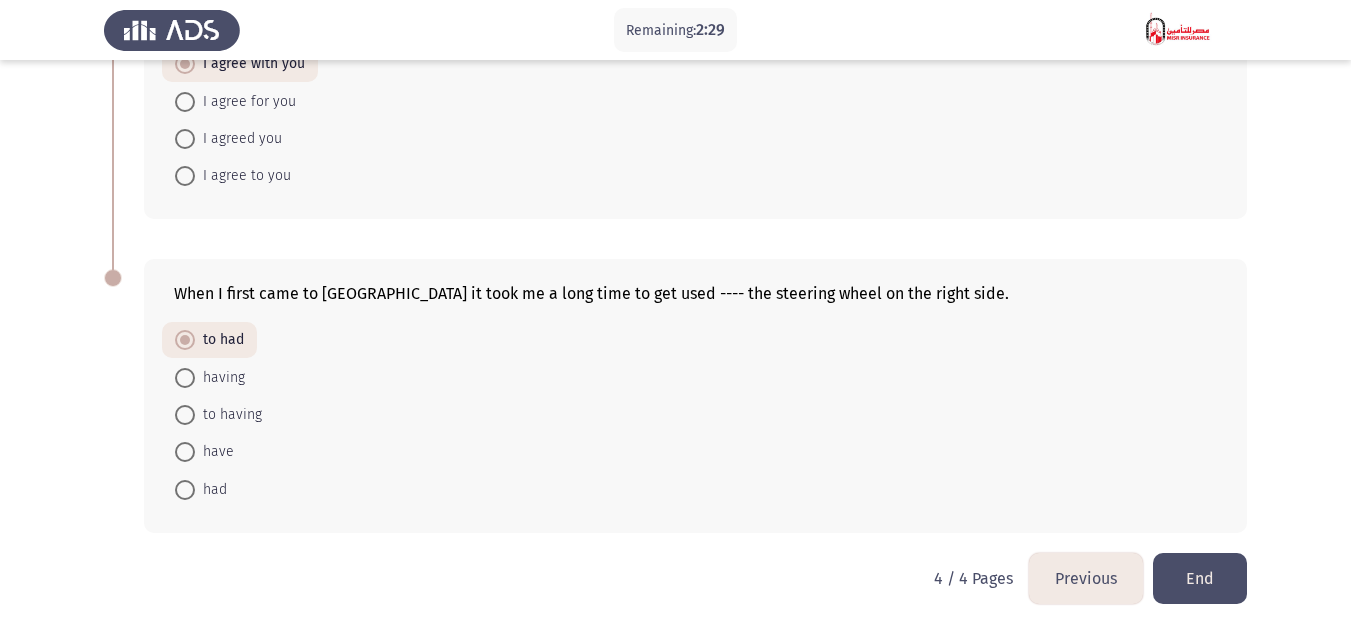 click on "Remaining:  2:29  Previous
ASSESS Aptitude (FOCUS) - English Grammar   End  My roommate is a good cook.    I agree you     I agree with you     I agree for you     I agreed you     I agree to you  When I first came to [GEOGRAPHIC_DATA] it took me a long time to get used ---- the steering wheel on the right side.    to had     having     to having     have     had   4 / 4 Pages   Previous
End" 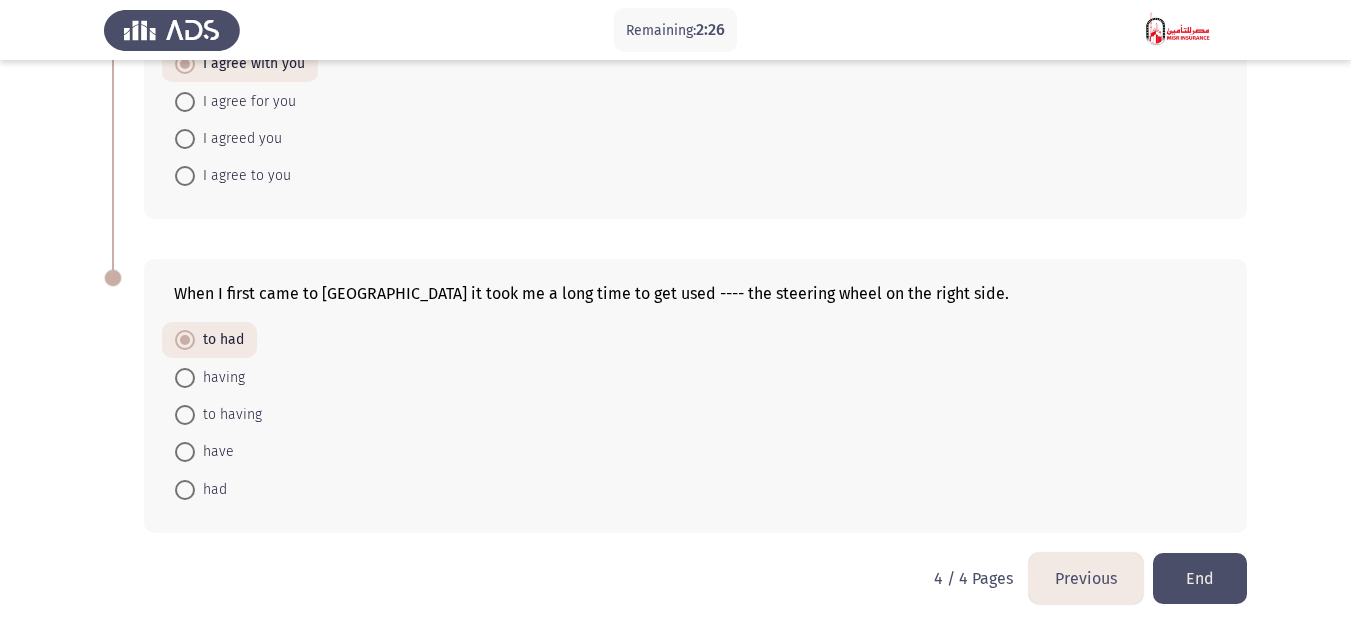 click on "End" 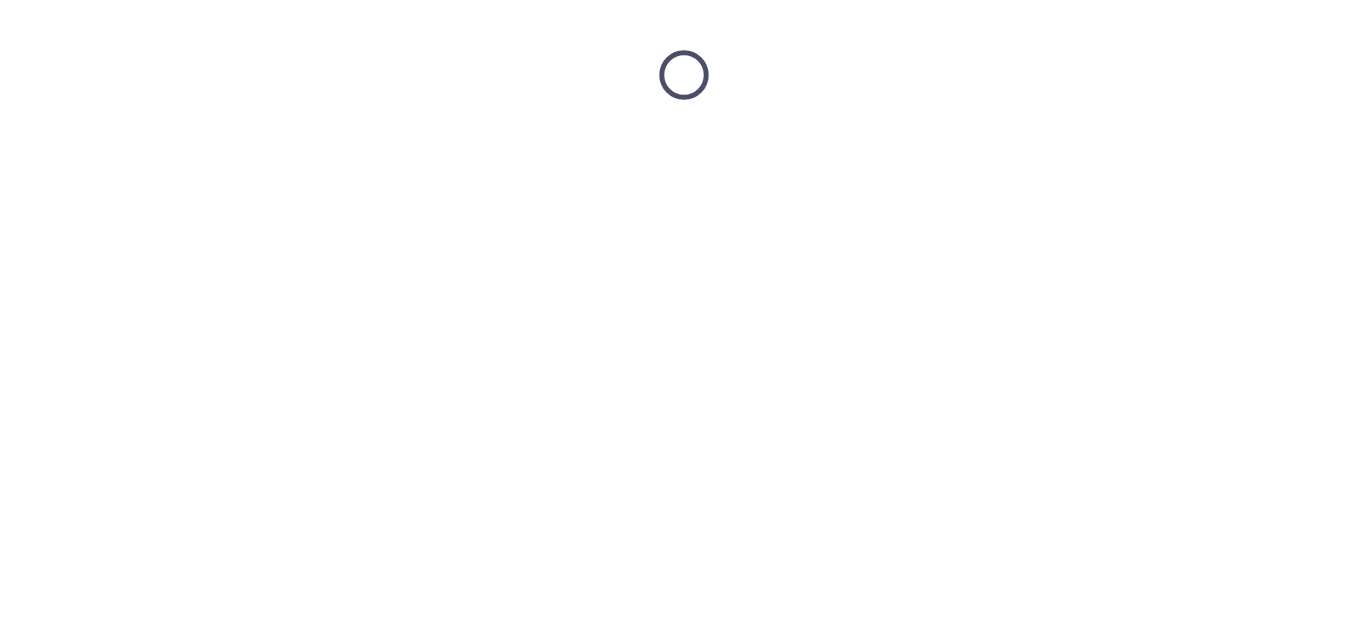 scroll, scrollTop: 0, scrollLeft: 0, axis: both 